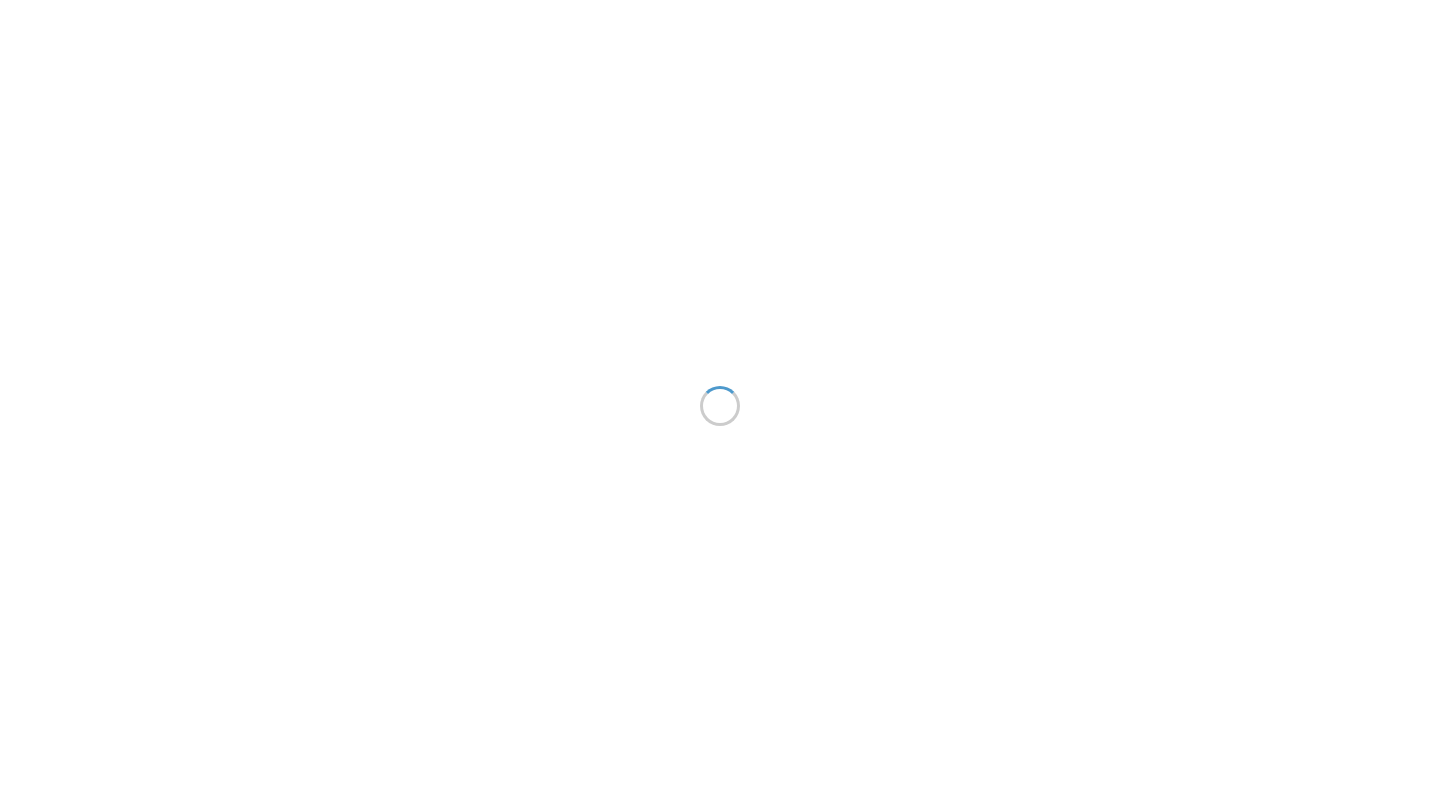 scroll, scrollTop: 0, scrollLeft: 0, axis: both 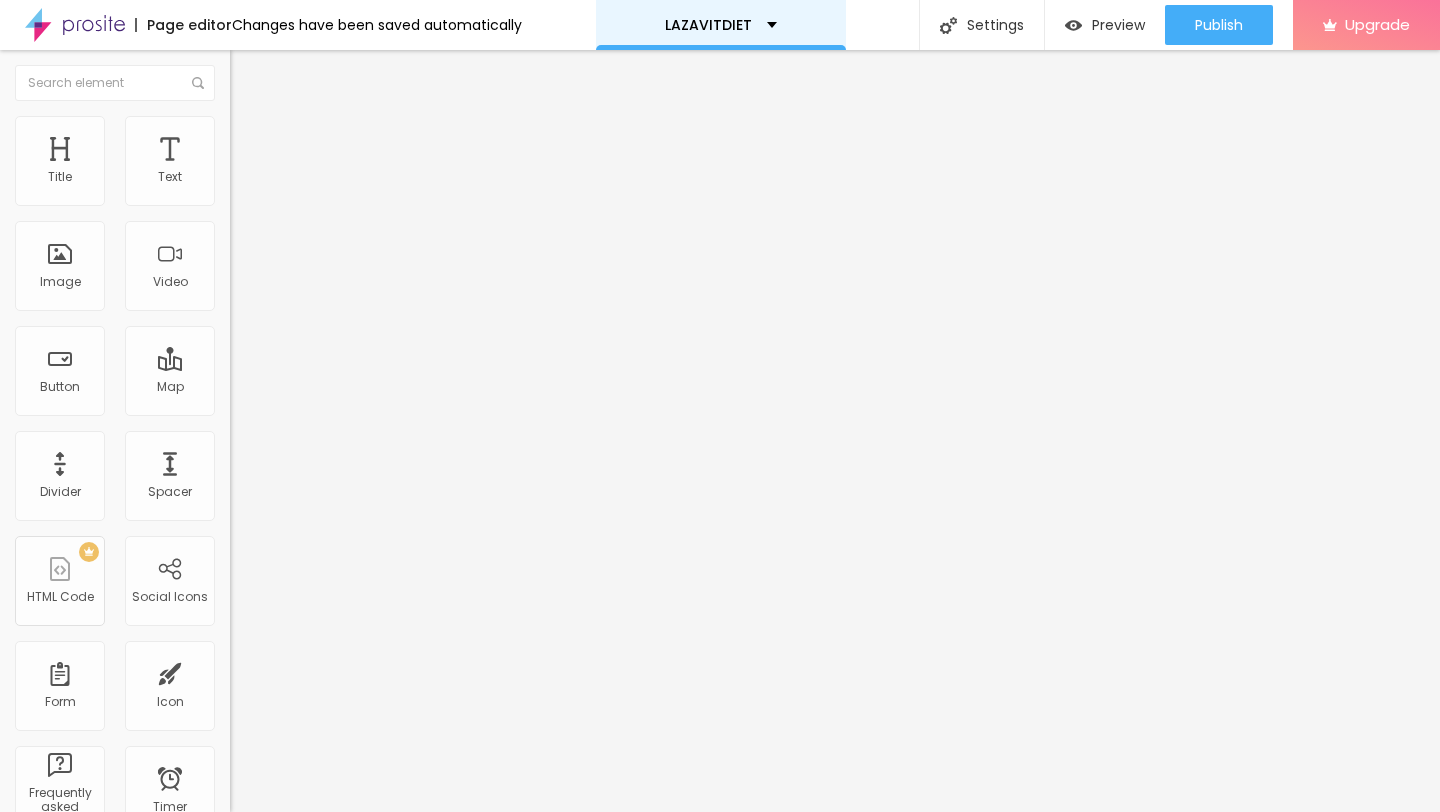 click on "LAZAVITDIET" at bounding box center [721, 25] 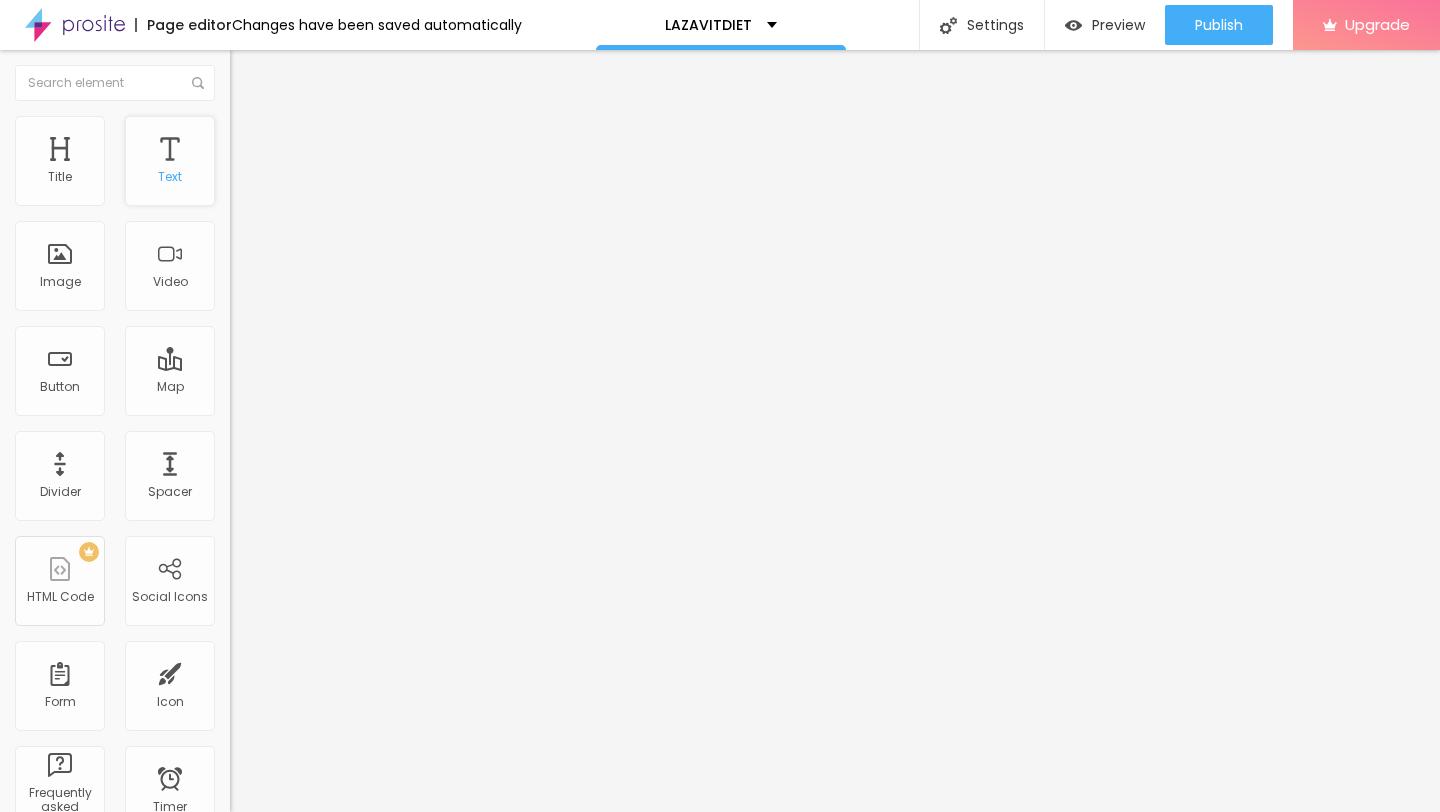 click on "Text" at bounding box center [170, 161] 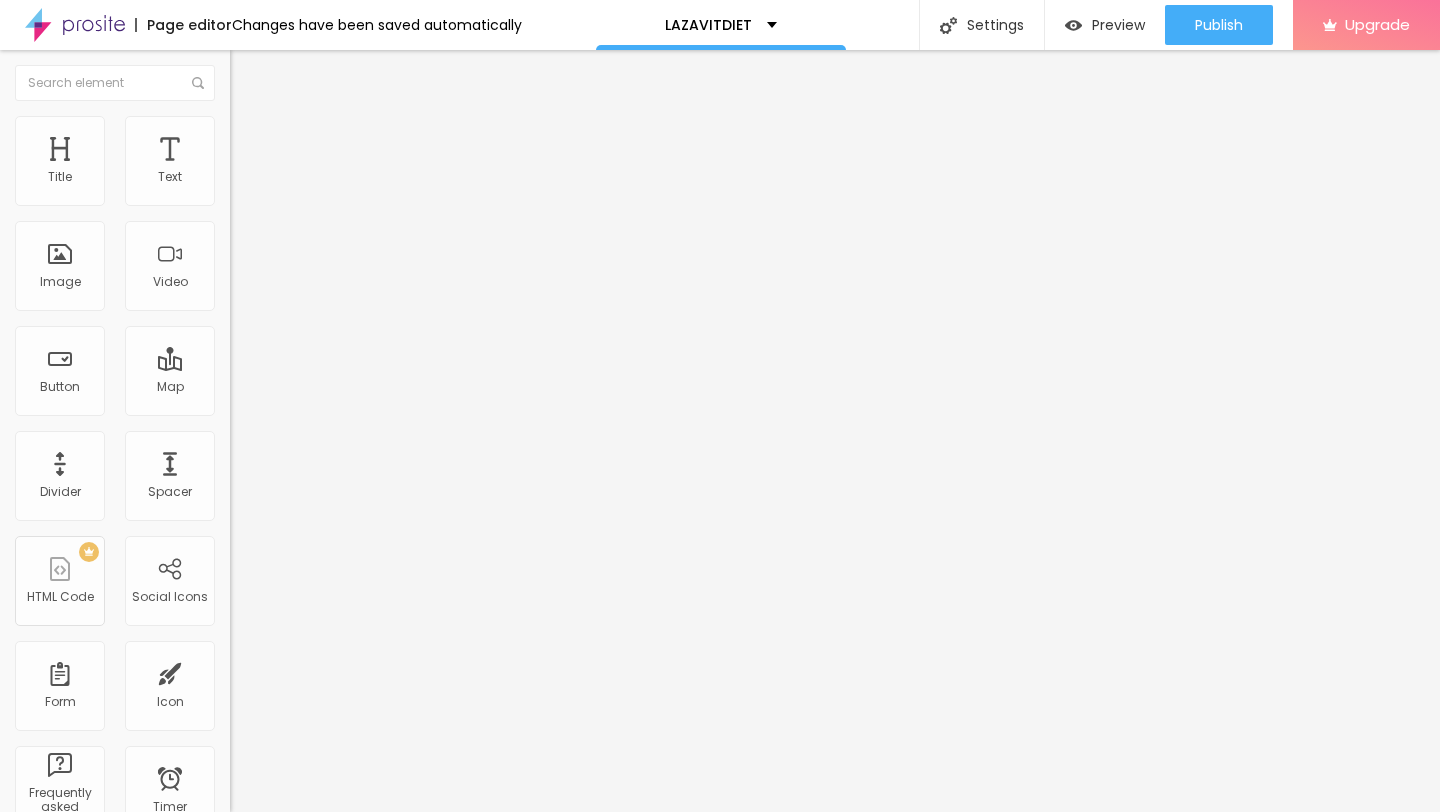 click at bounding box center [253, 73] 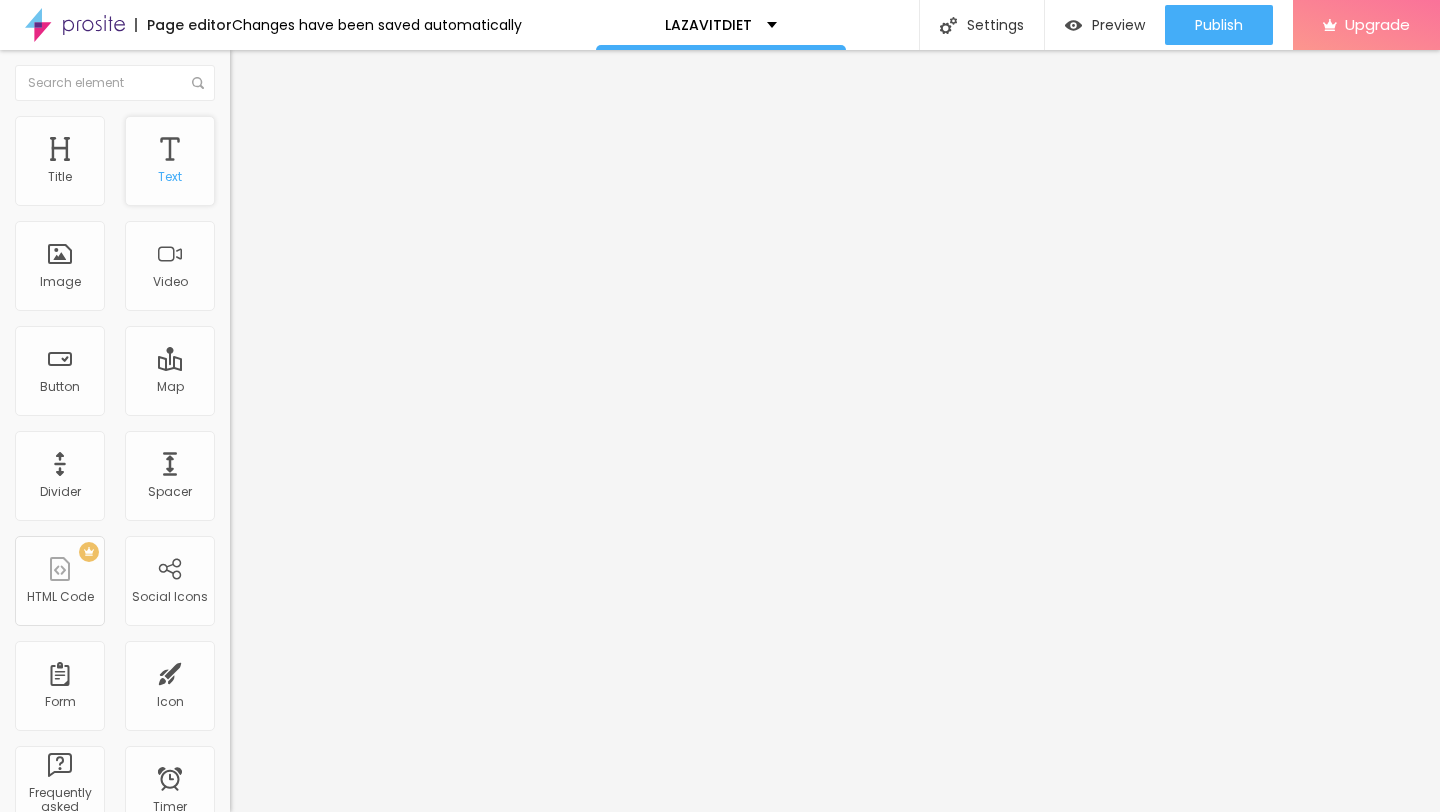 click on "Text" at bounding box center (170, 161) 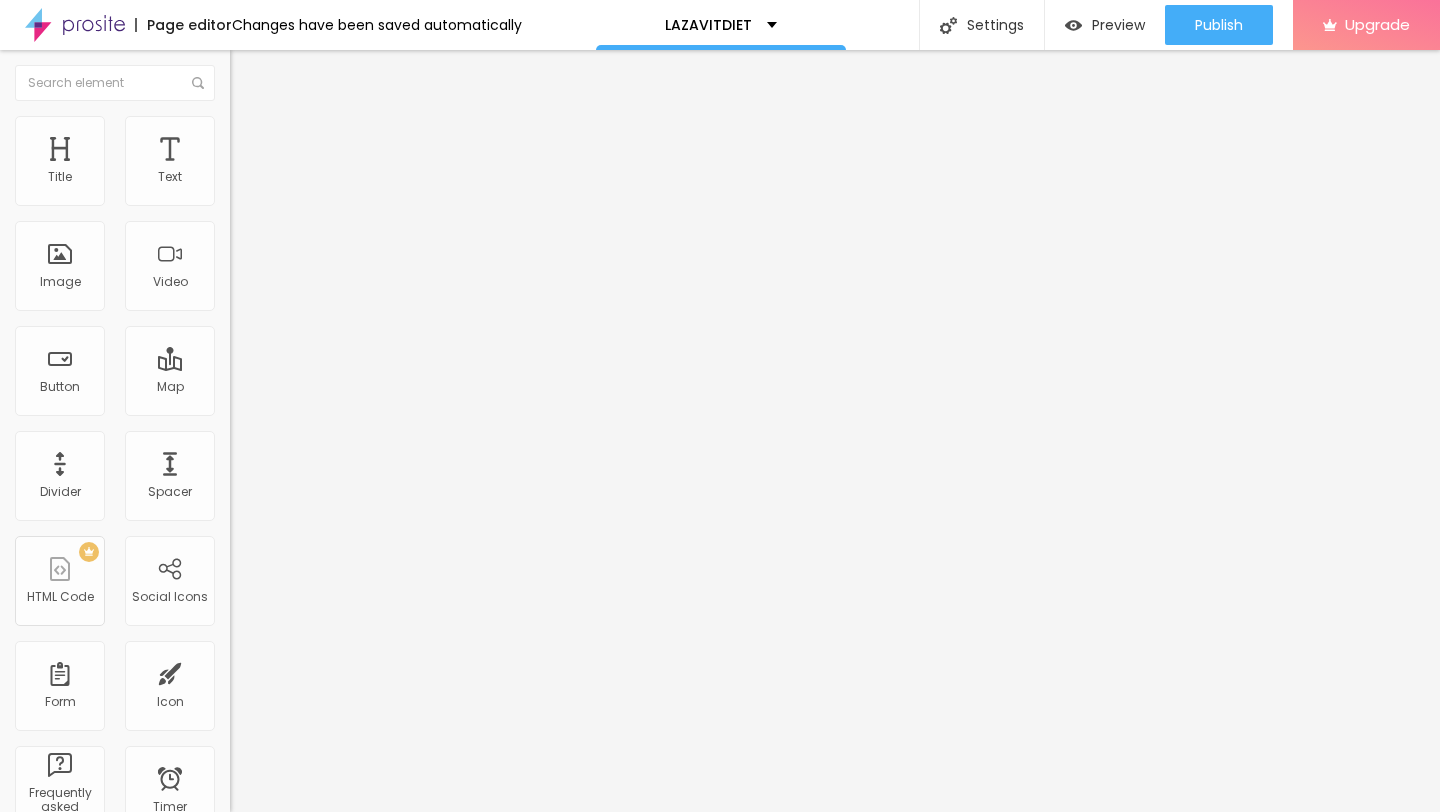 click at bounding box center [253, 73] 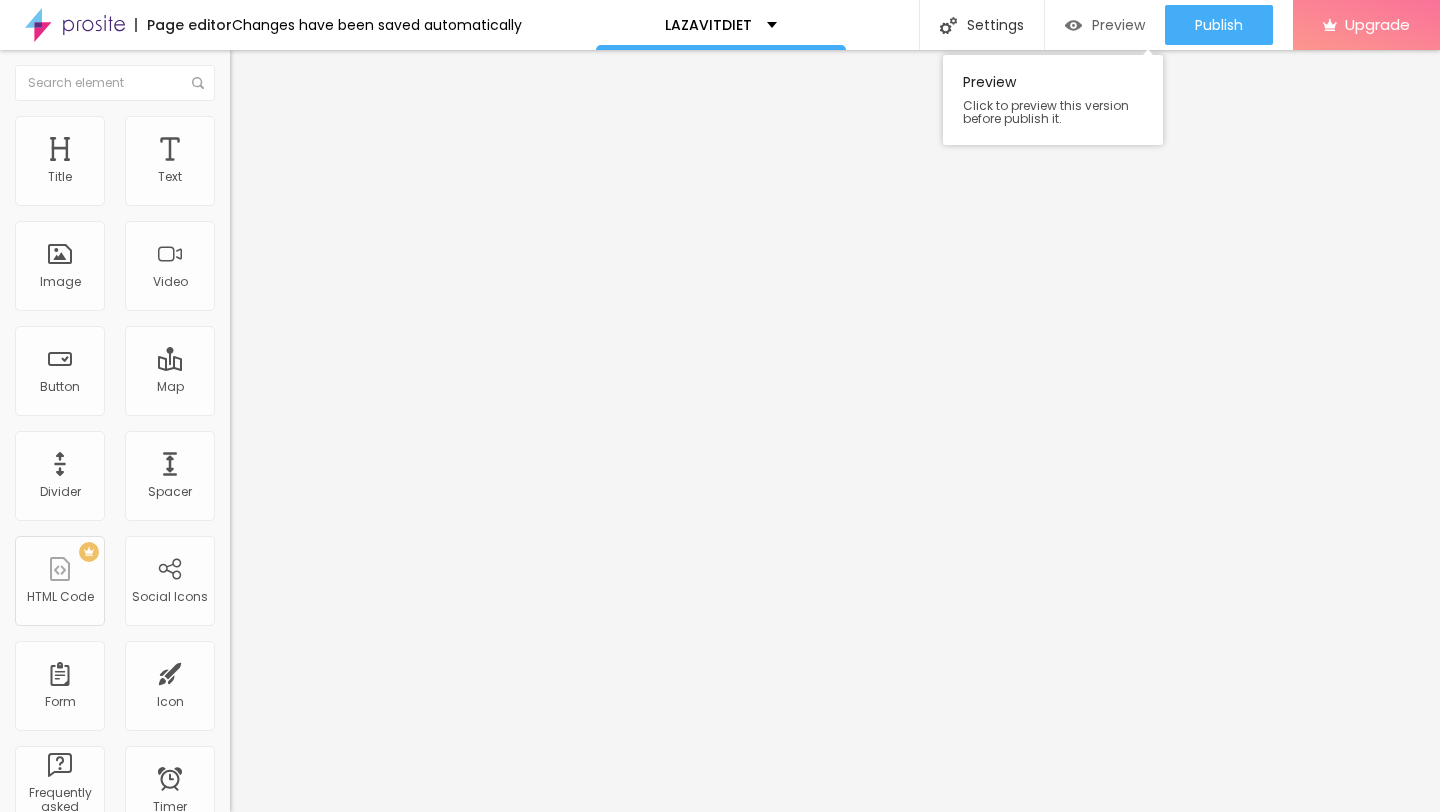 click on "Preview" at bounding box center (1118, 25) 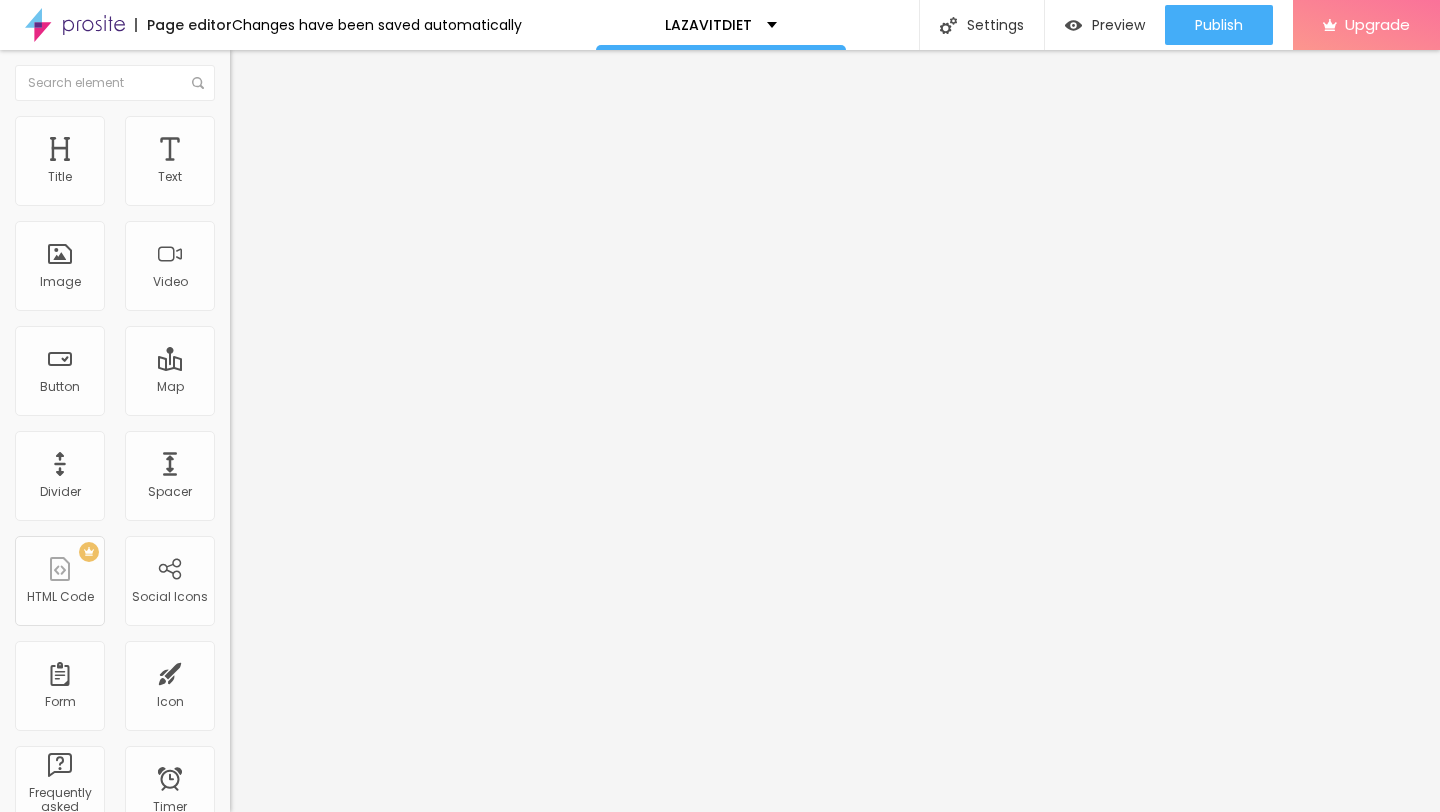 click on "Edit Coluna" at bounding box center [345, 73] 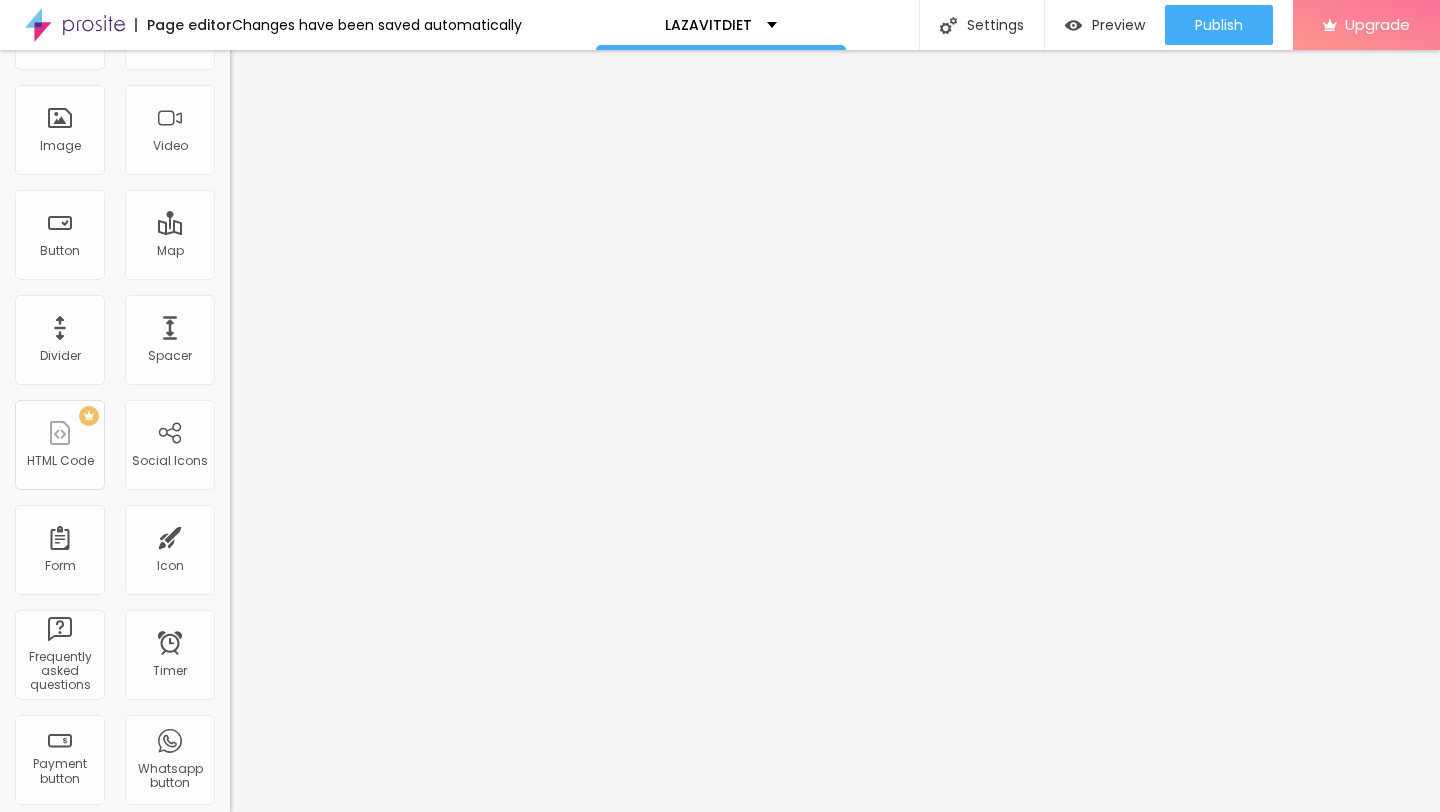scroll, scrollTop: 0, scrollLeft: 0, axis: both 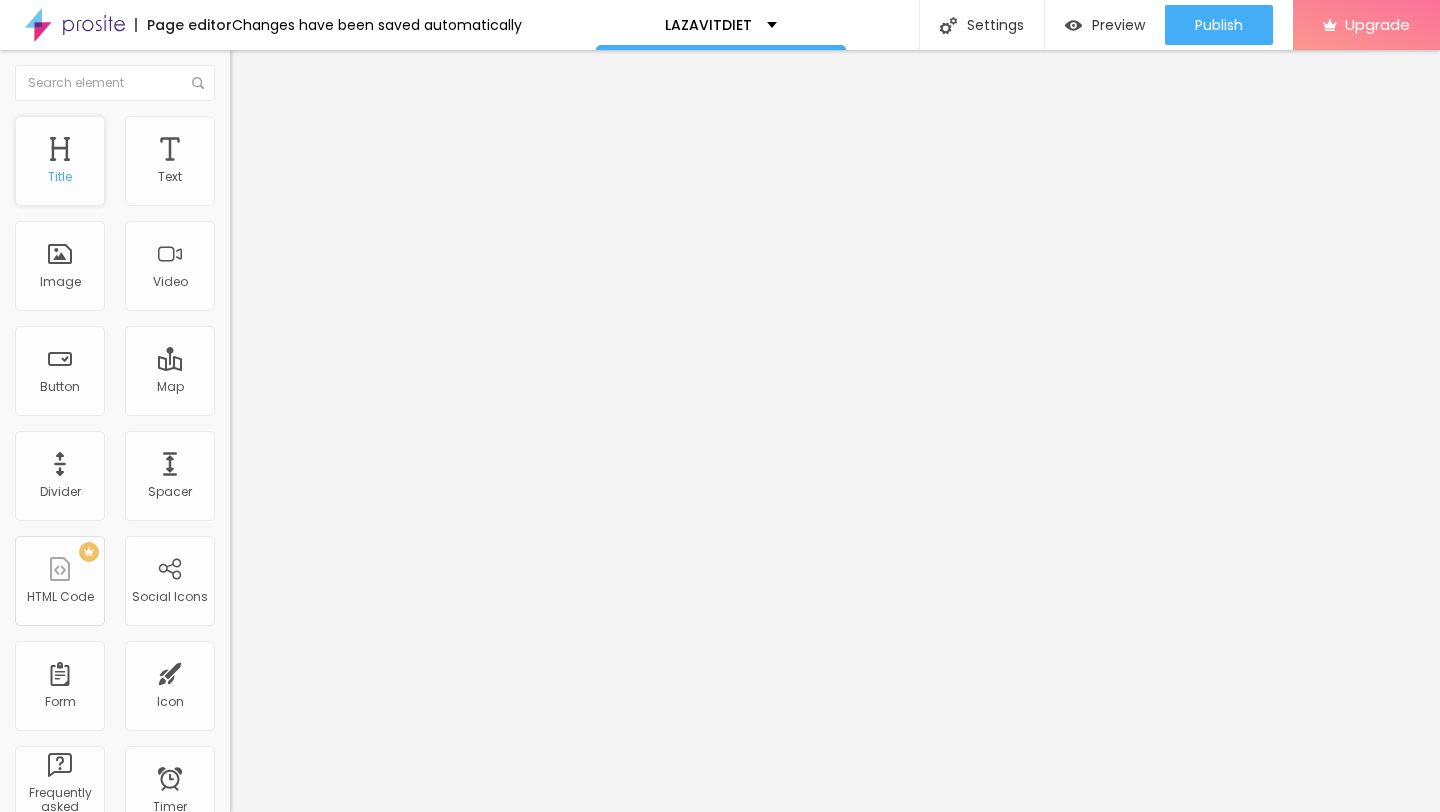 click on "Title" at bounding box center [60, 161] 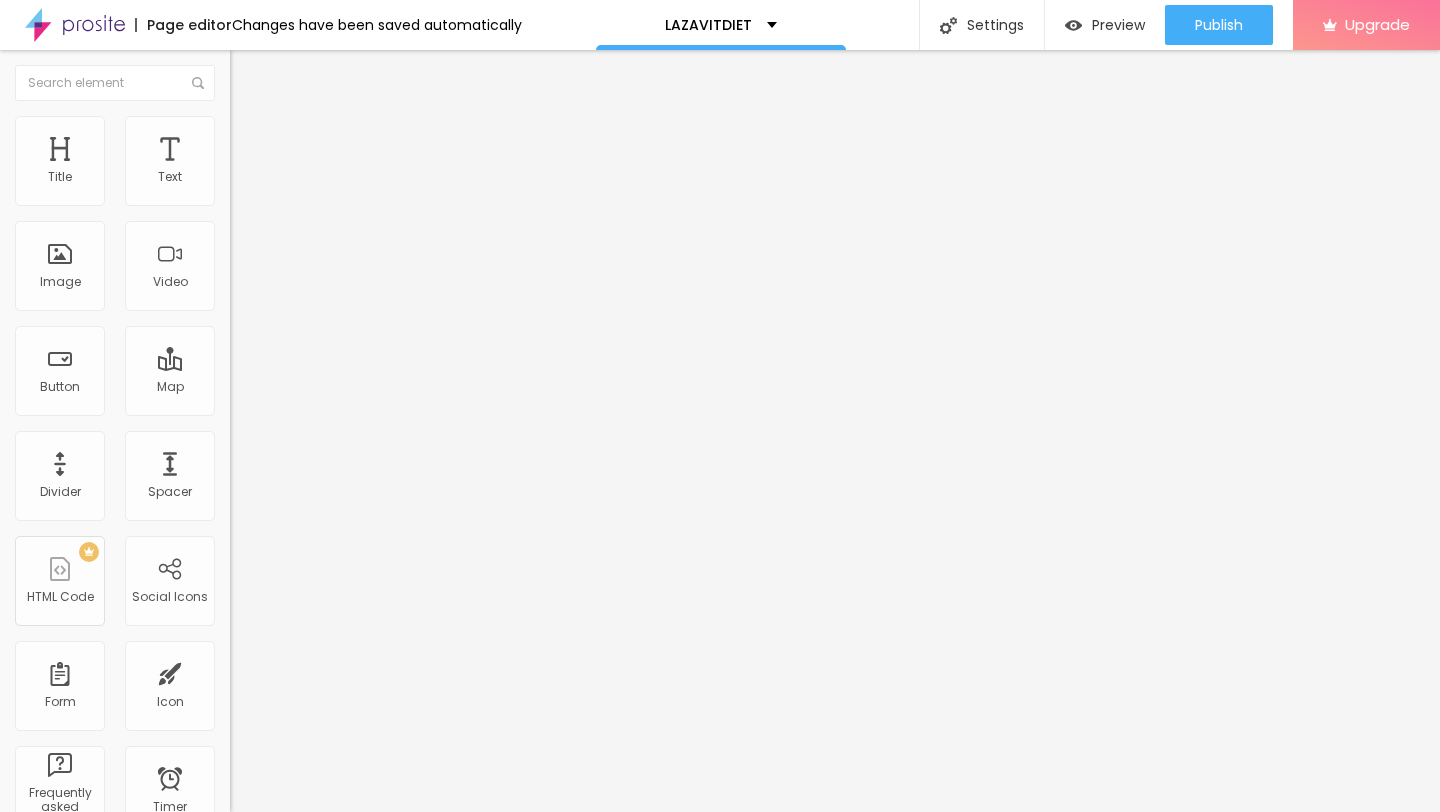 click on "Style" at bounding box center (345, 126) 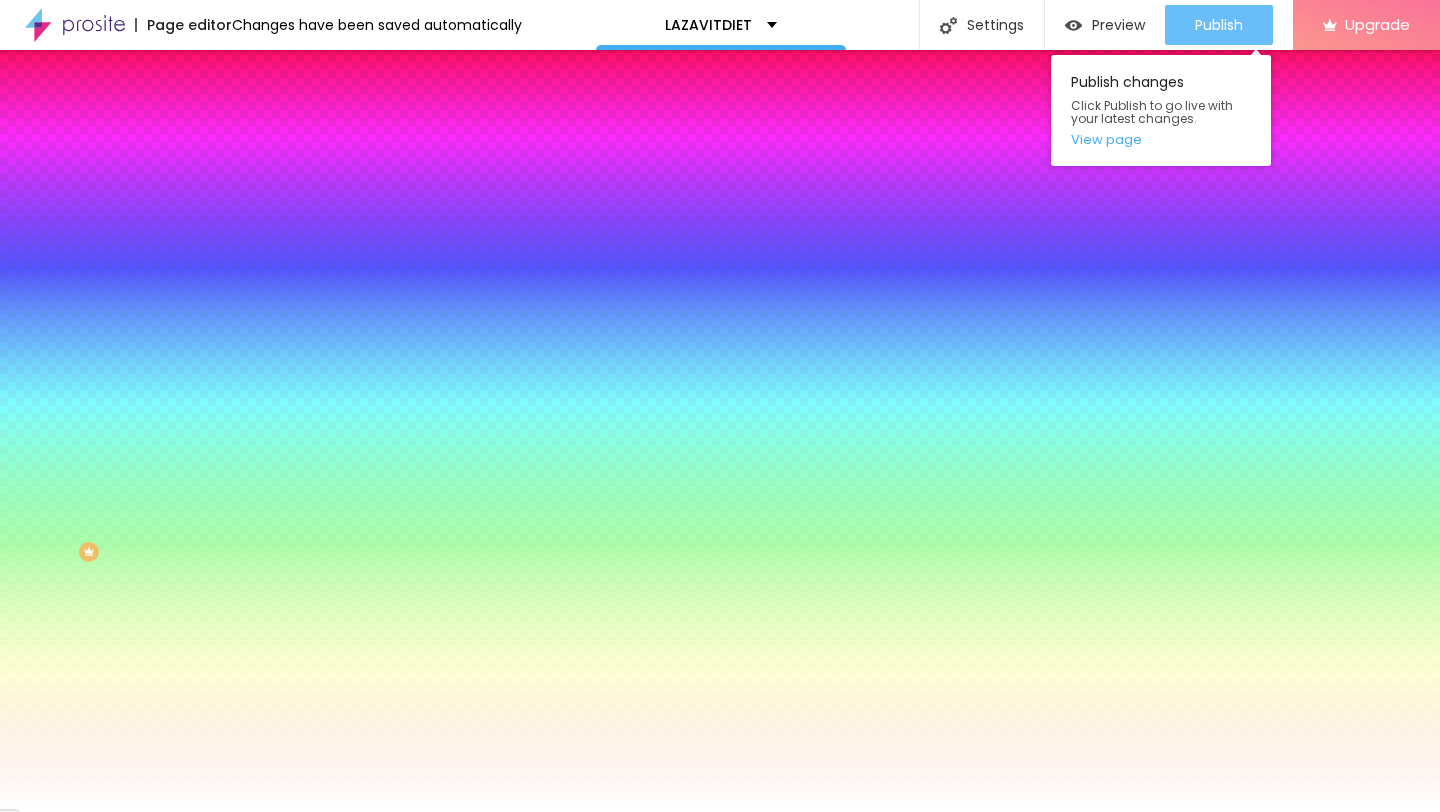 click on "Publish" at bounding box center (1219, 25) 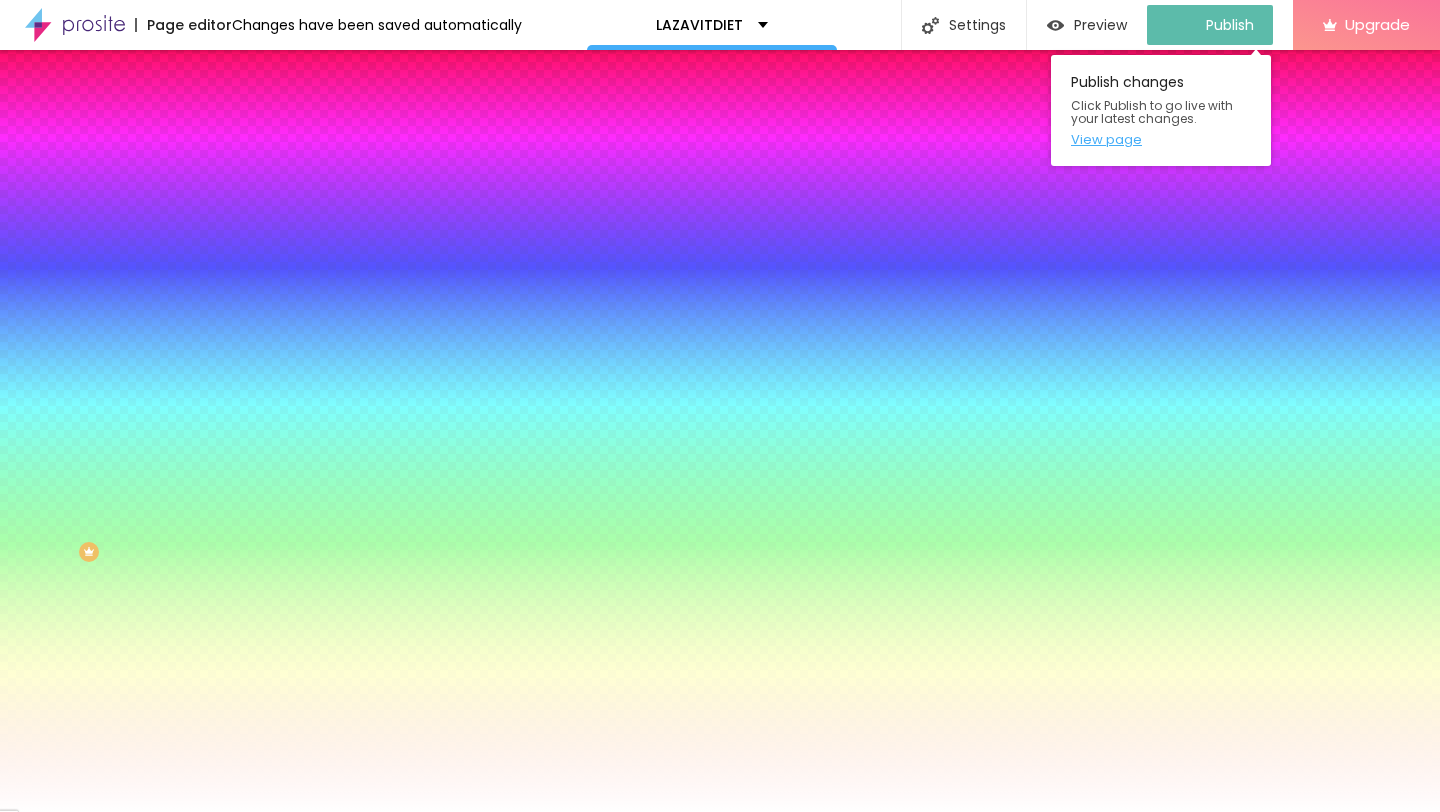 click on "View page" at bounding box center [1161, 139] 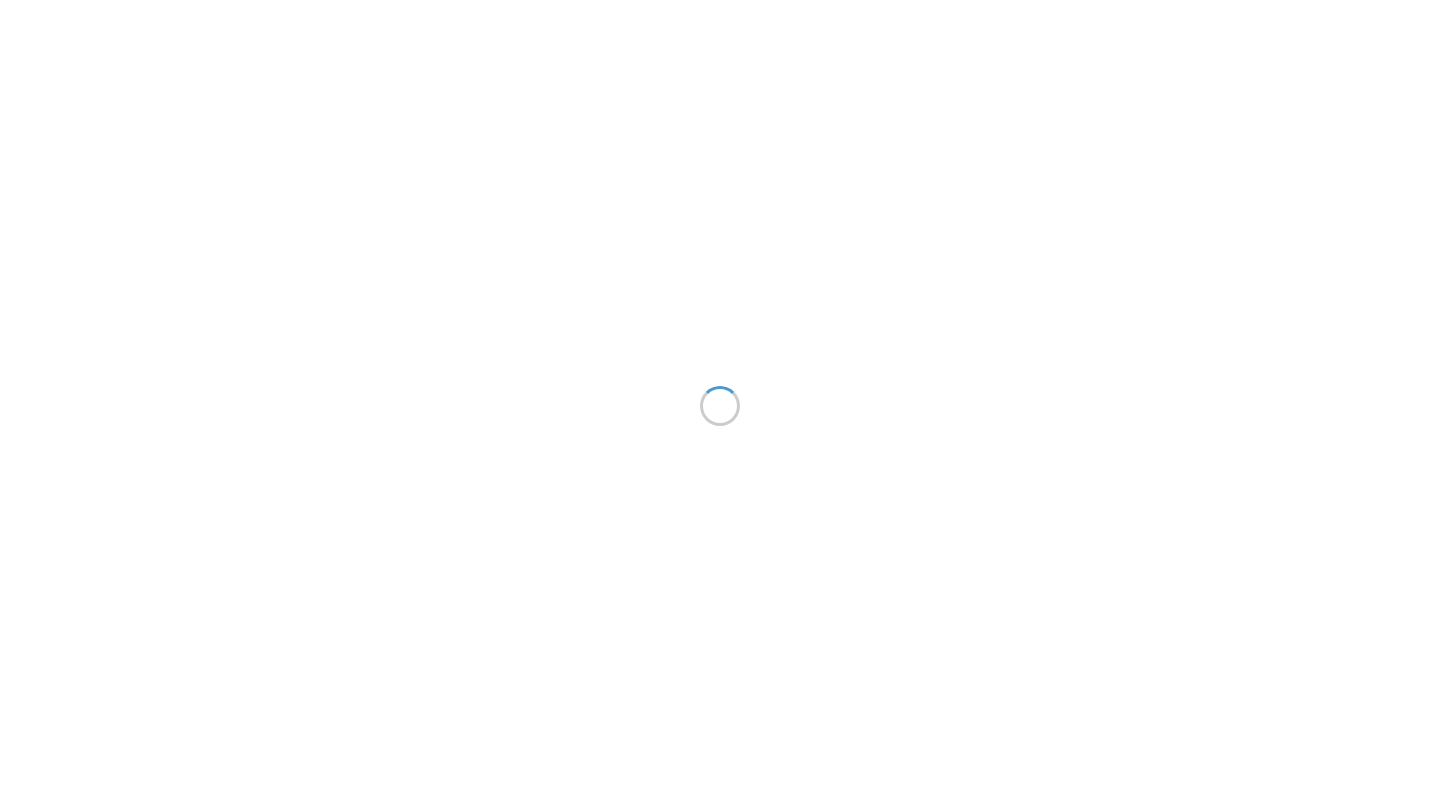 scroll, scrollTop: 0, scrollLeft: 0, axis: both 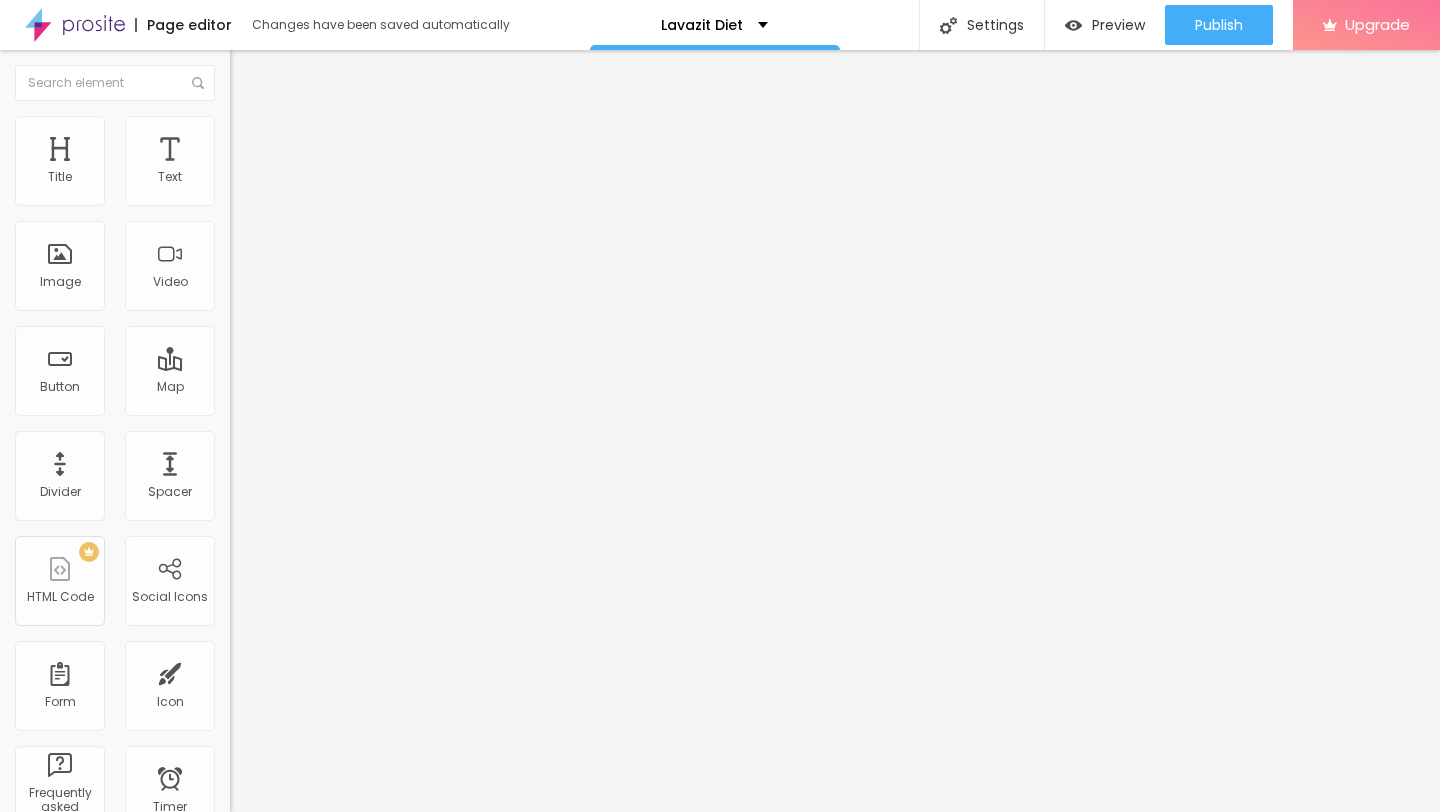 click at bounding box center [253, 73] 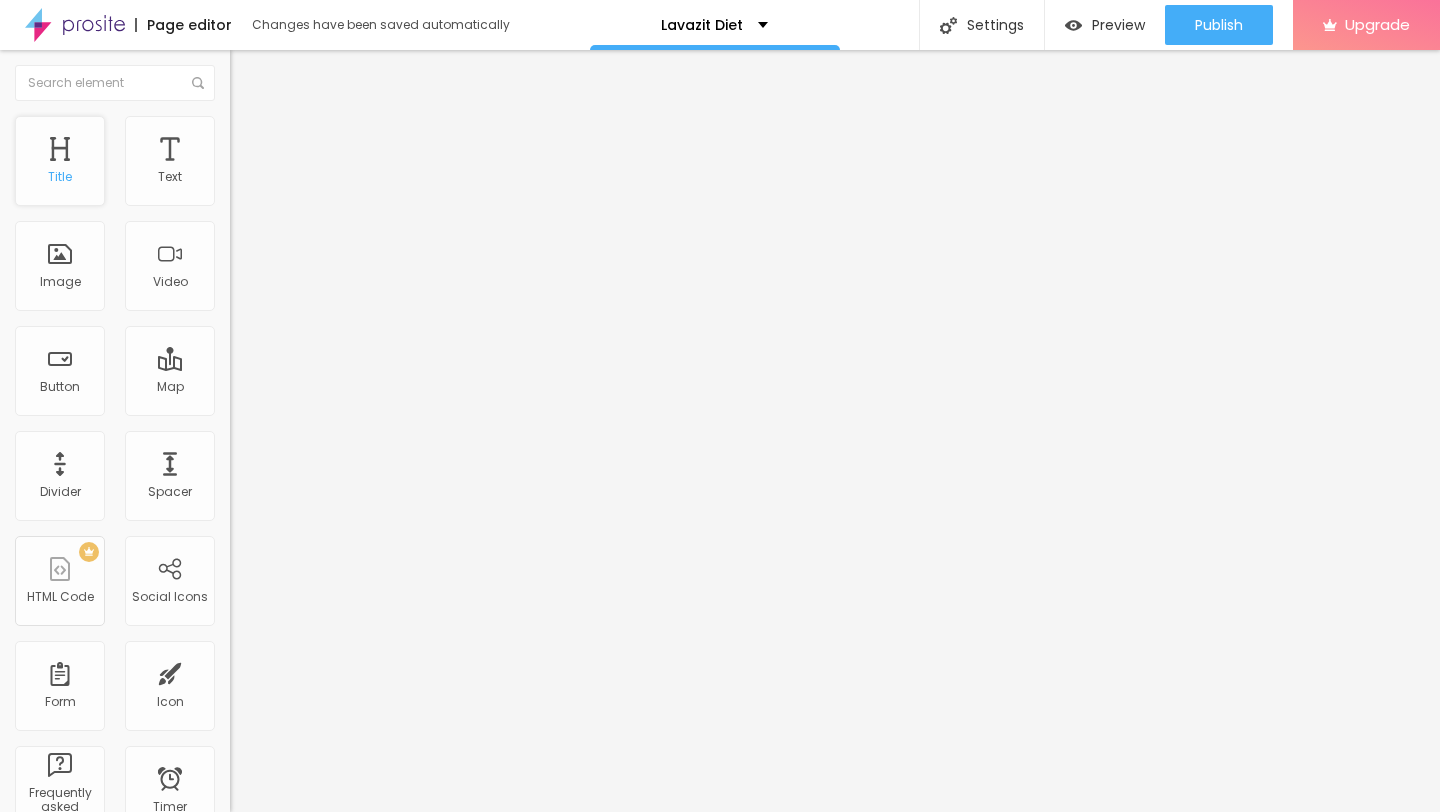 click on "Title" at bounding box center (60, 177) 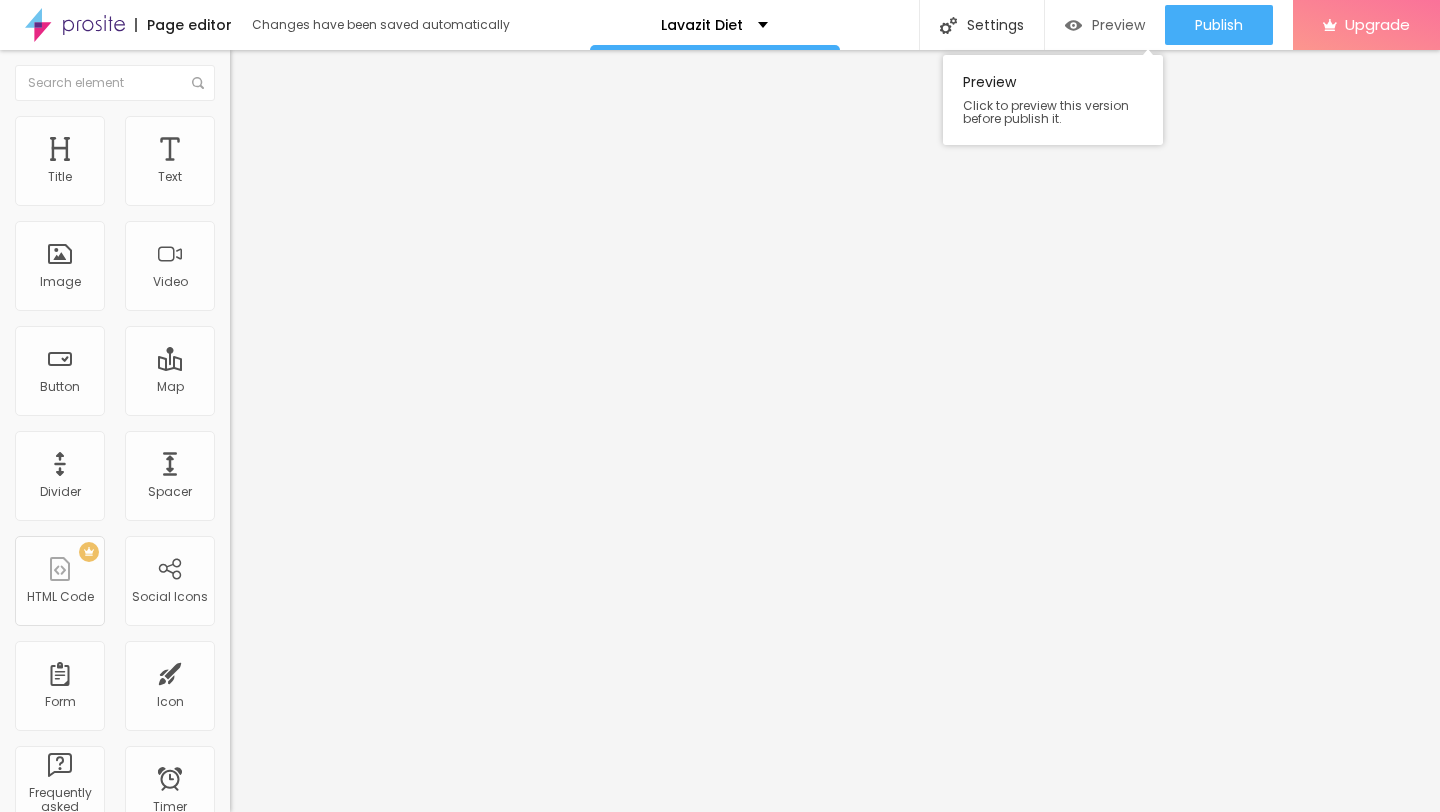 click on "Preview" at bounding box center [1118, 25] 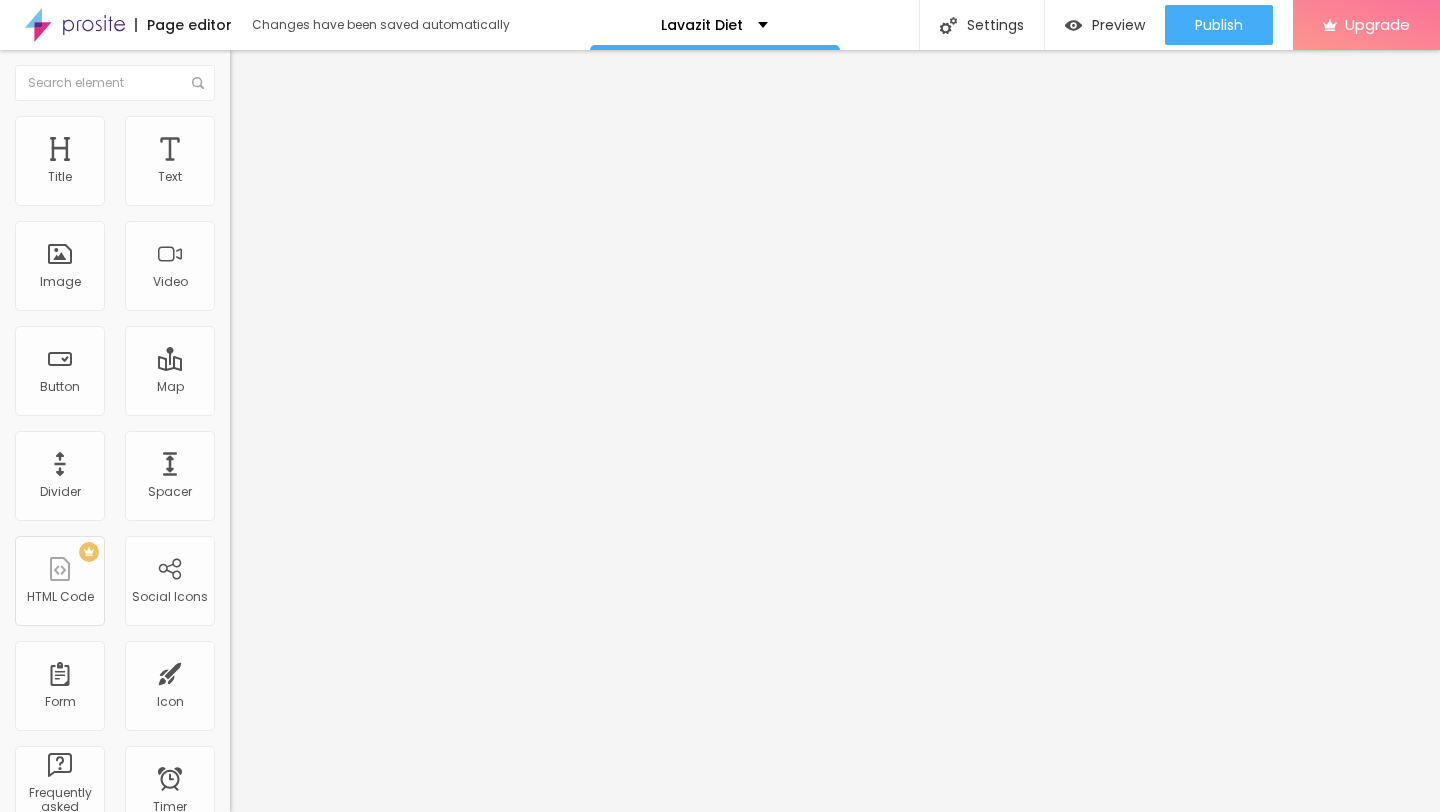 click at bounding box center [244, 352] 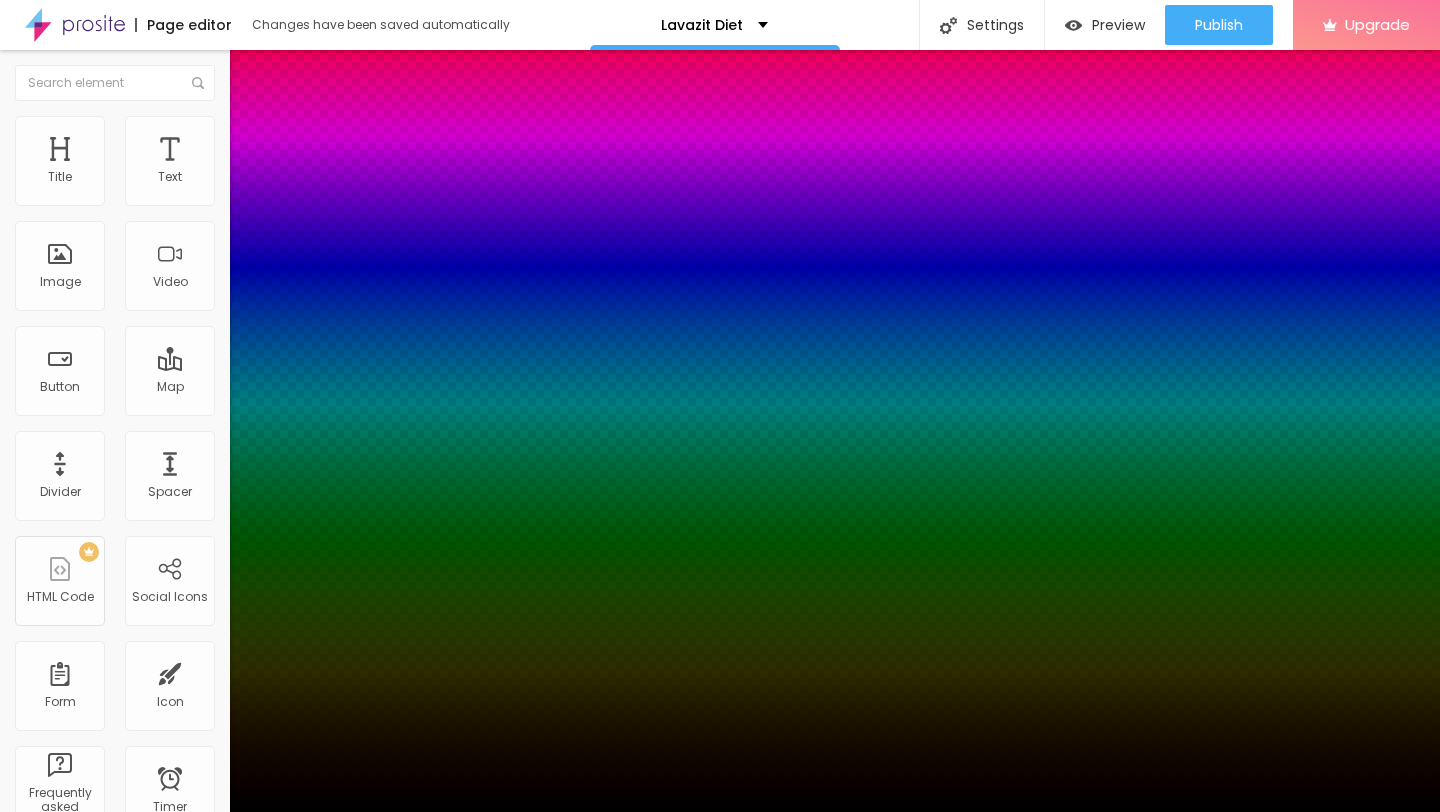 click at bounding box center [720, 812] 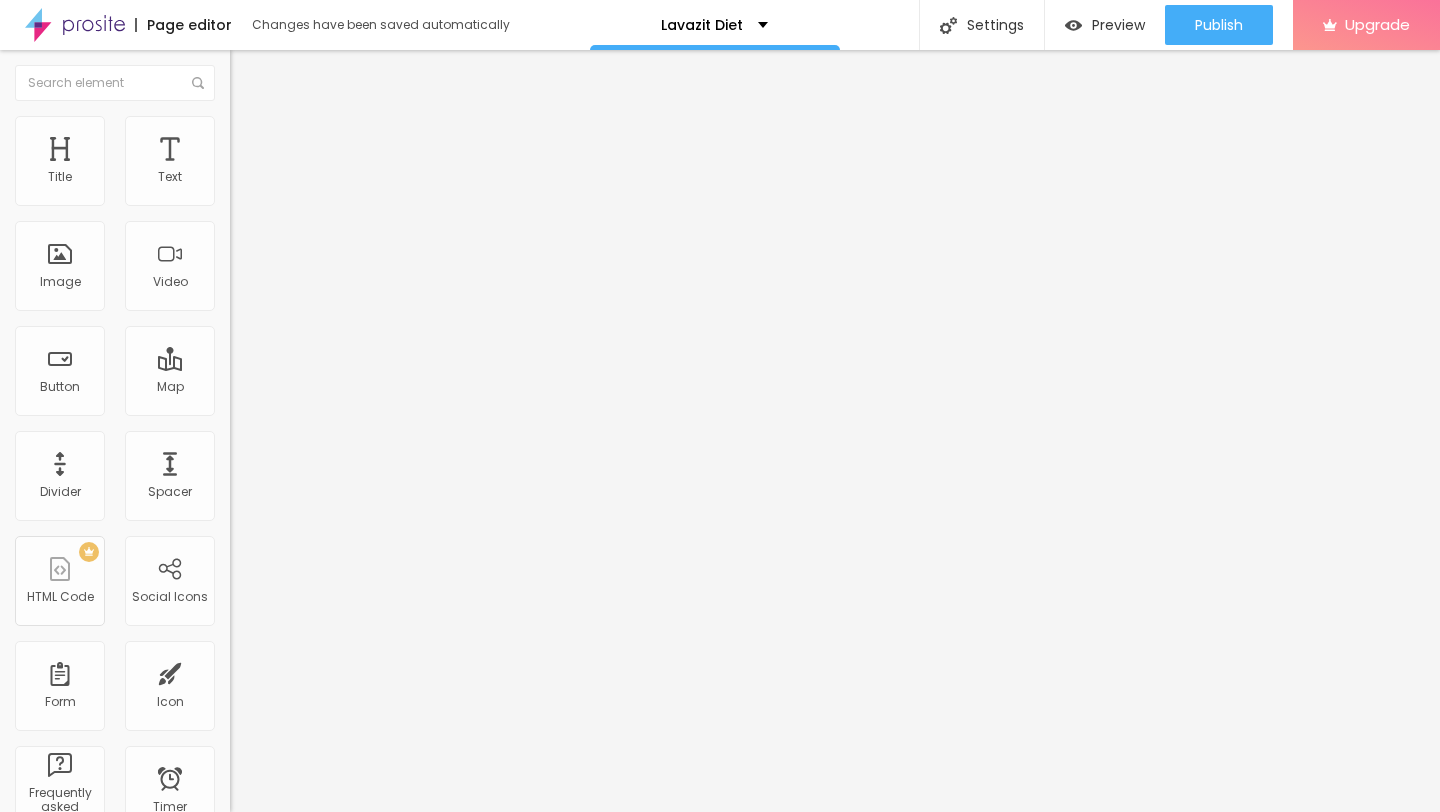 click 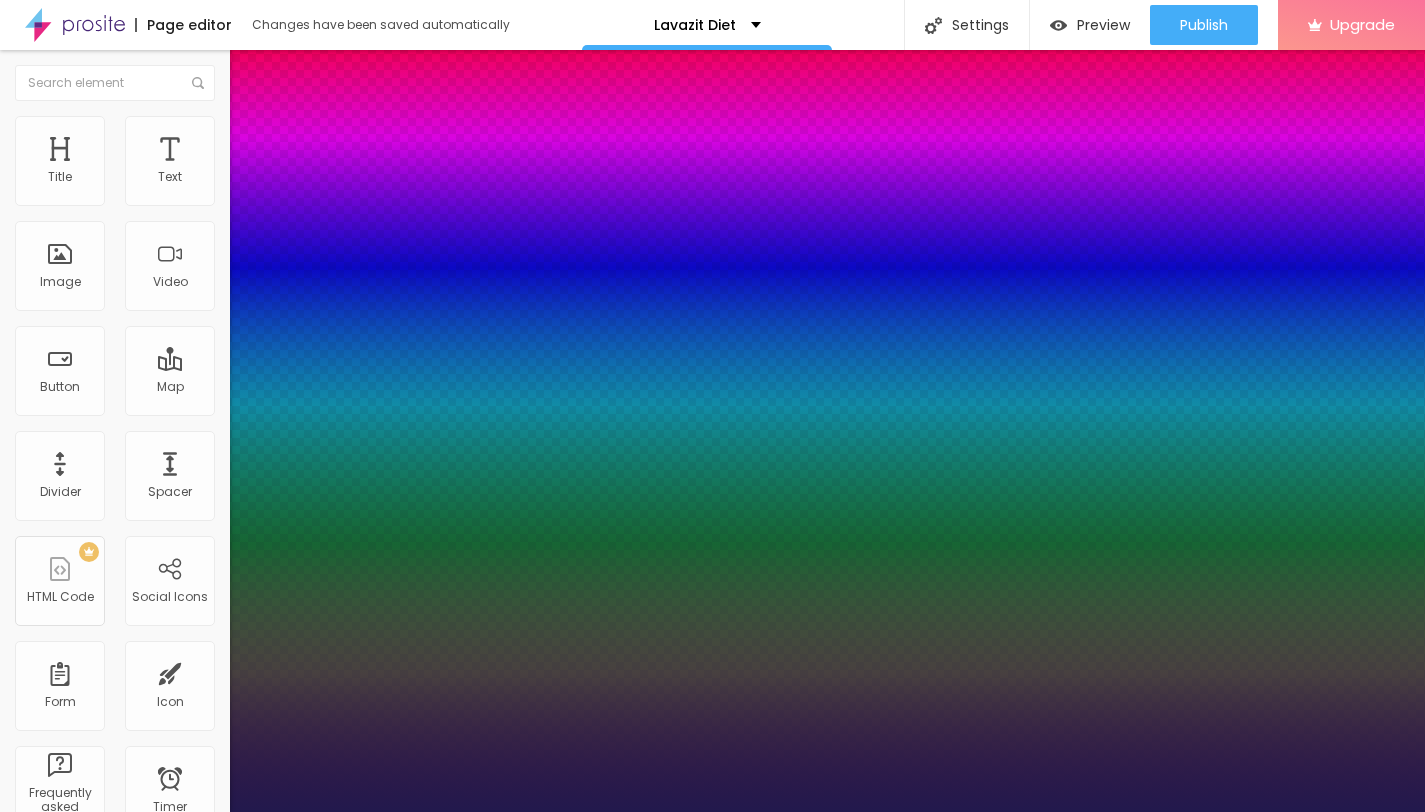 type on "1" 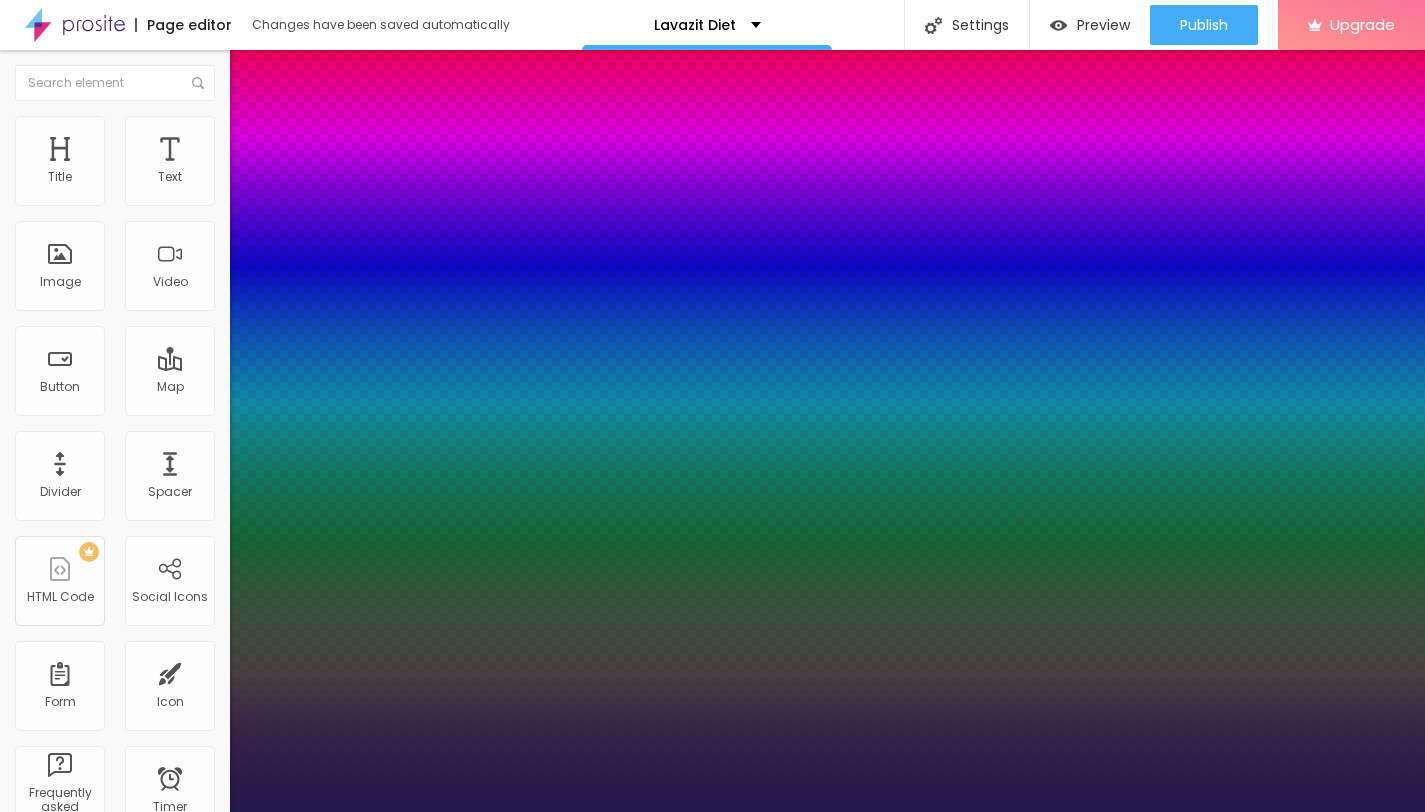 type on "37" 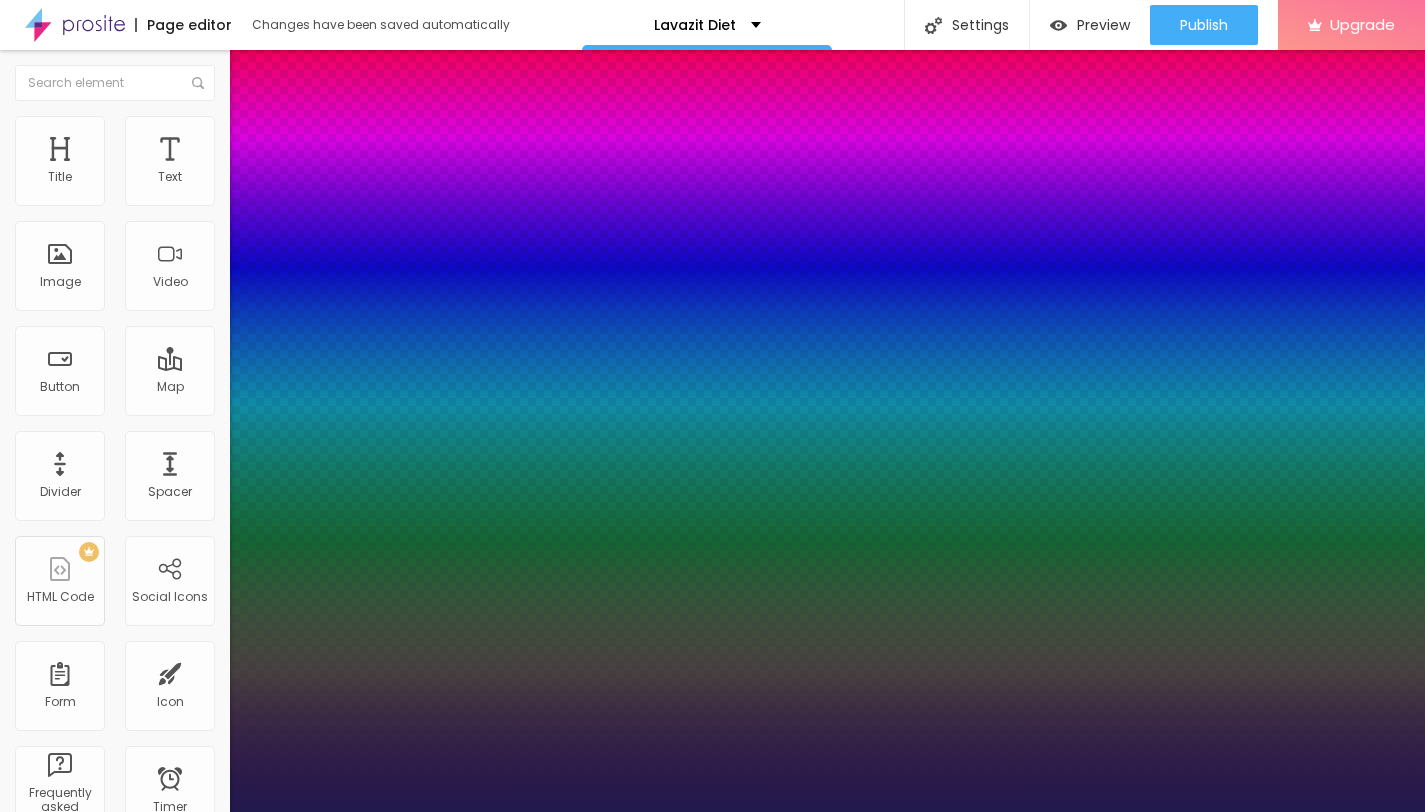 type on "72" 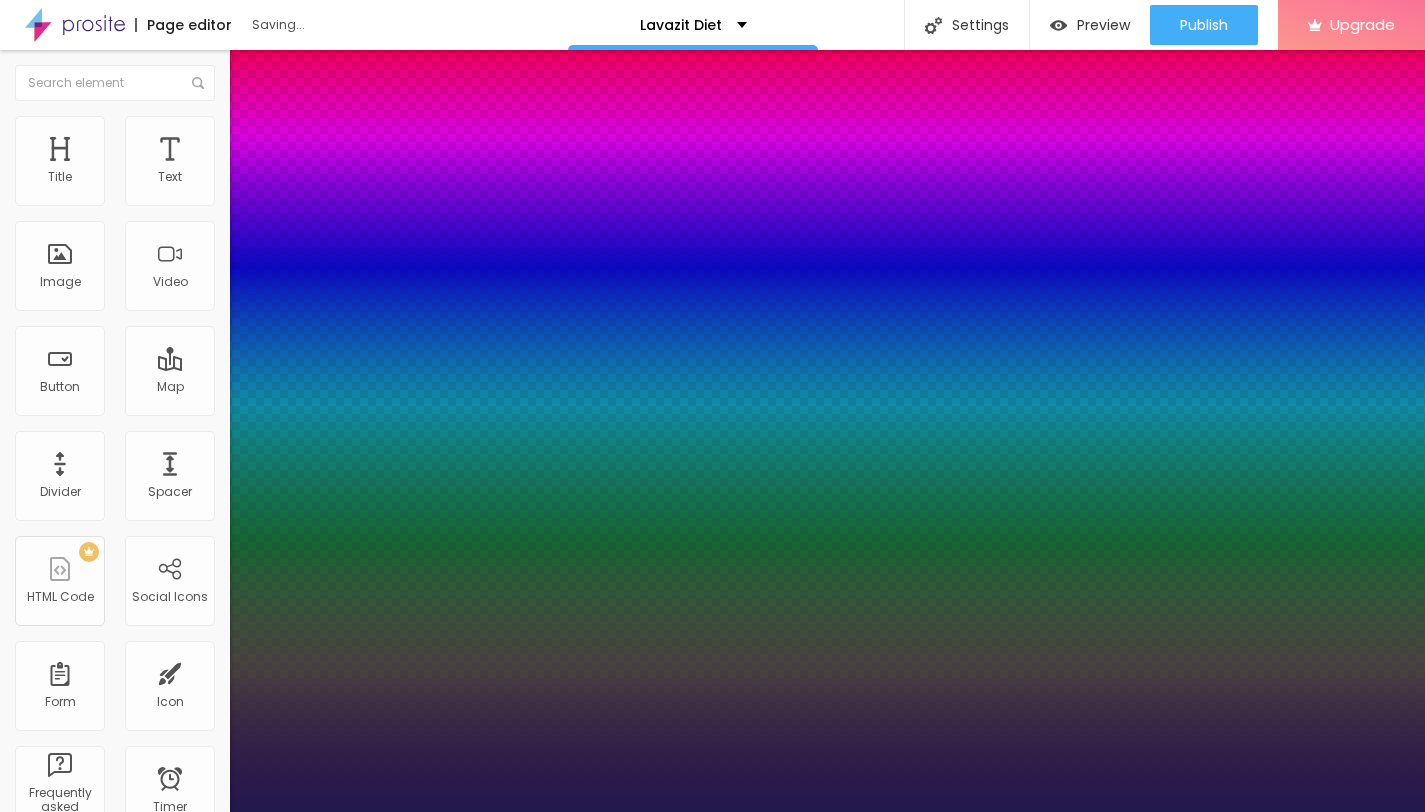 type on "1" 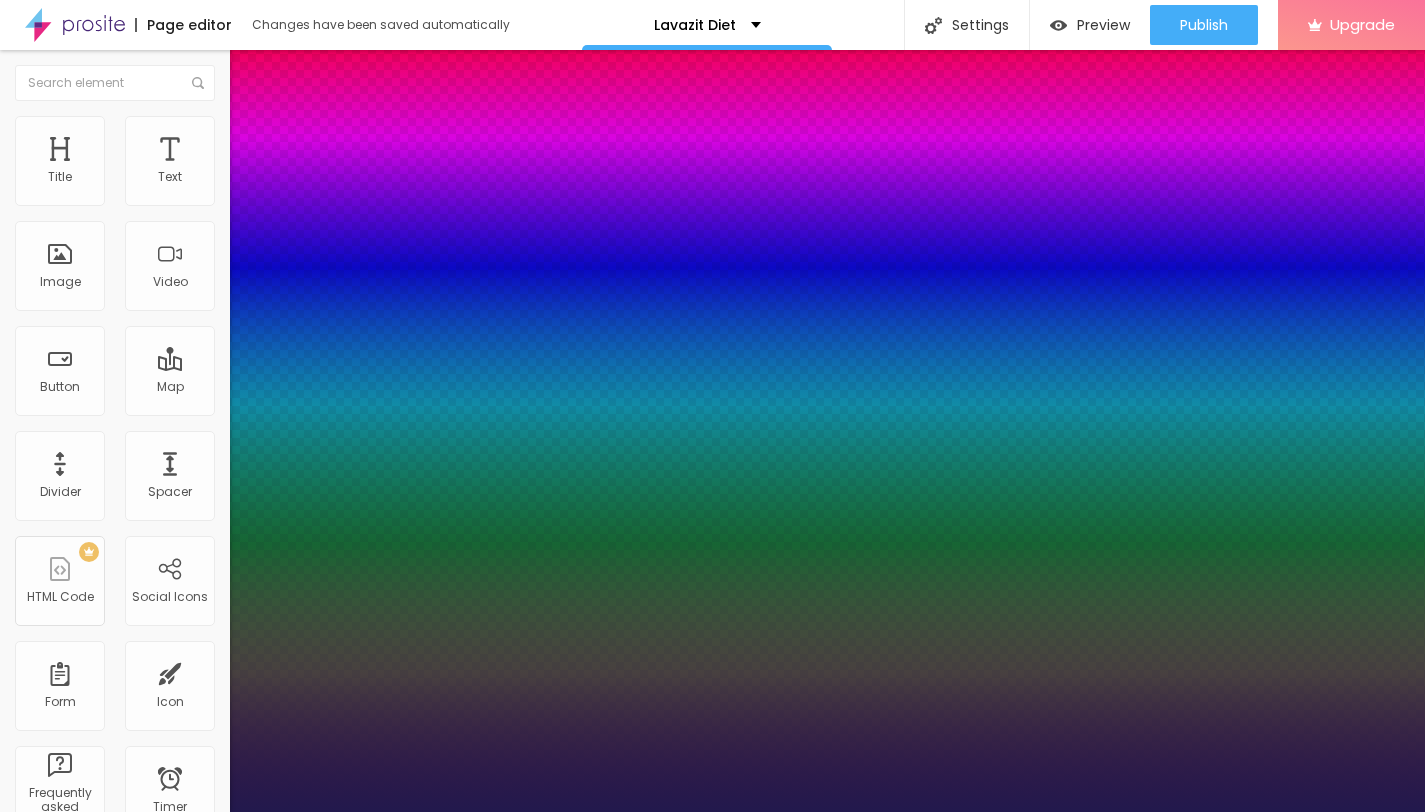 type on "0.1" 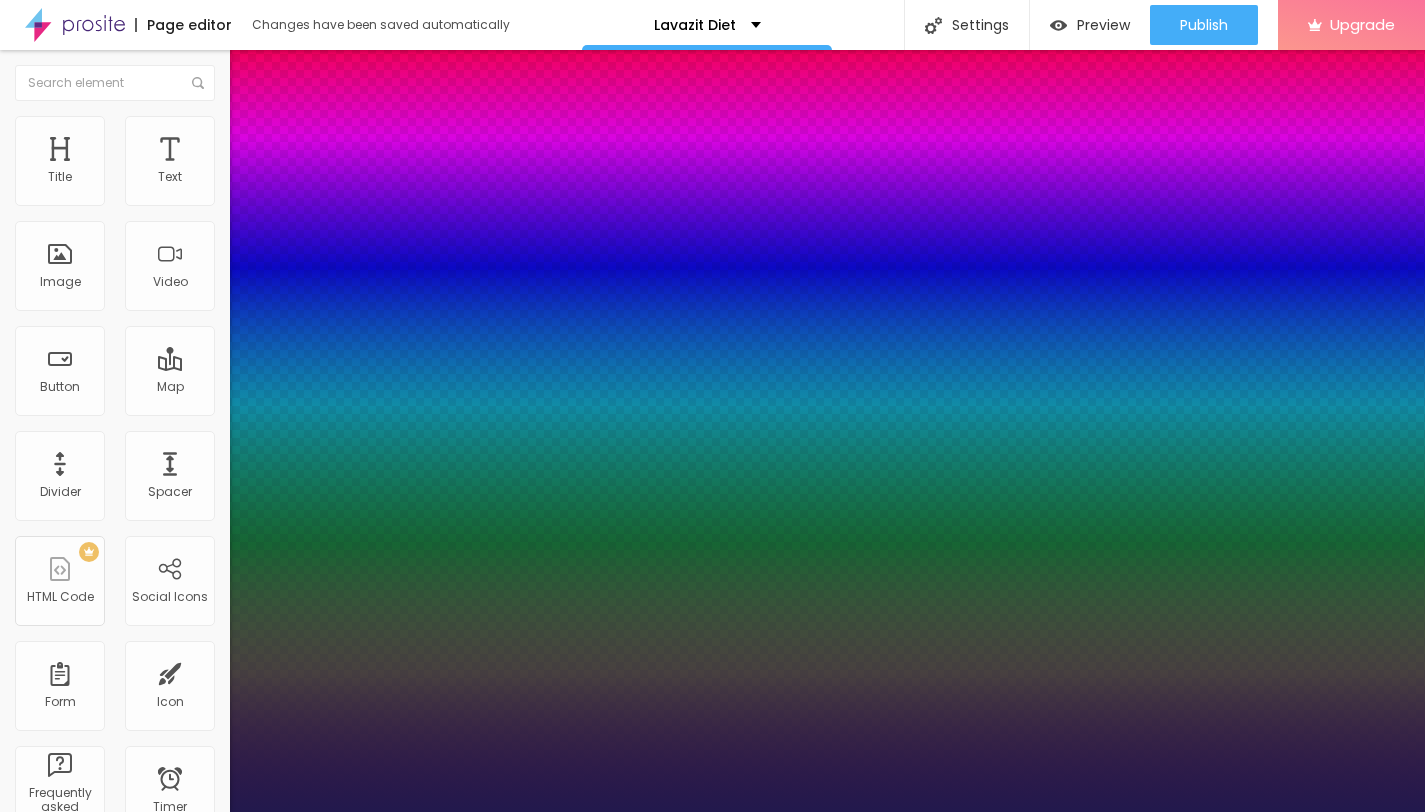 type on "0.6" 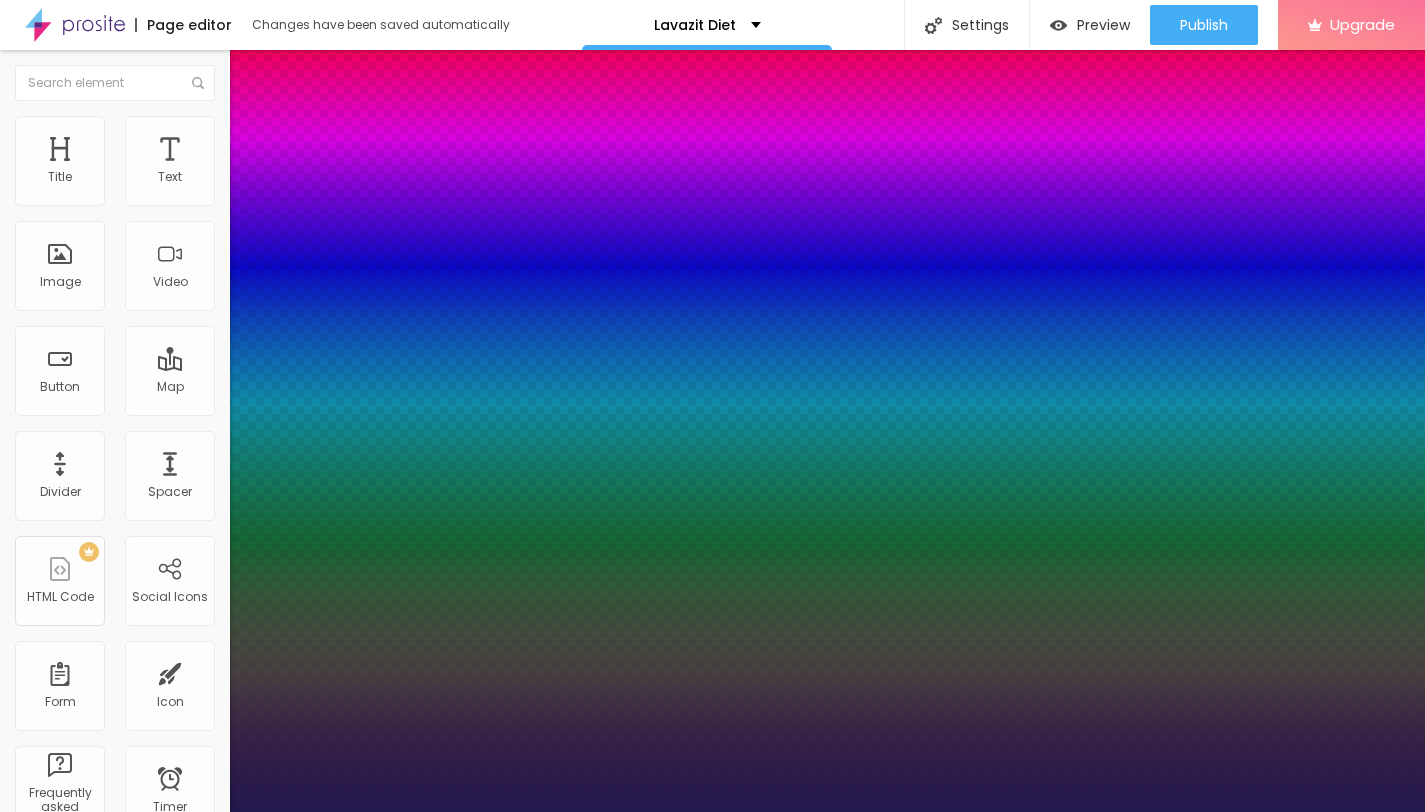 type on "0.3" 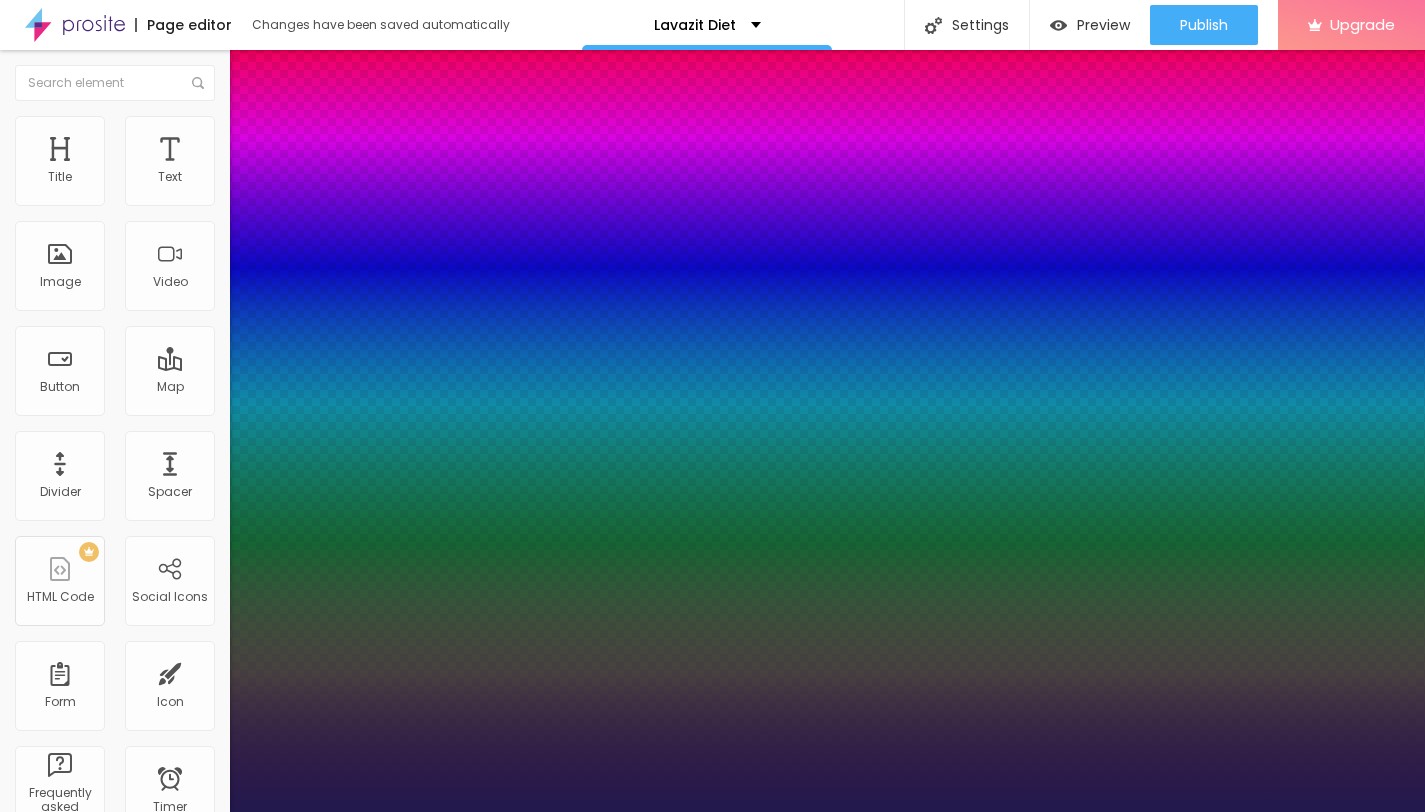 type on "0.2" 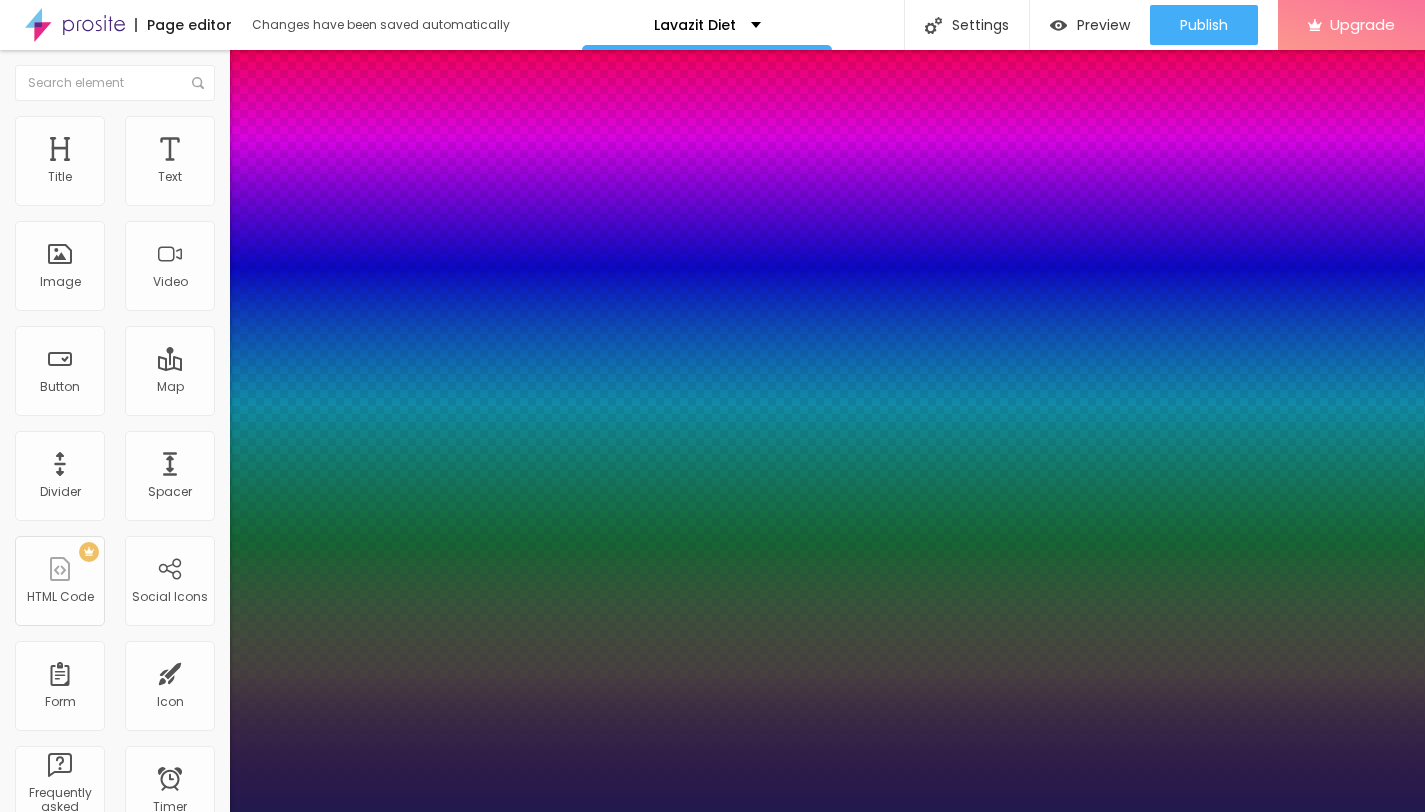 type on "1" 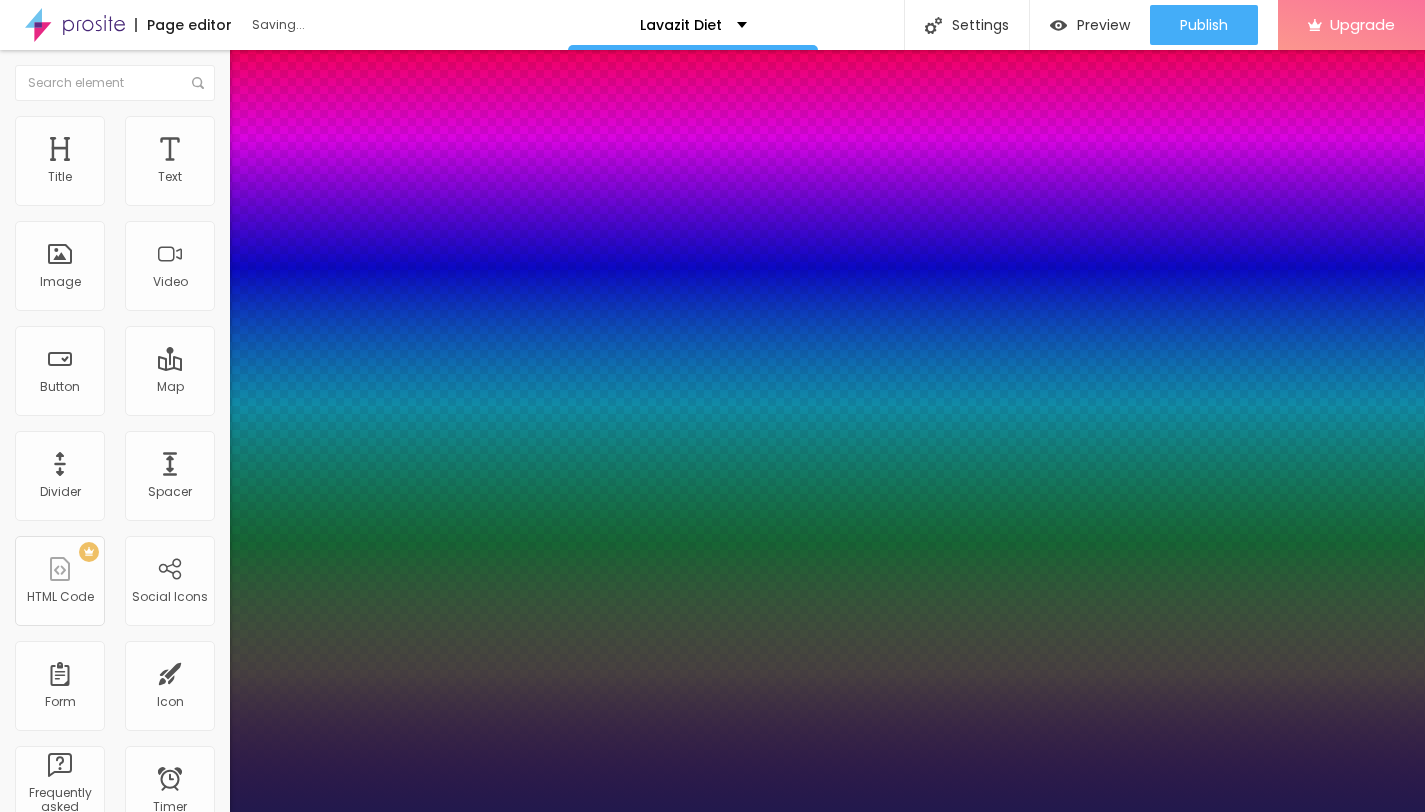 type on "6" 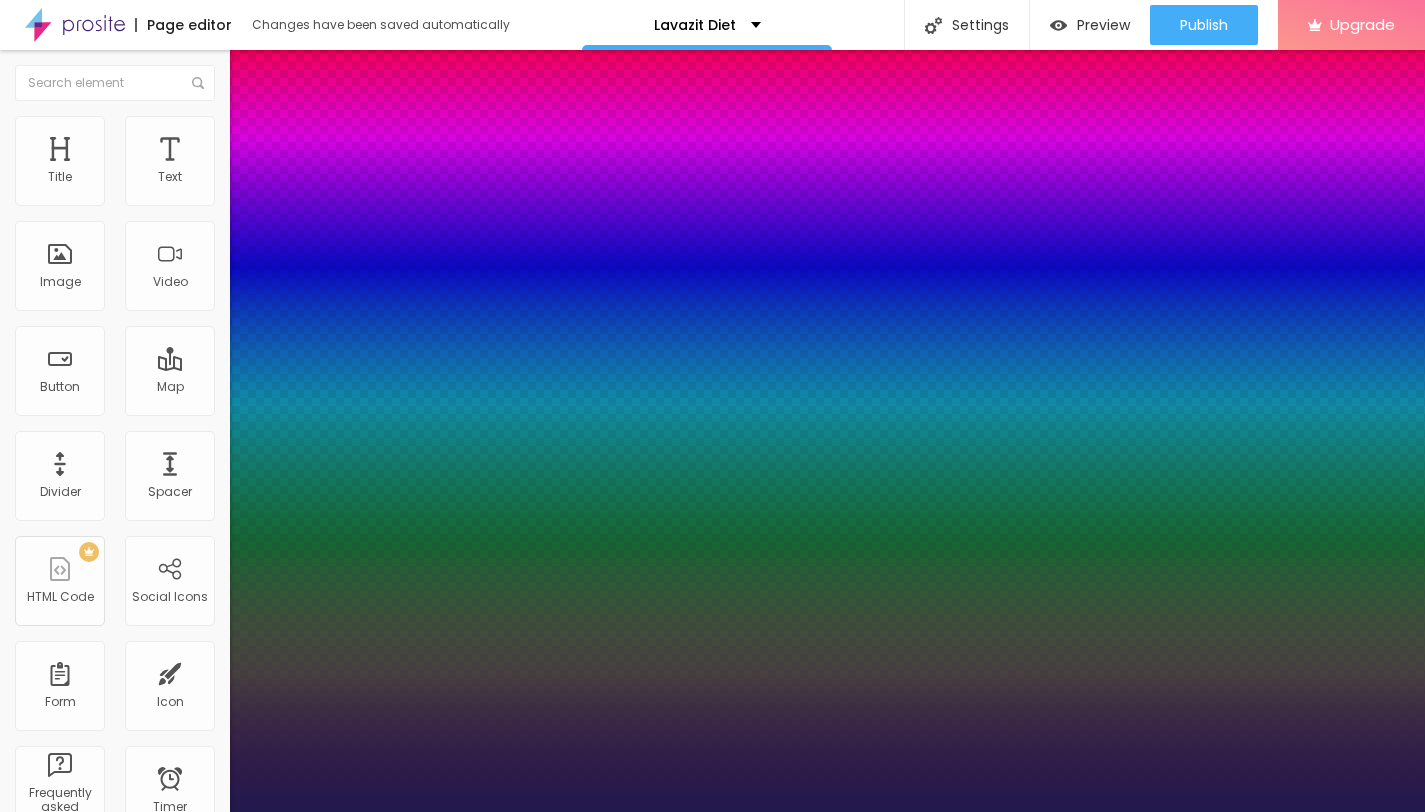 type on "7" 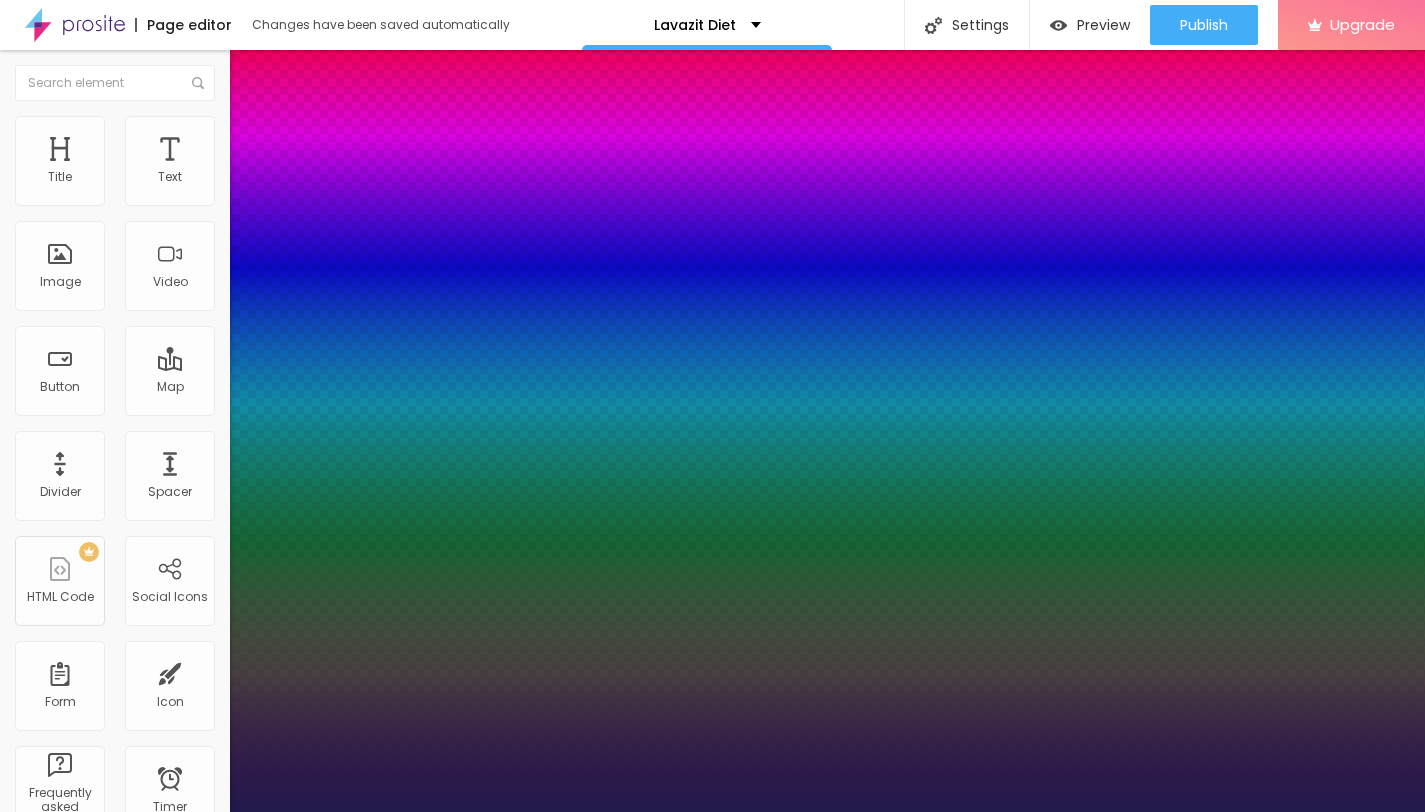 type on "9" 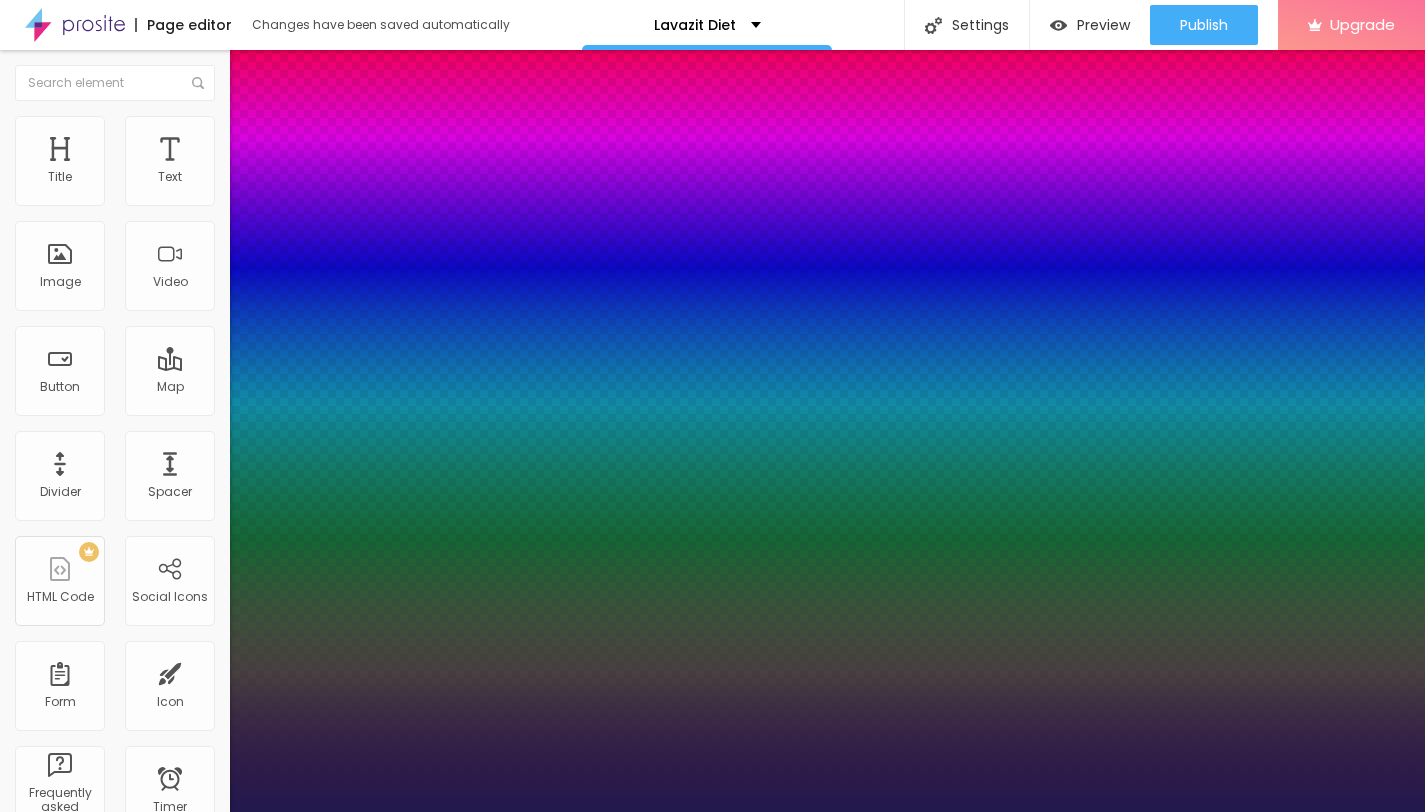 type on "0" 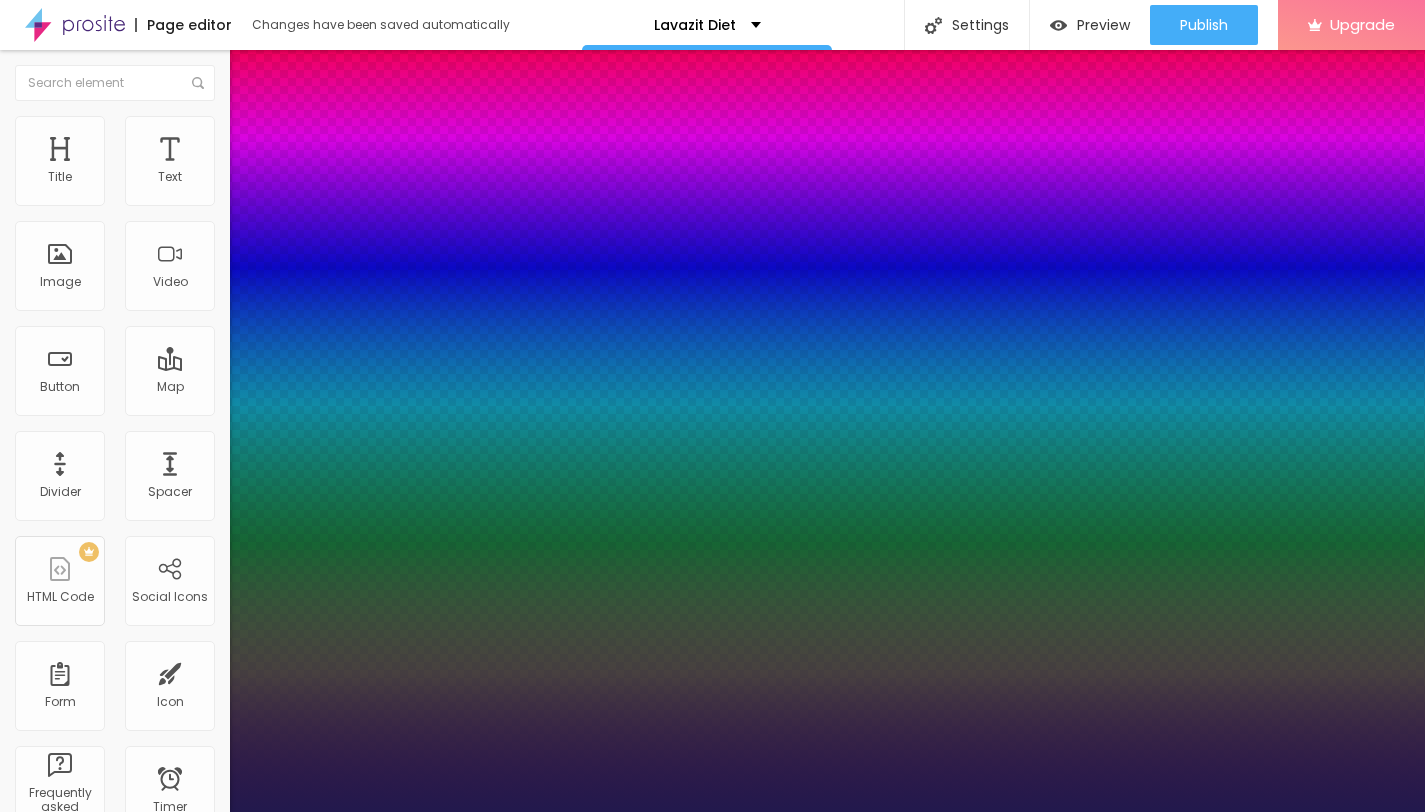 type on "1.4" 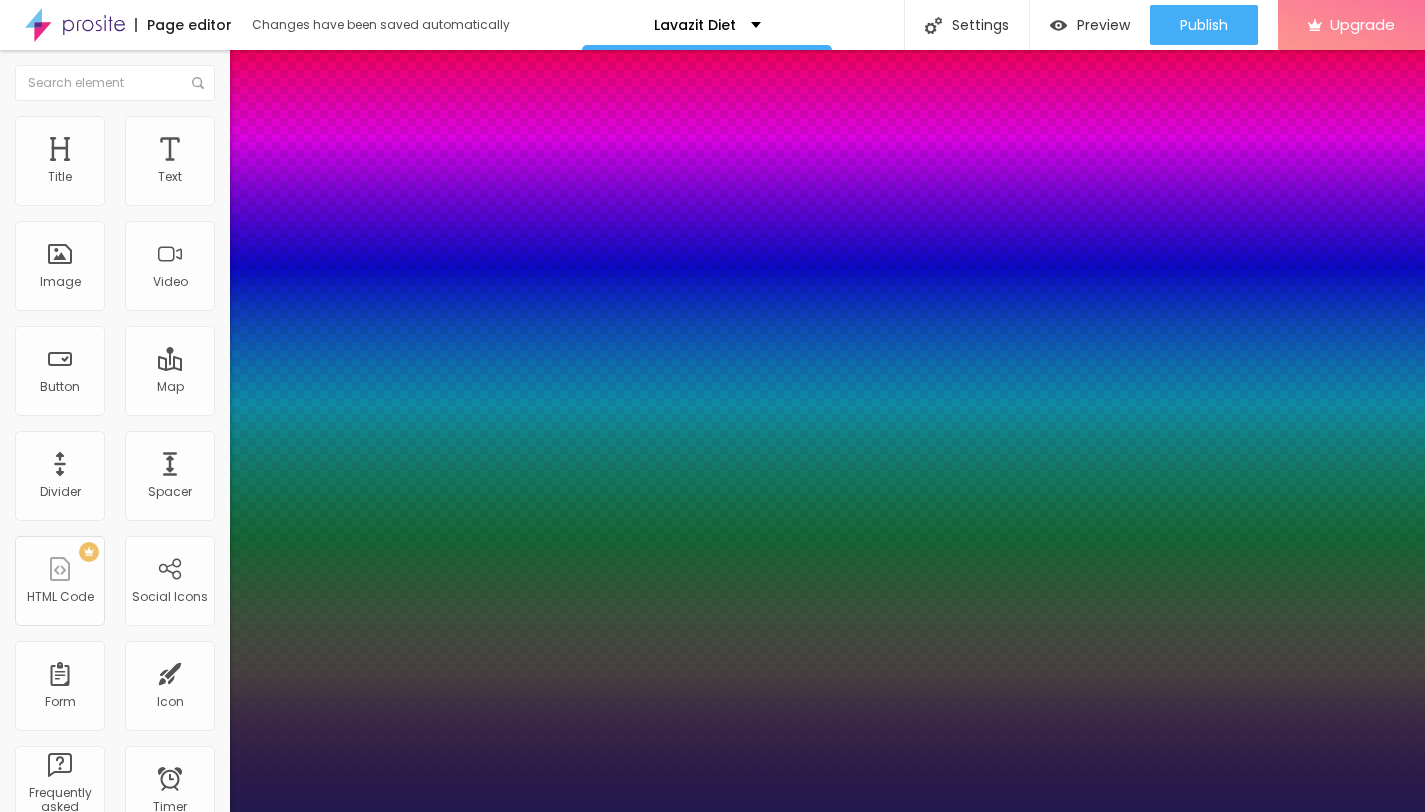 type 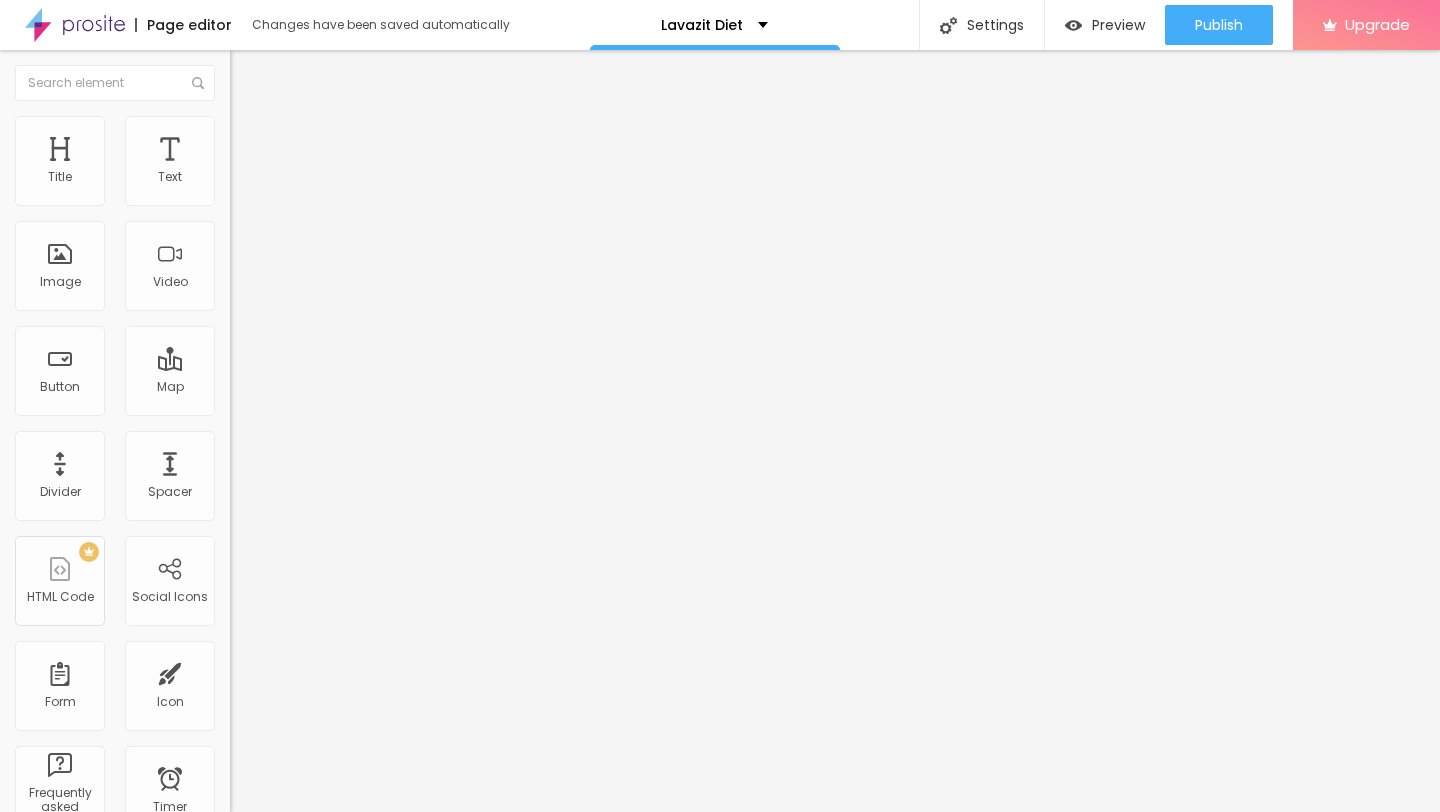 click on "Advanced" at bounding box center [280, 129] 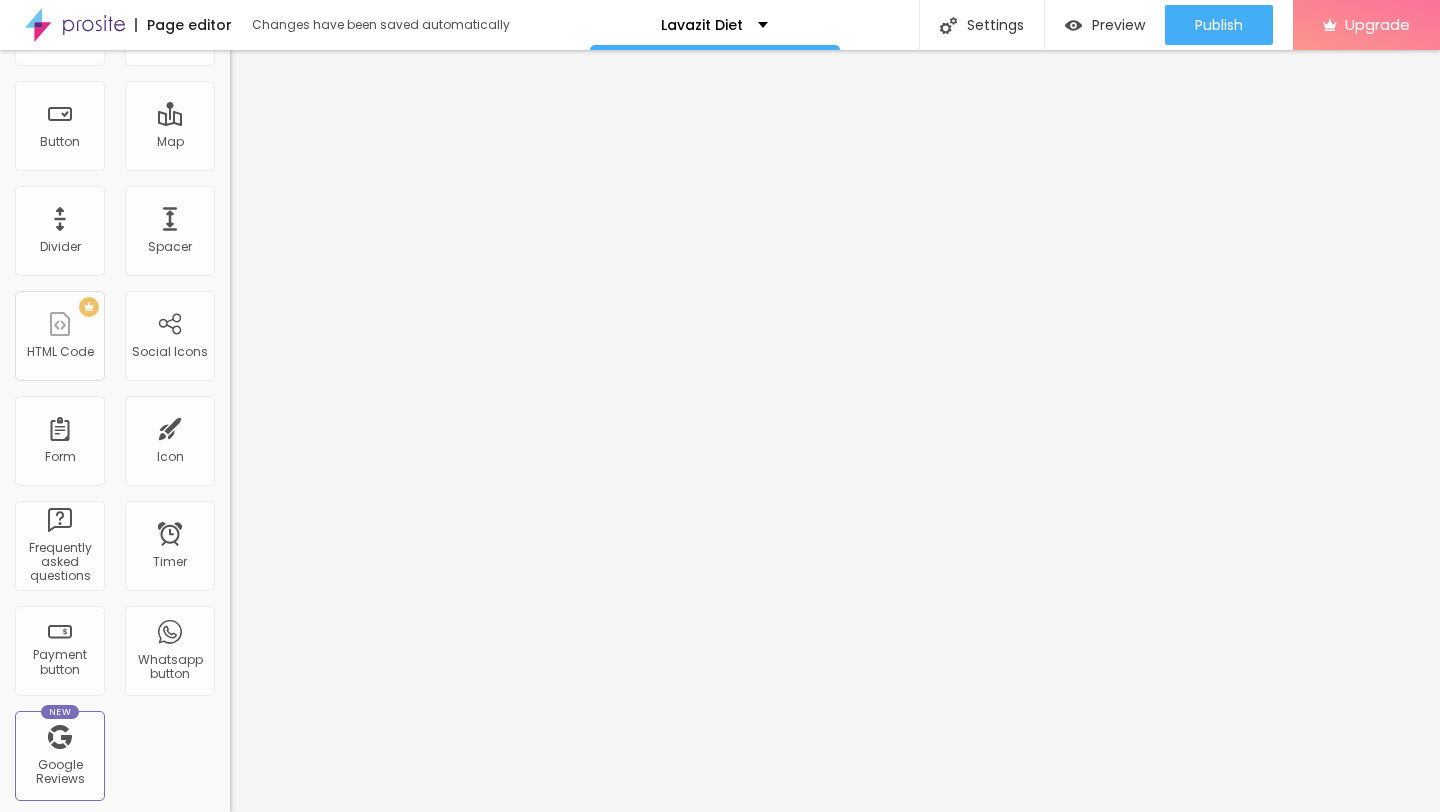 scroll, scrollTop: 291, scrollLeft: 0, axis: vertical 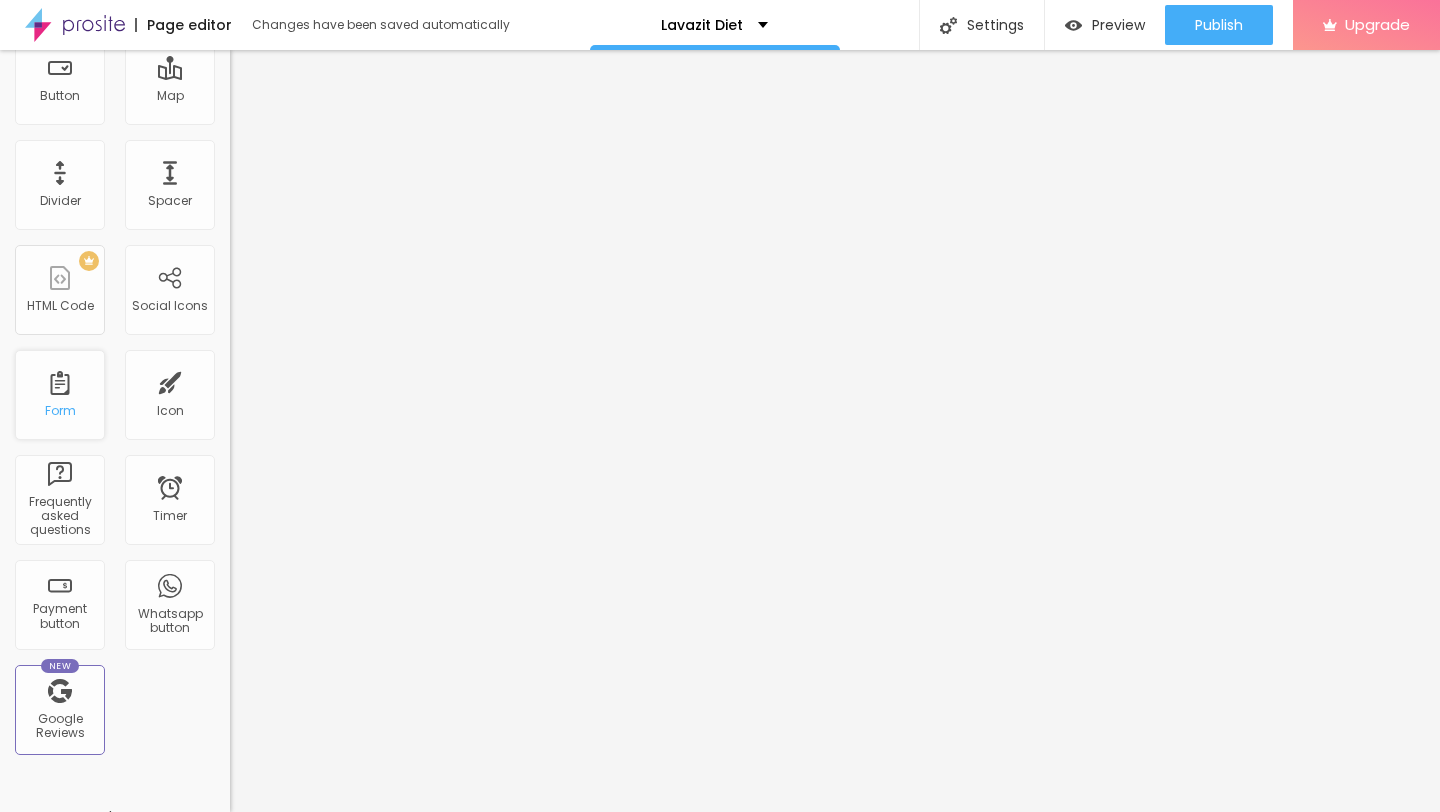 click on "Form" at bounding box center [60, 395] 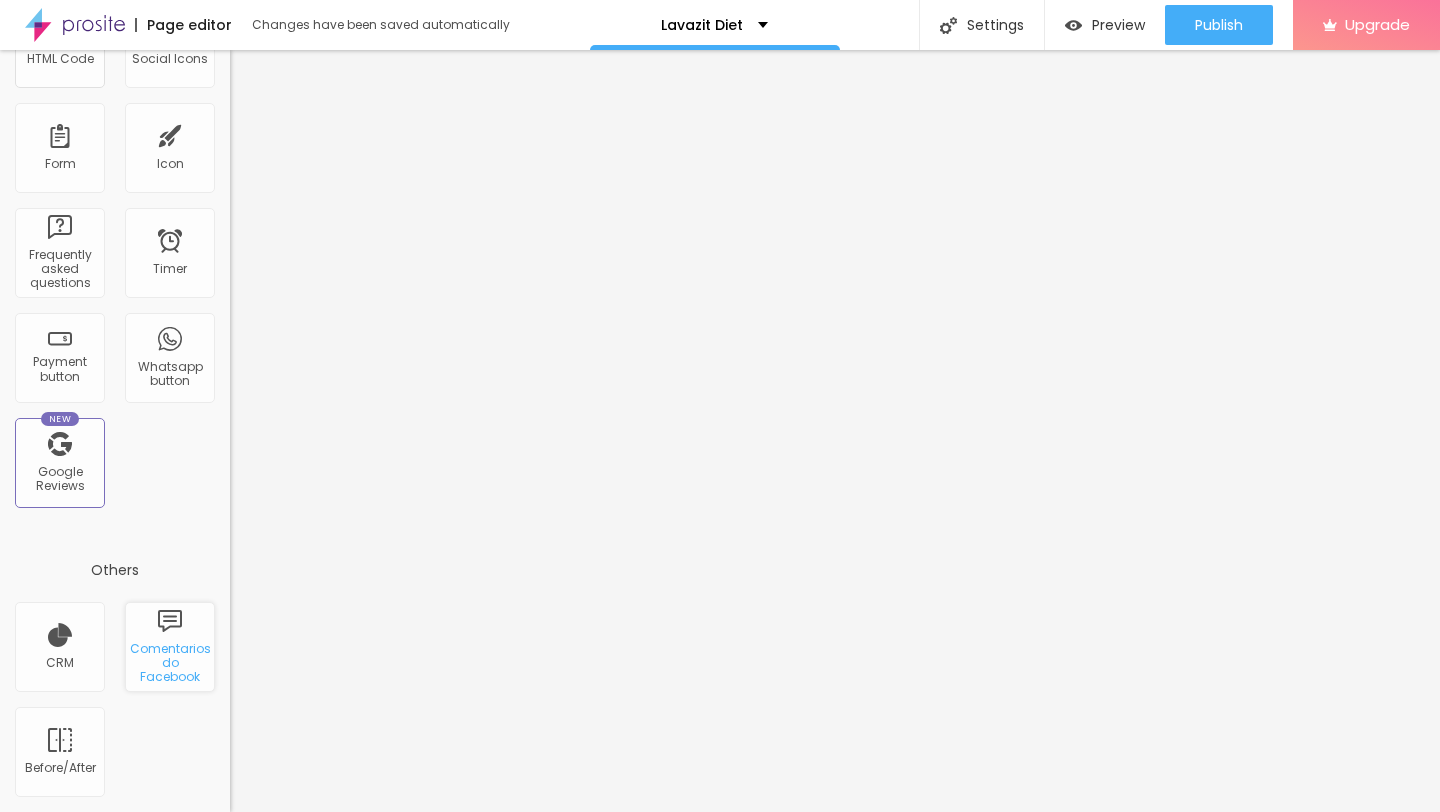 scroll, scrollTop: 0, scrollLeft: 0, axis: both 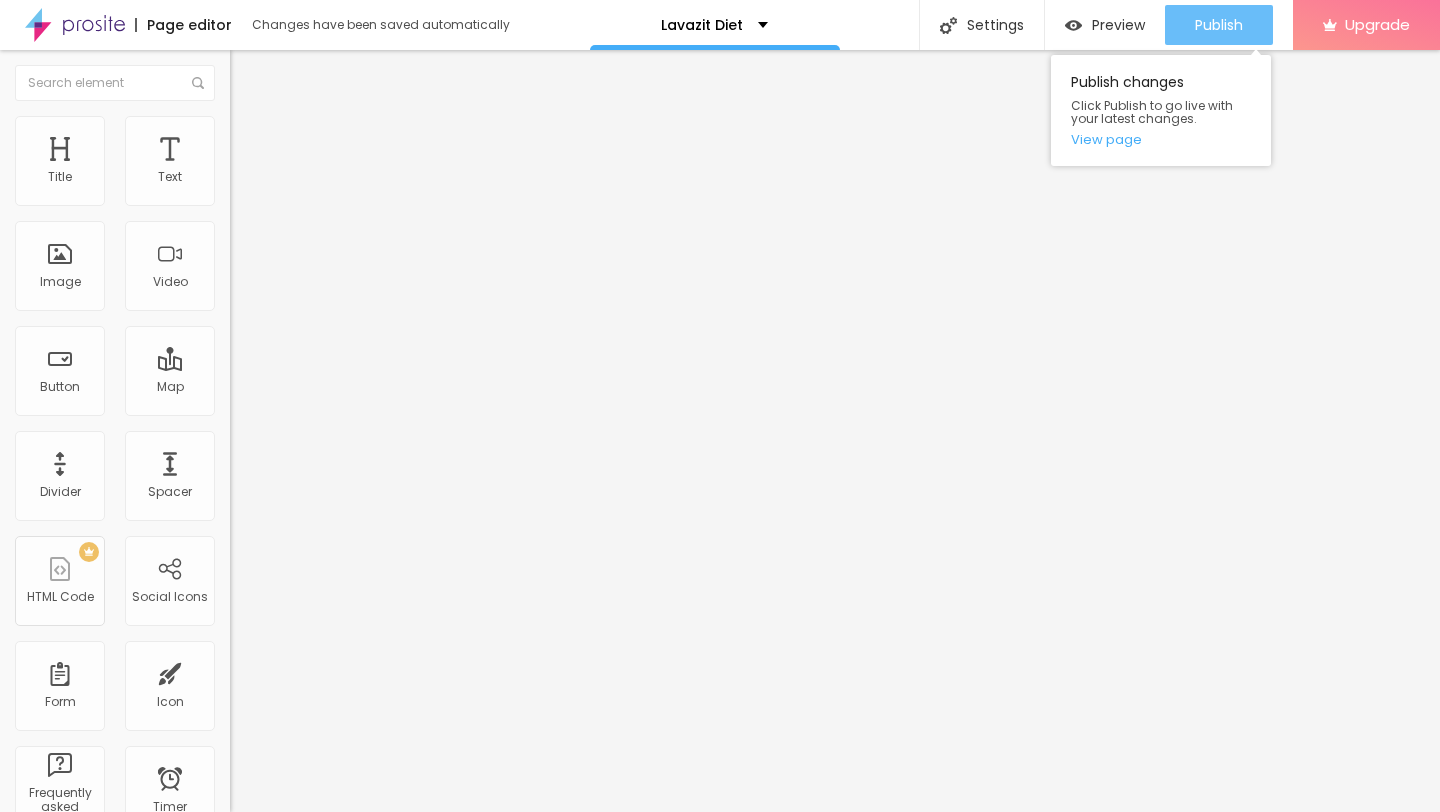 click on "Publish" at bounding box center [1219, 25] 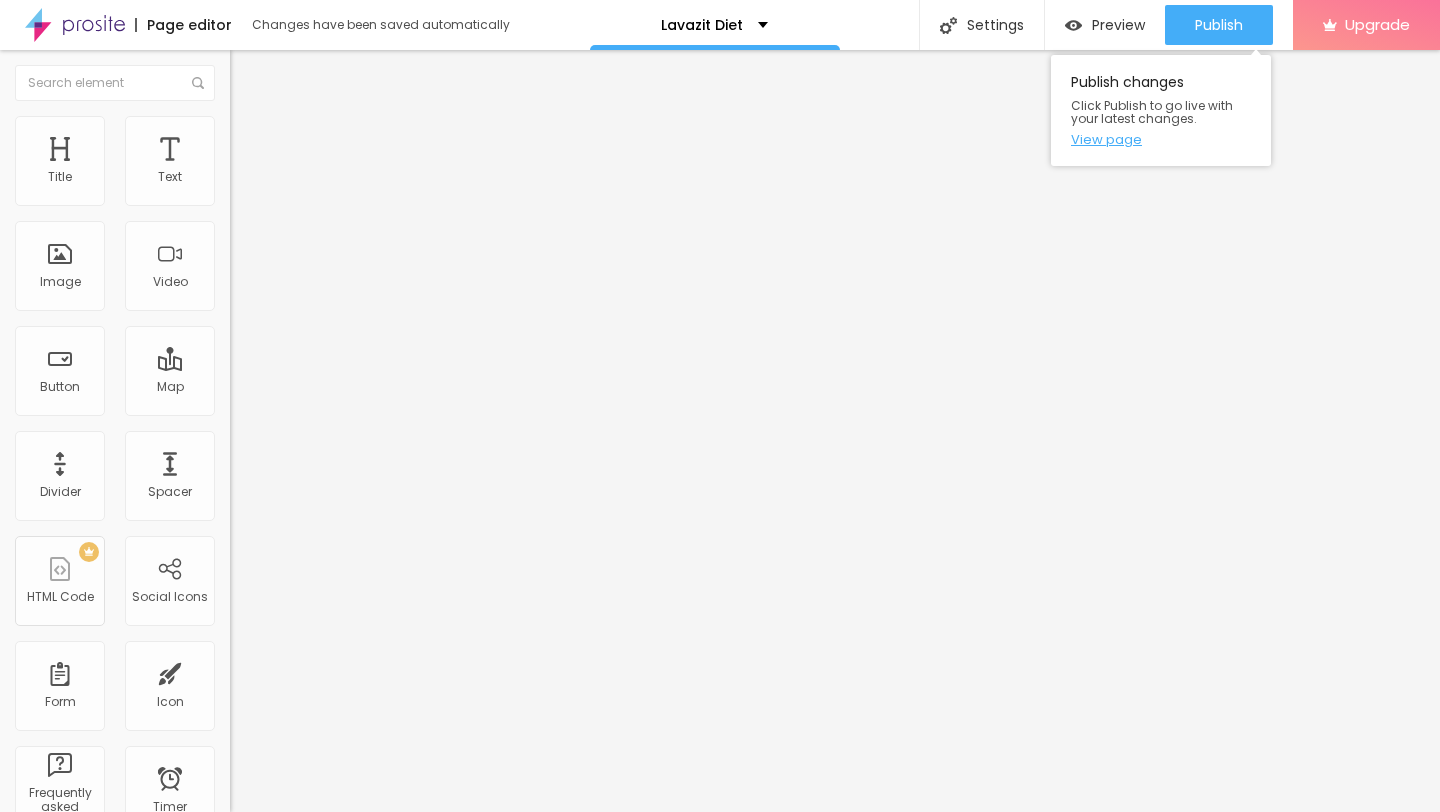 click on "View page" at bounding box center (1161, 139) 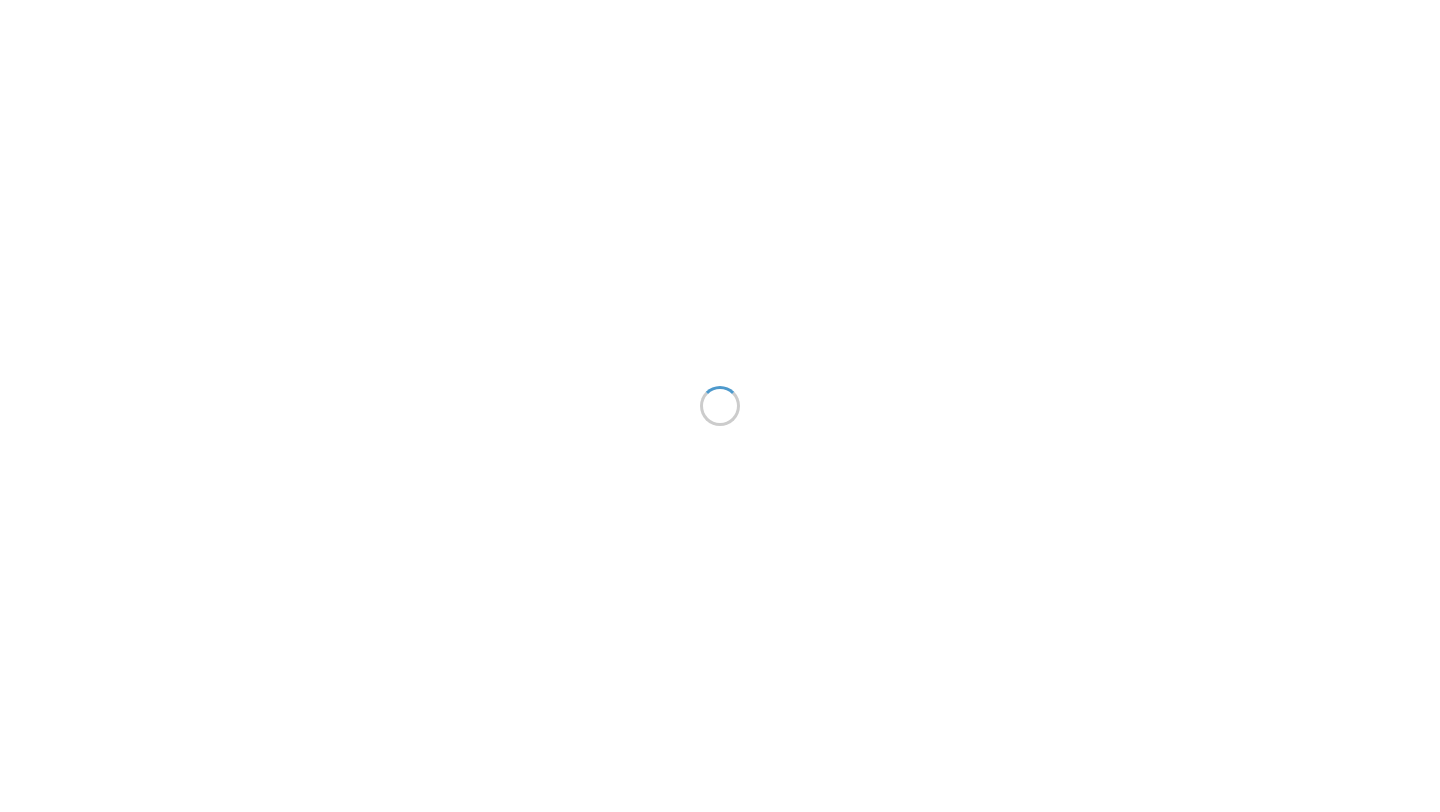 scroll, scrollTop: 0, scrollLeft: 0, axis: both 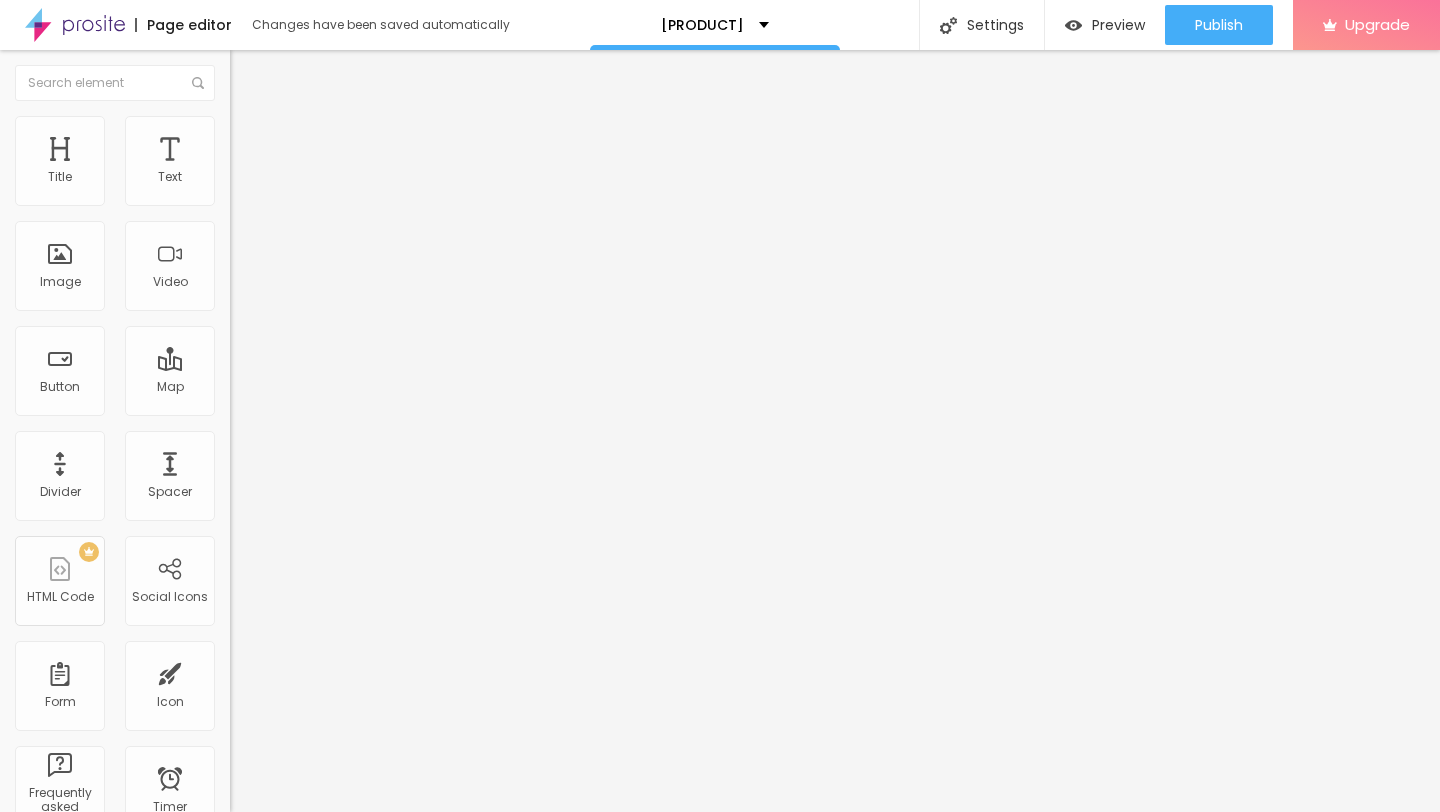 click on "Add image" at bounding box center [271, 163] 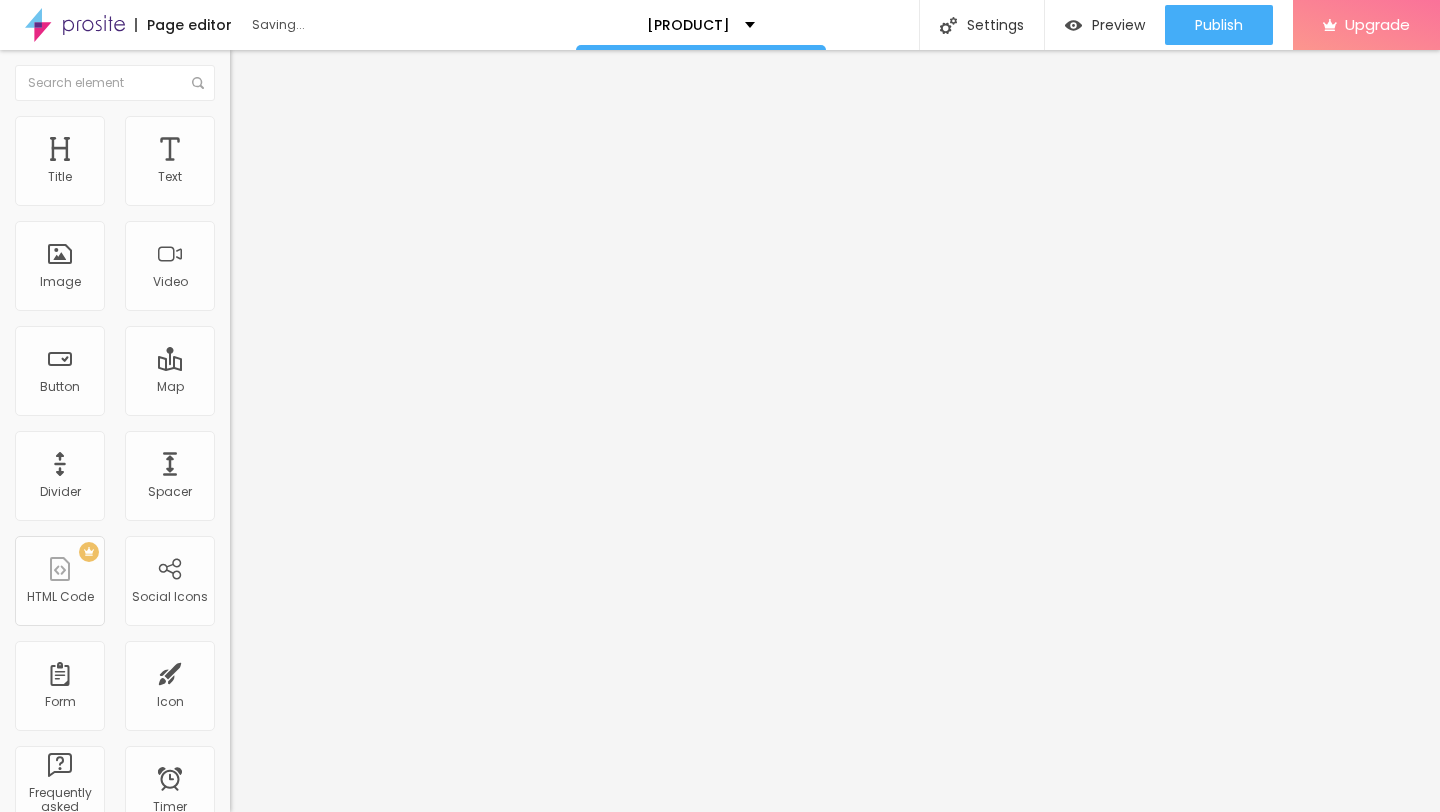 click on "Default 4:3" at bounding box center (345, 336) 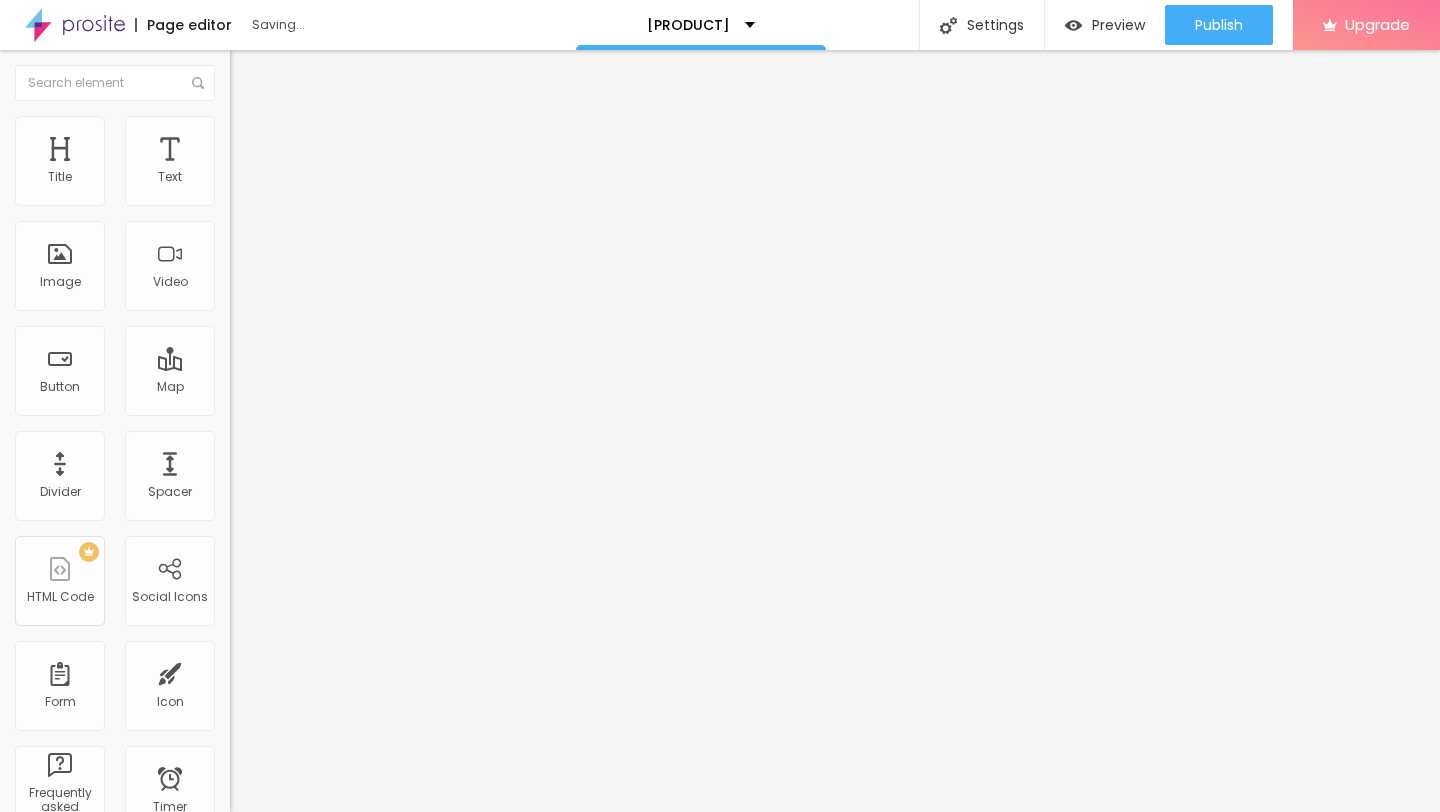 click on "Square" at bounding box center [252, 347] 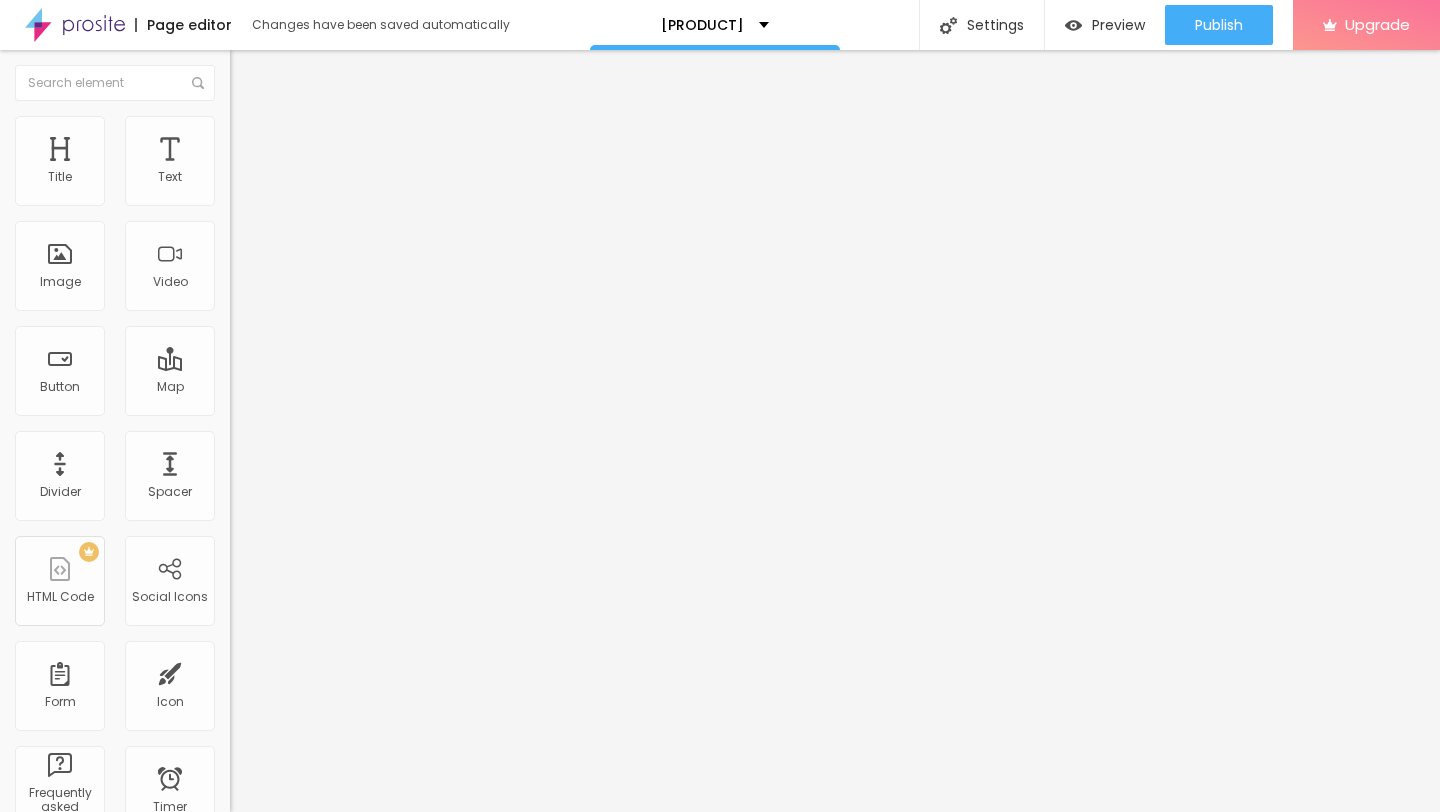 click on "Original" at bounding box center (254, 359) 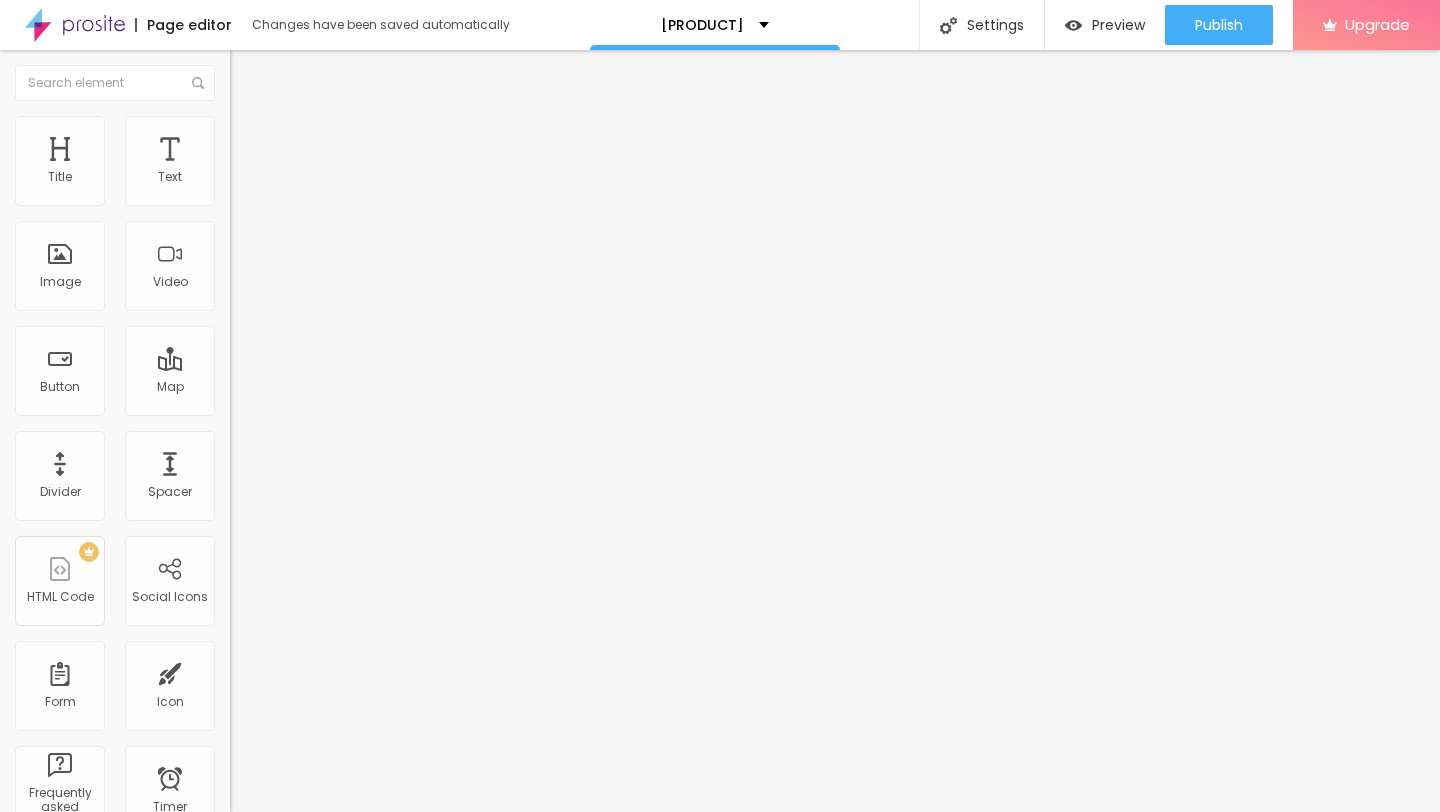 click on "Heading 2" at bounding box center [275, 176] 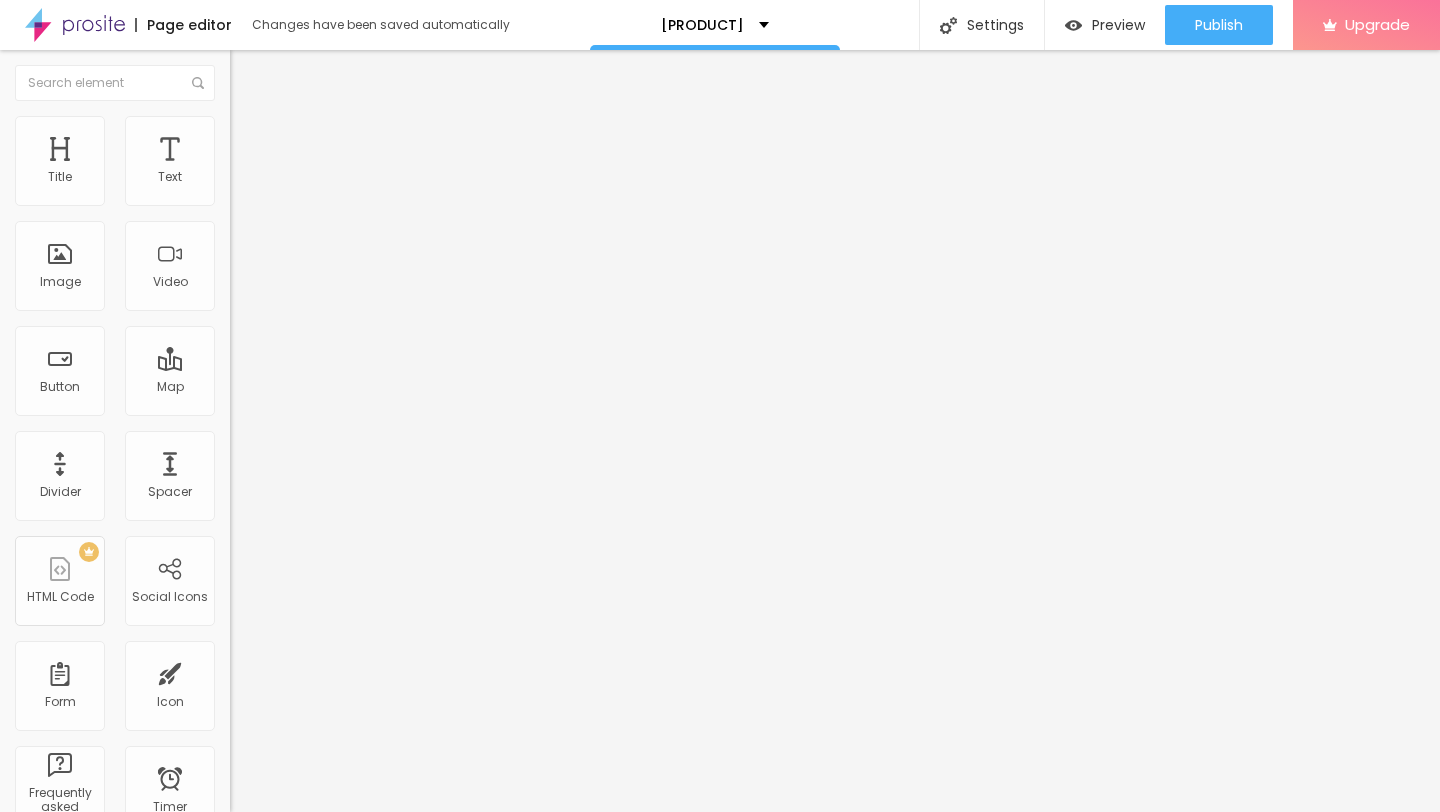 click on "Heading 1" at bounding box center [296, 158] 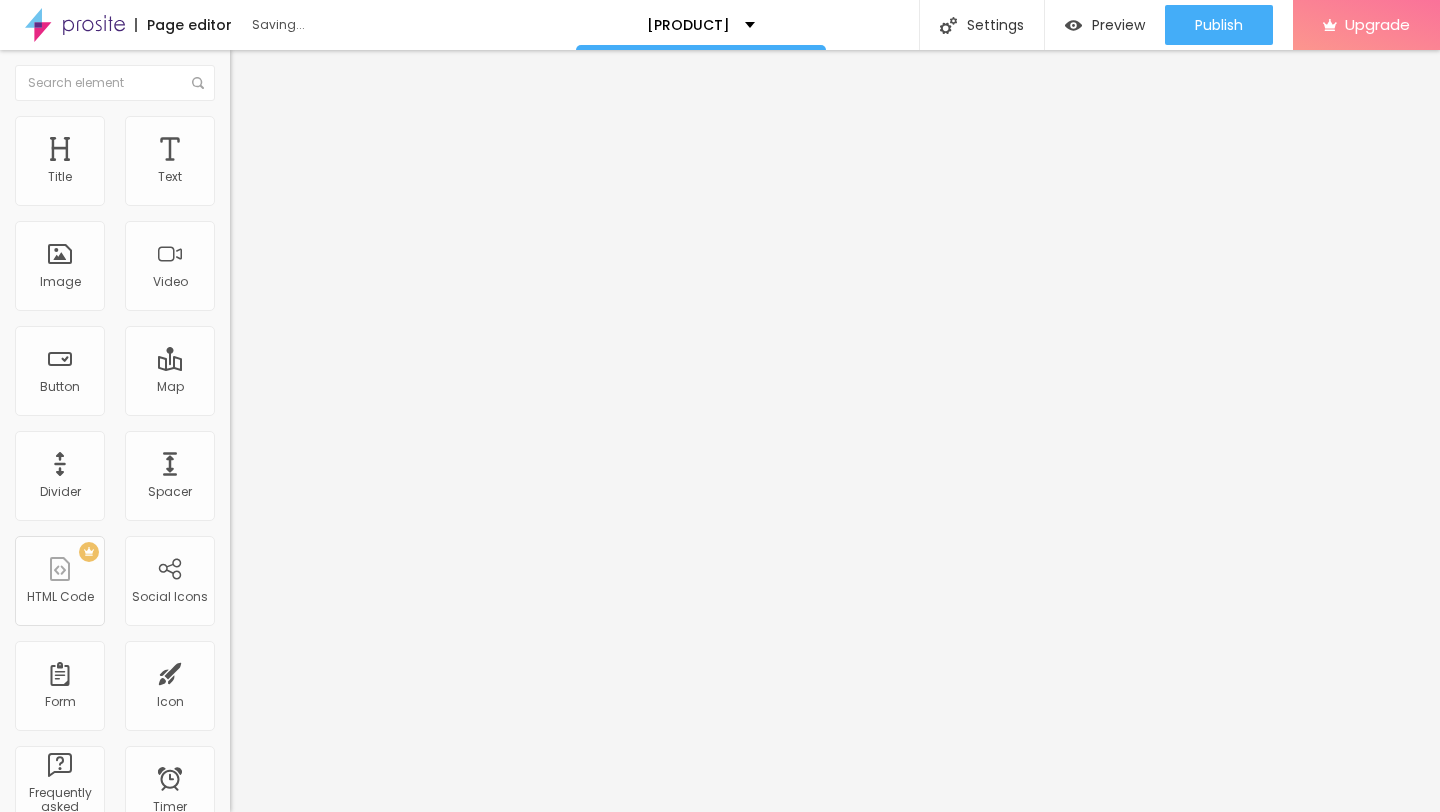 type on "22" 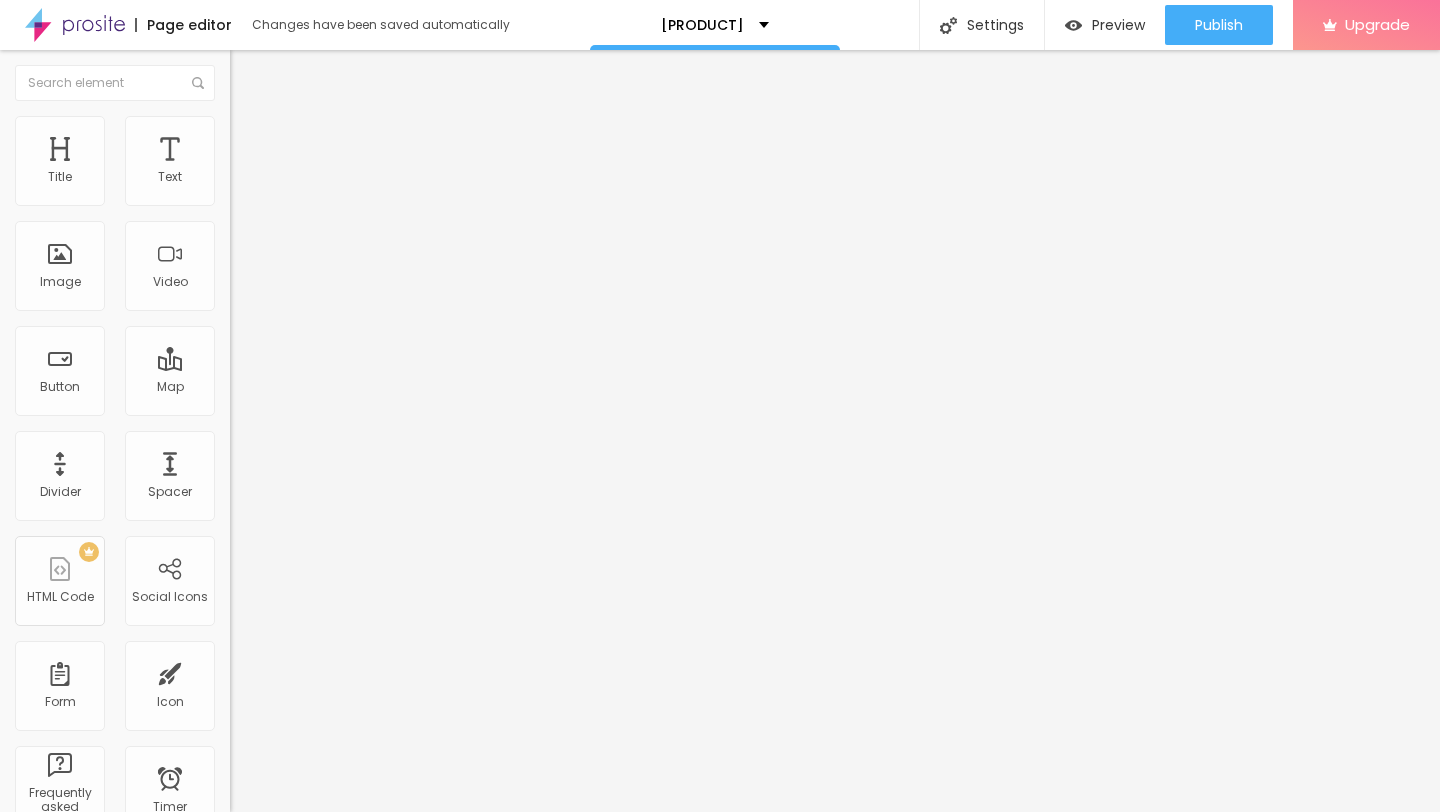 type on "9" 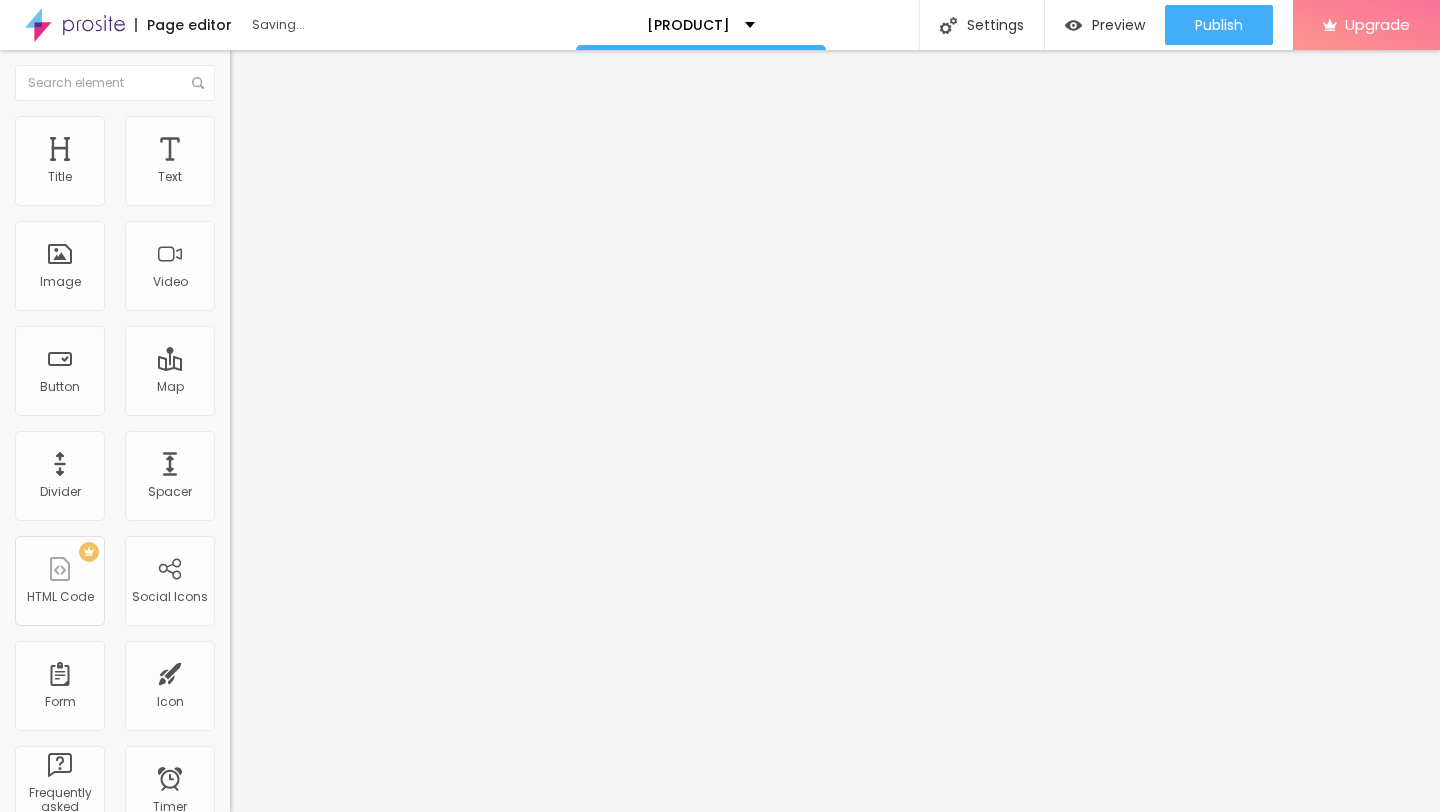 type on "42" 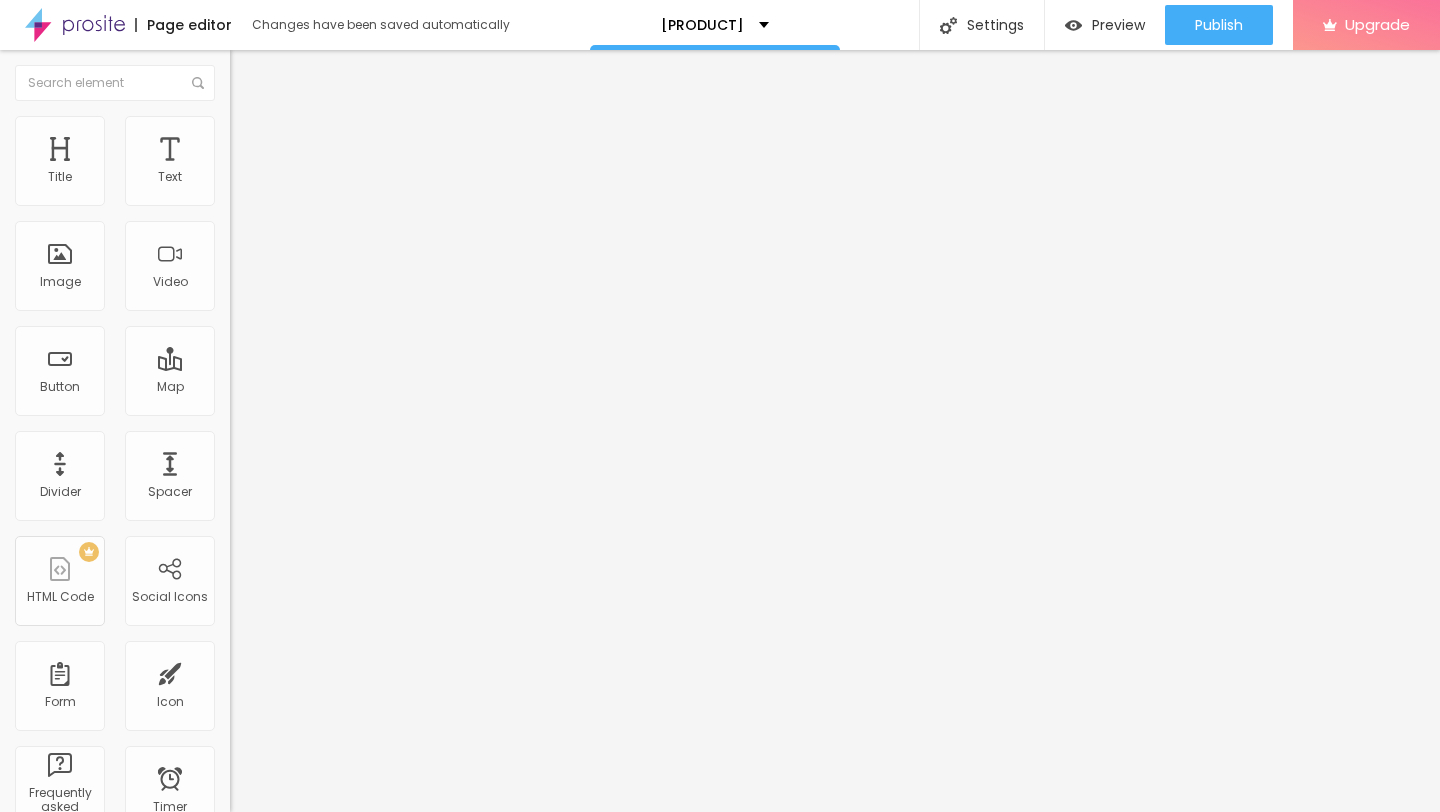 type on "22" 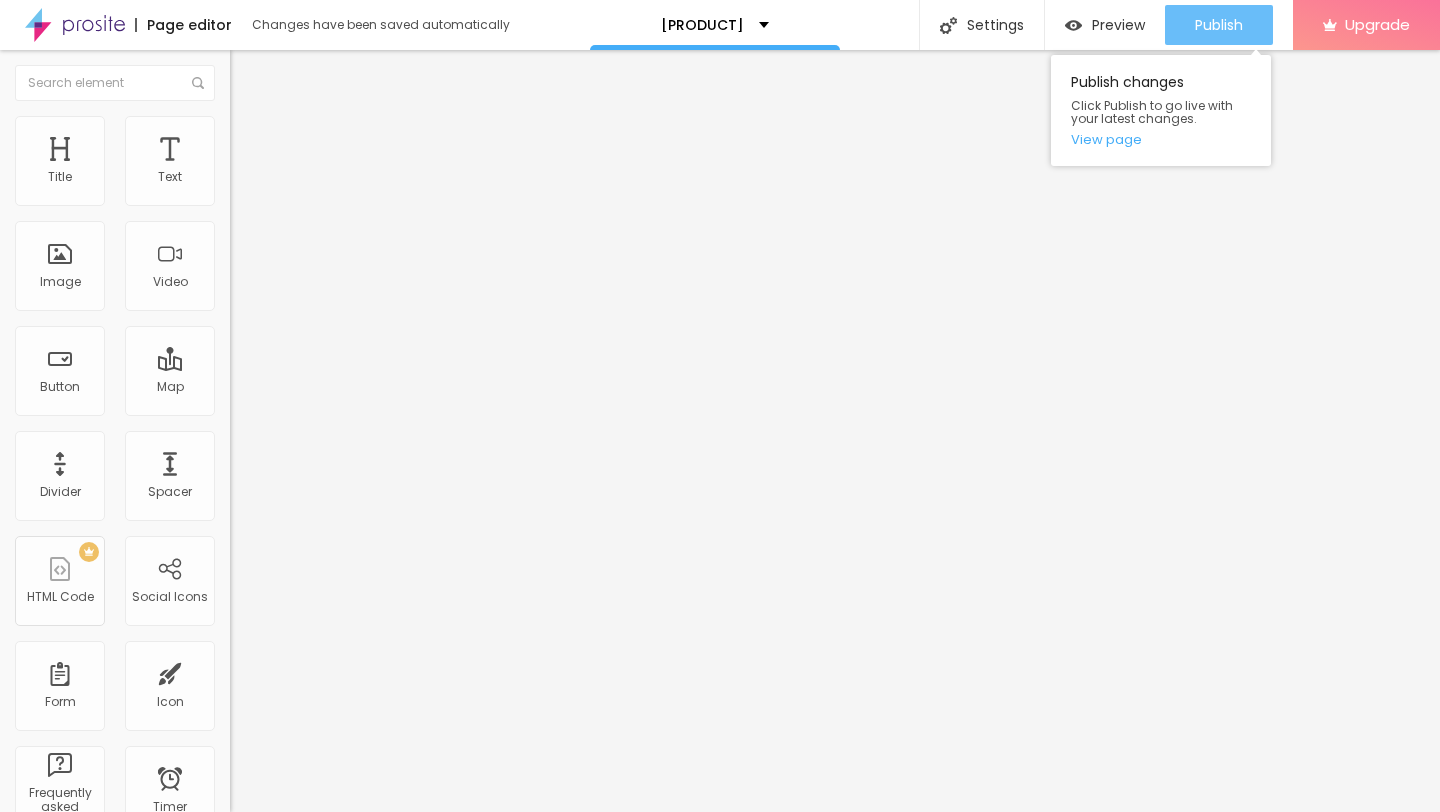 click on "Publish" at bounding box center [1219, 25] 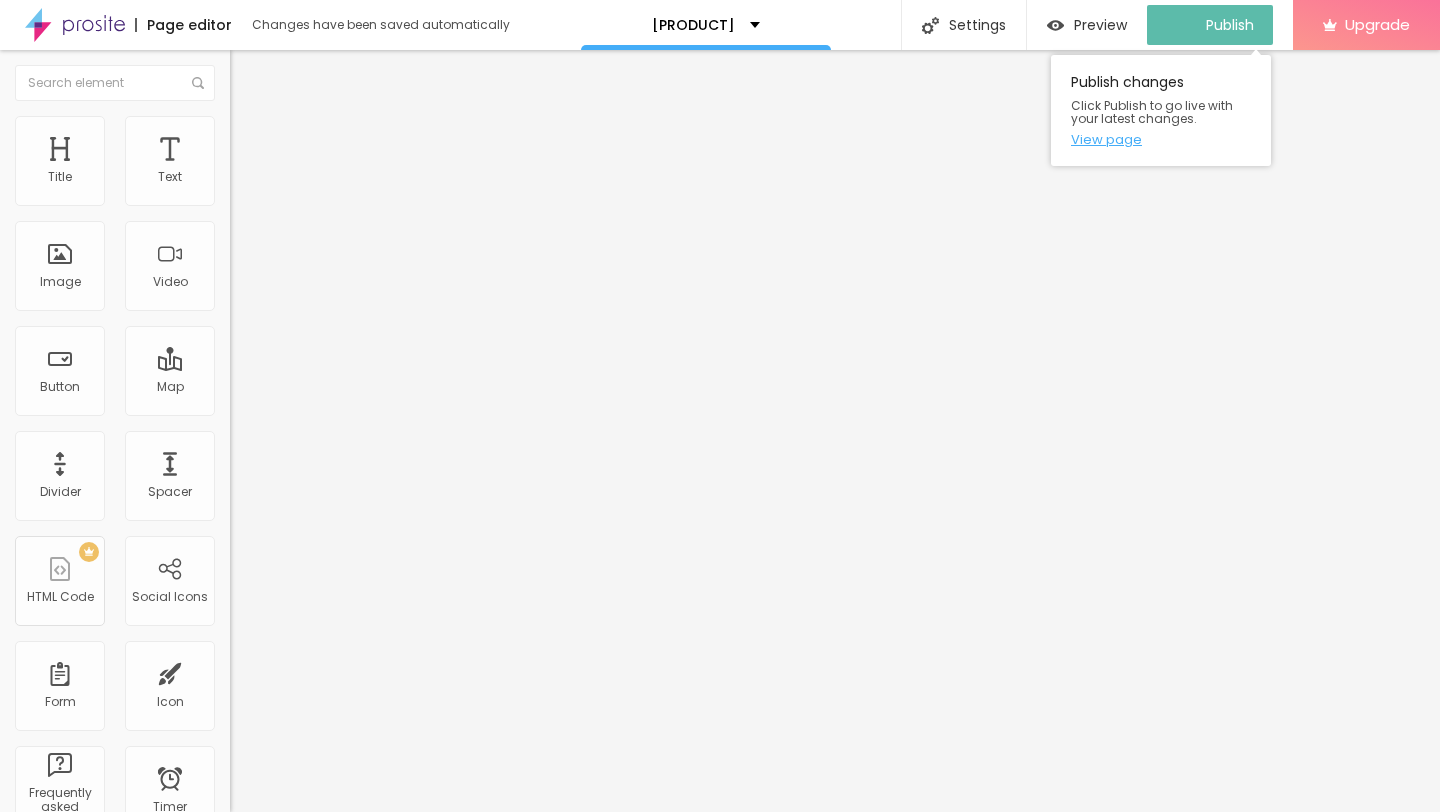 click on "View page" at bounding box center (1161, 139) 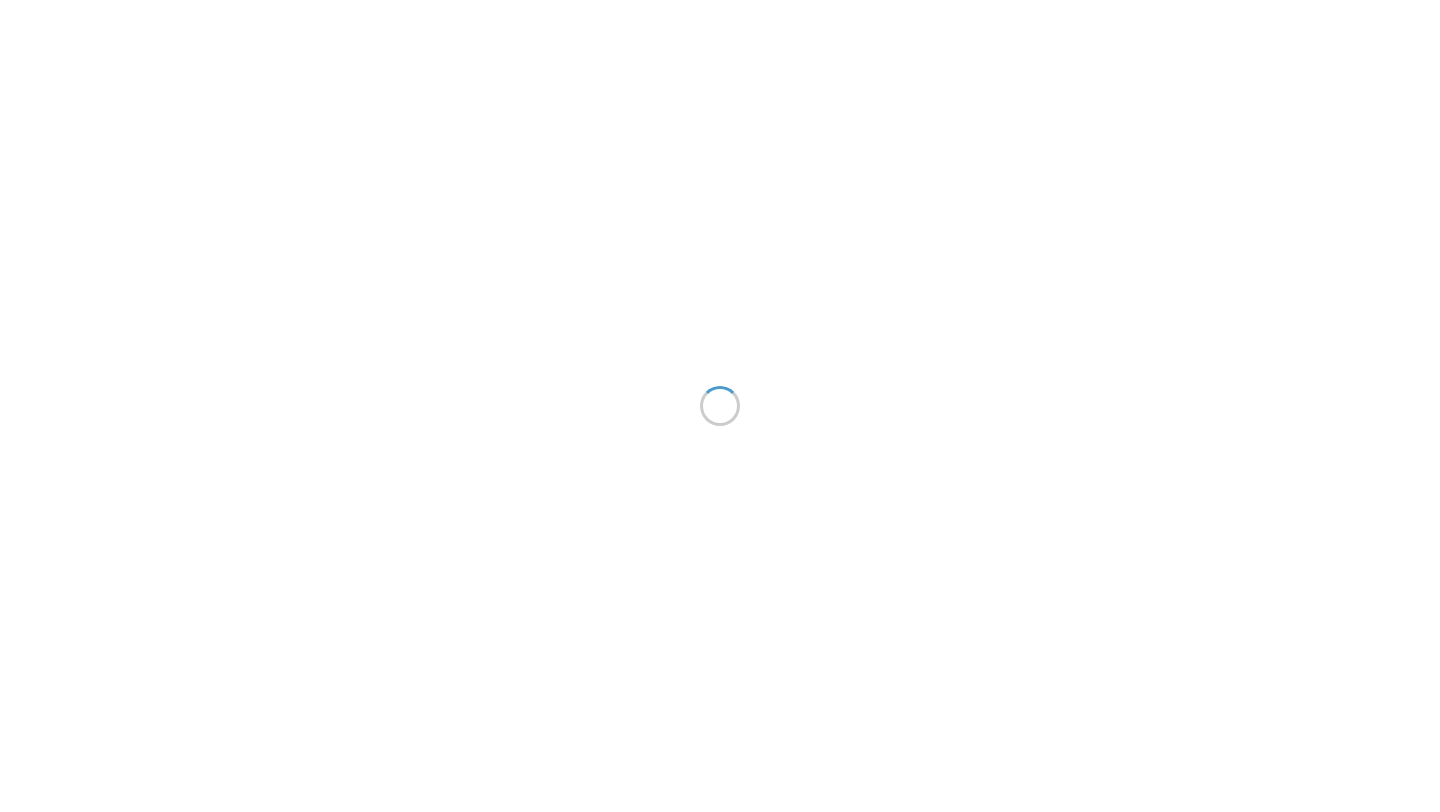 scroll, scrollTop: 0, scrollLeft: 0, axis: both 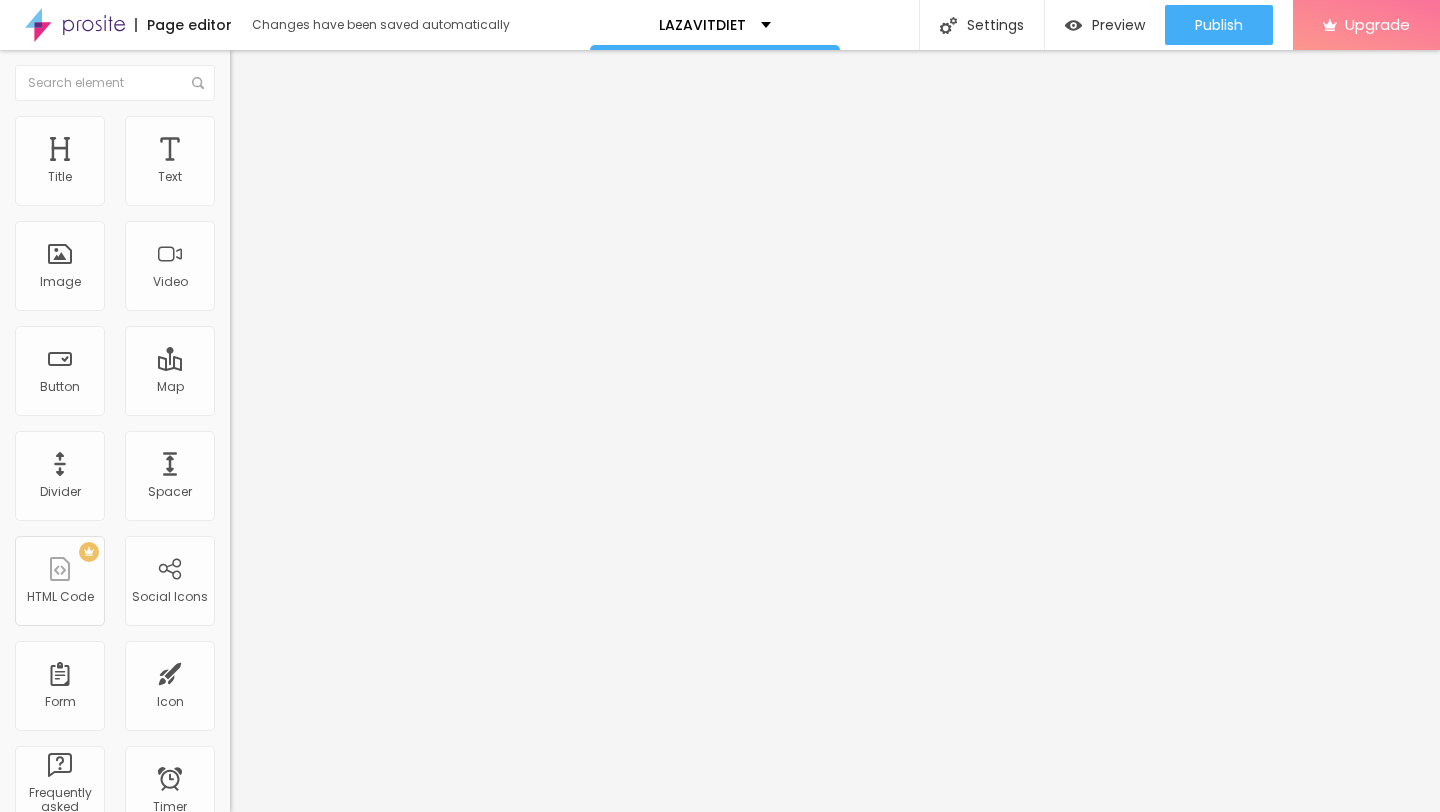 click at bounding box center (350, 192) 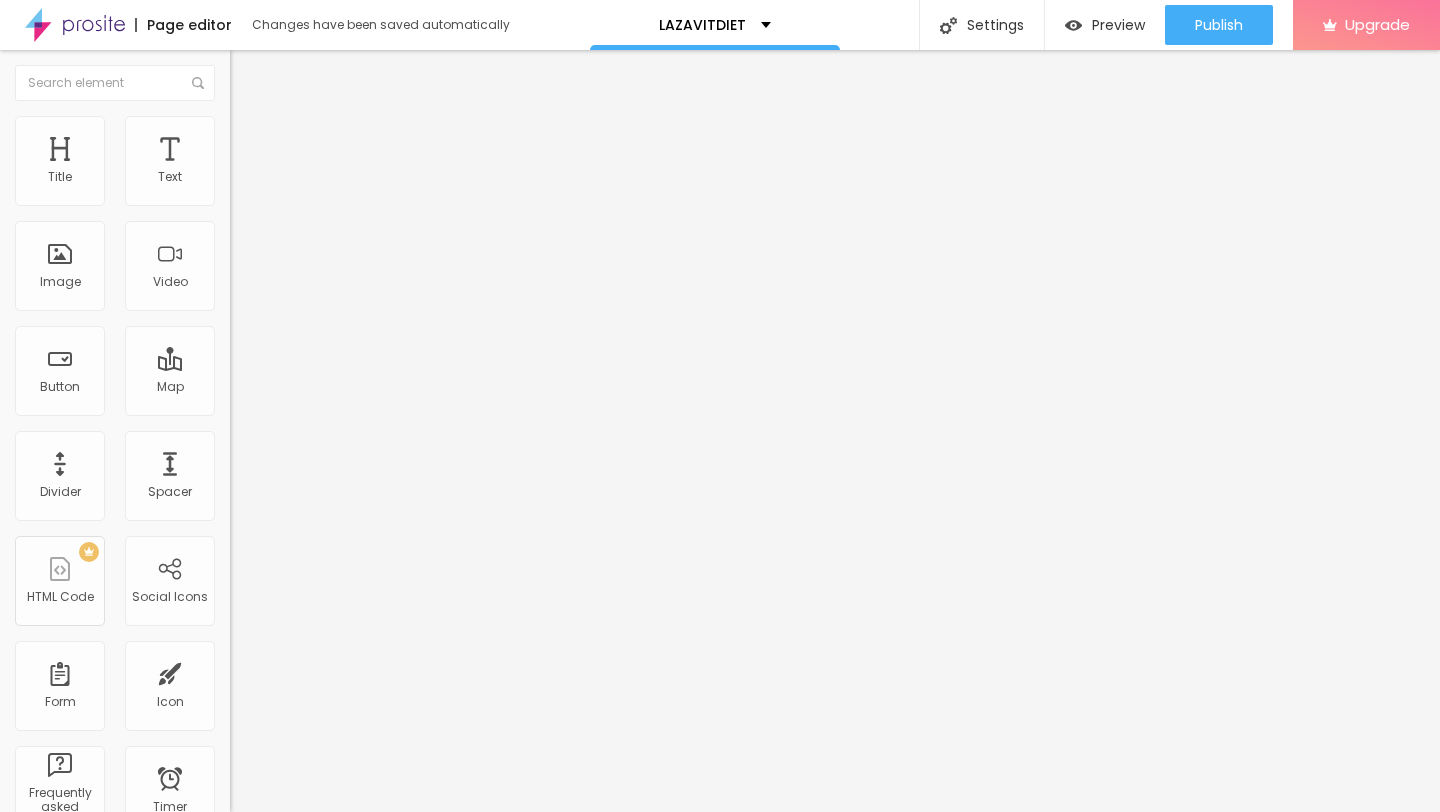 type on "2" 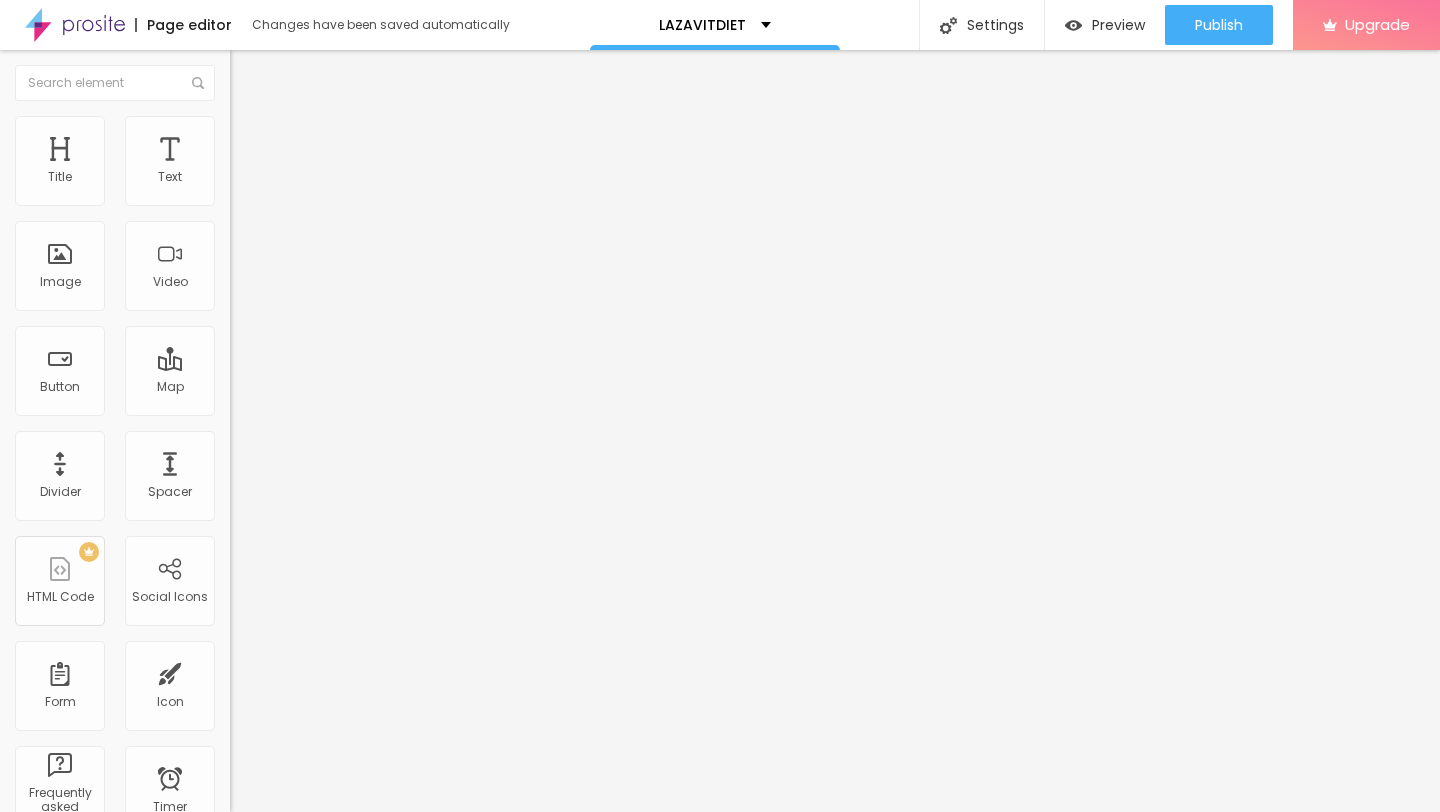 type on "13" 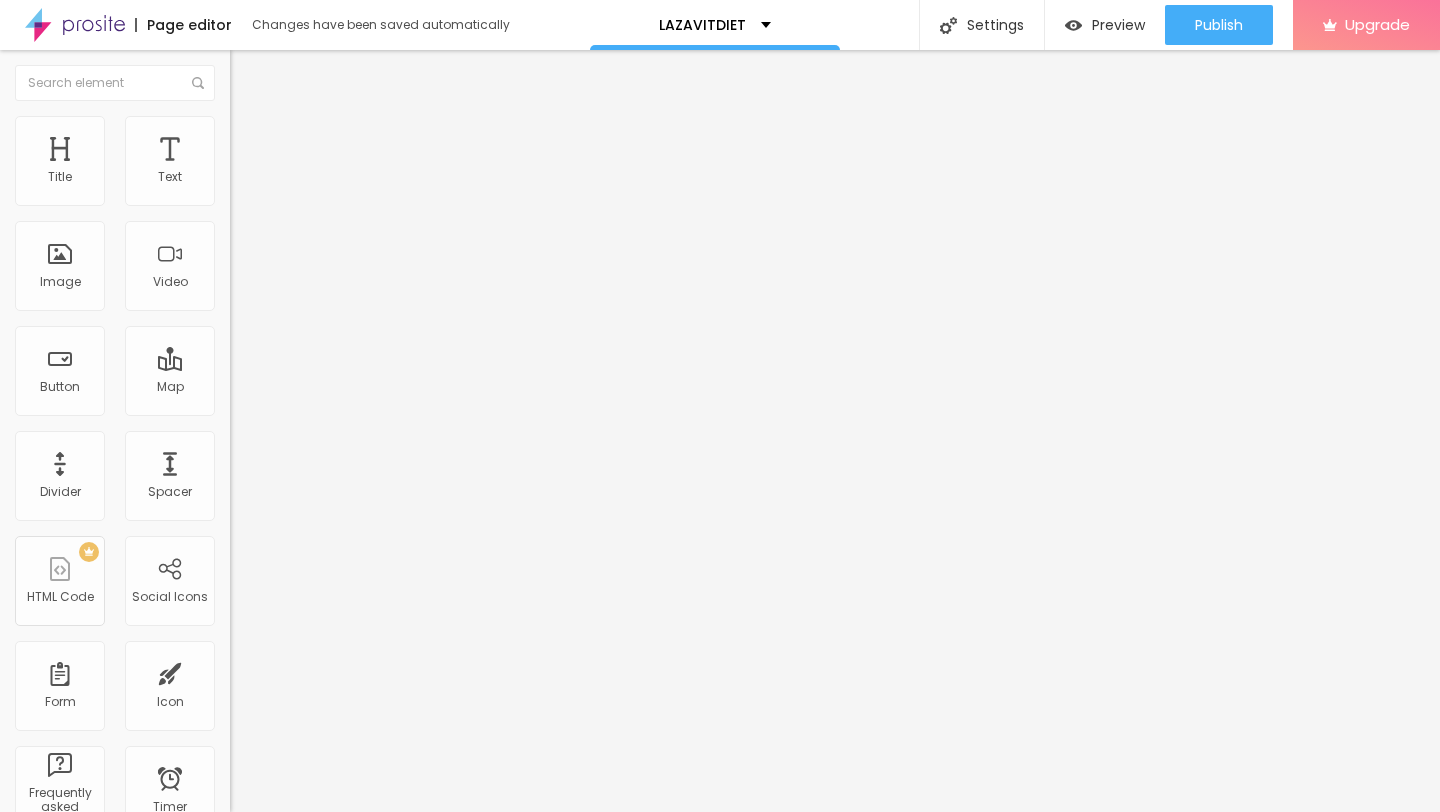 type on "13" 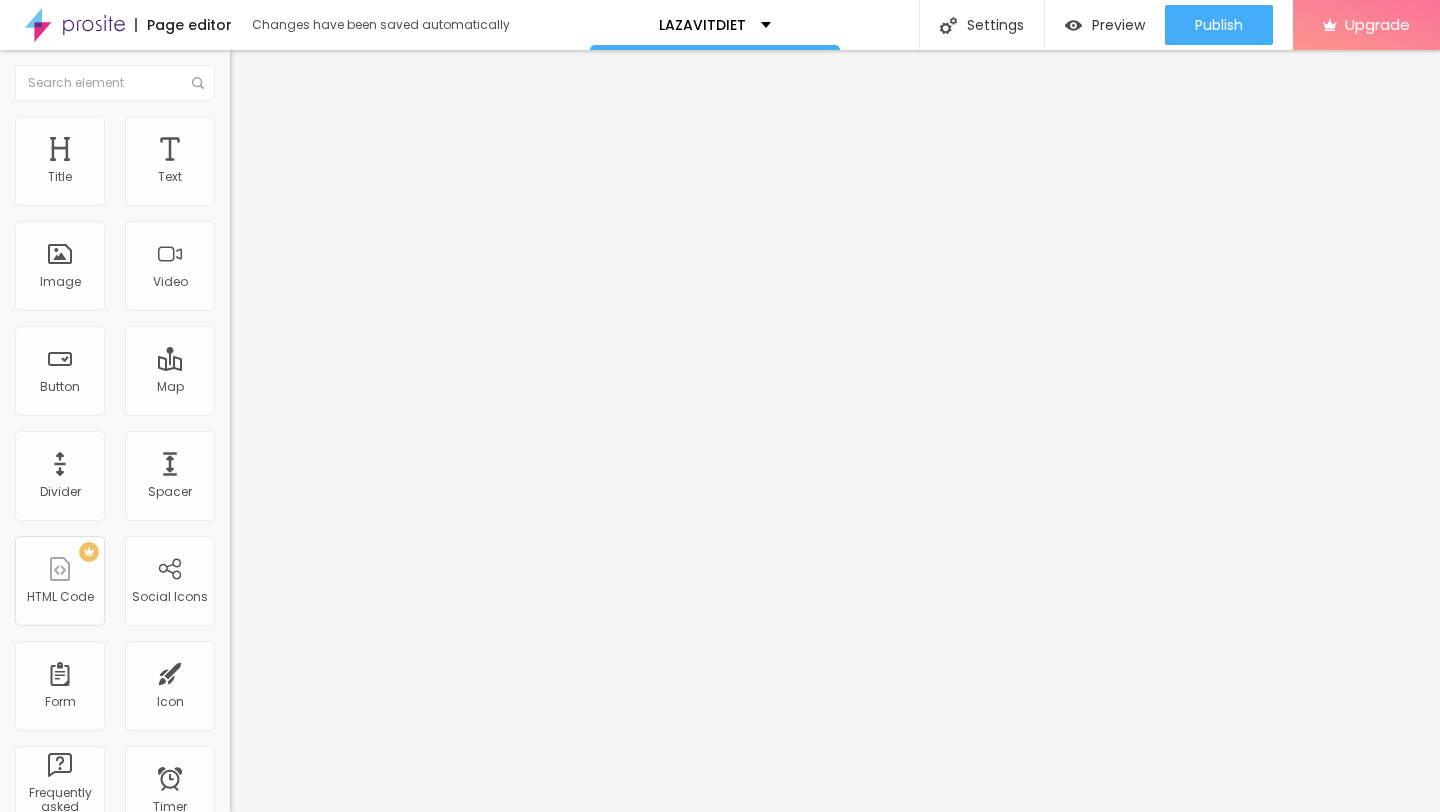 type on "139" 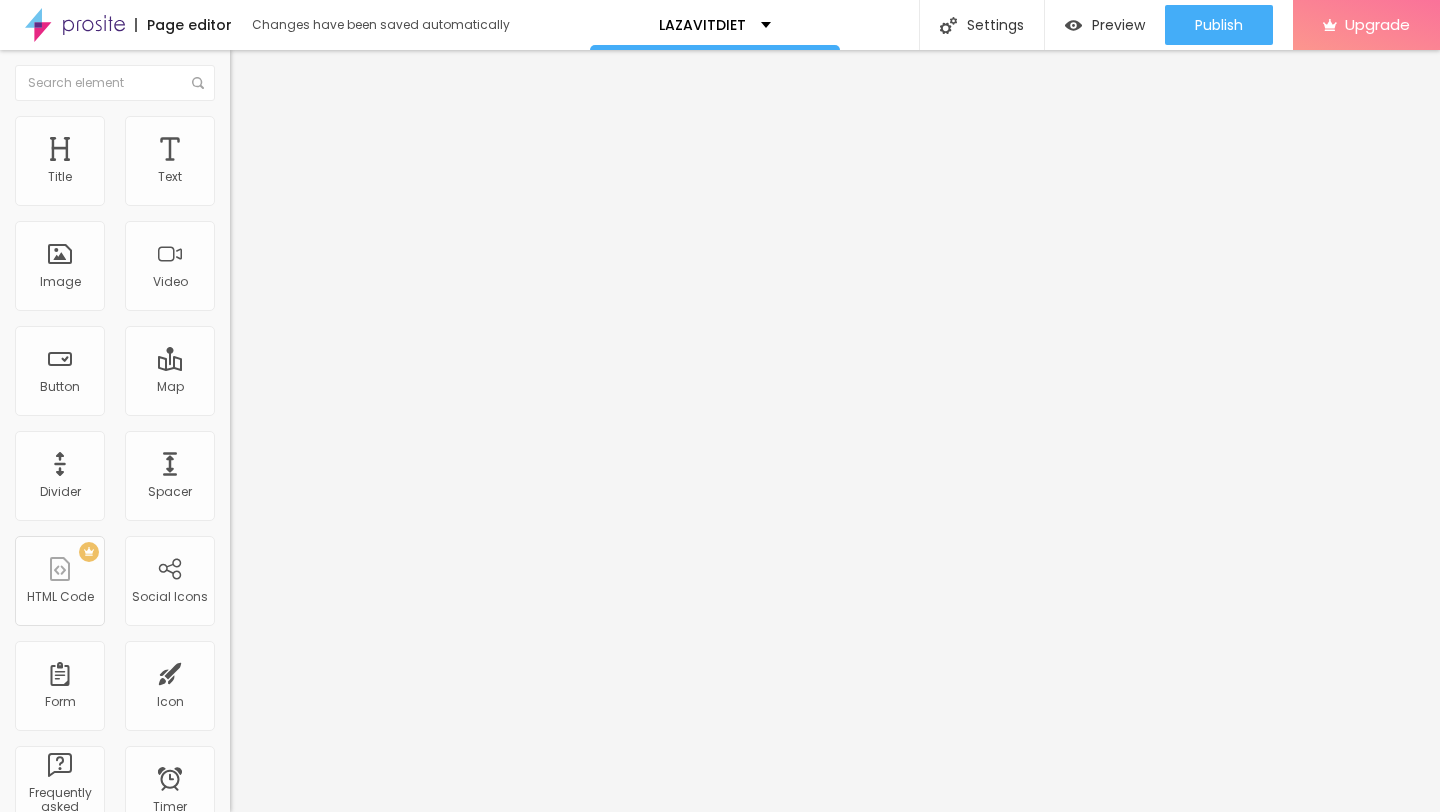 type on "139" 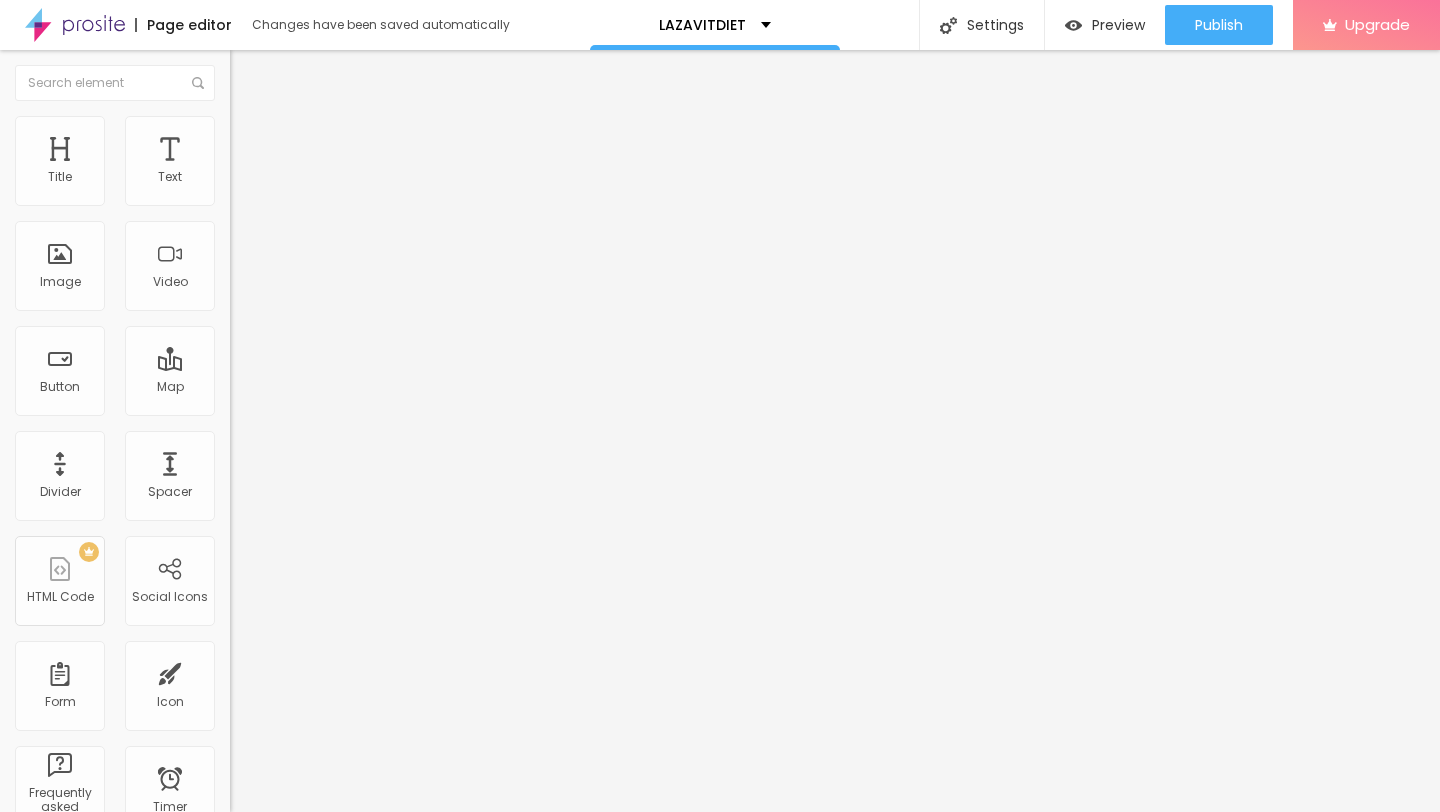 type on "200" 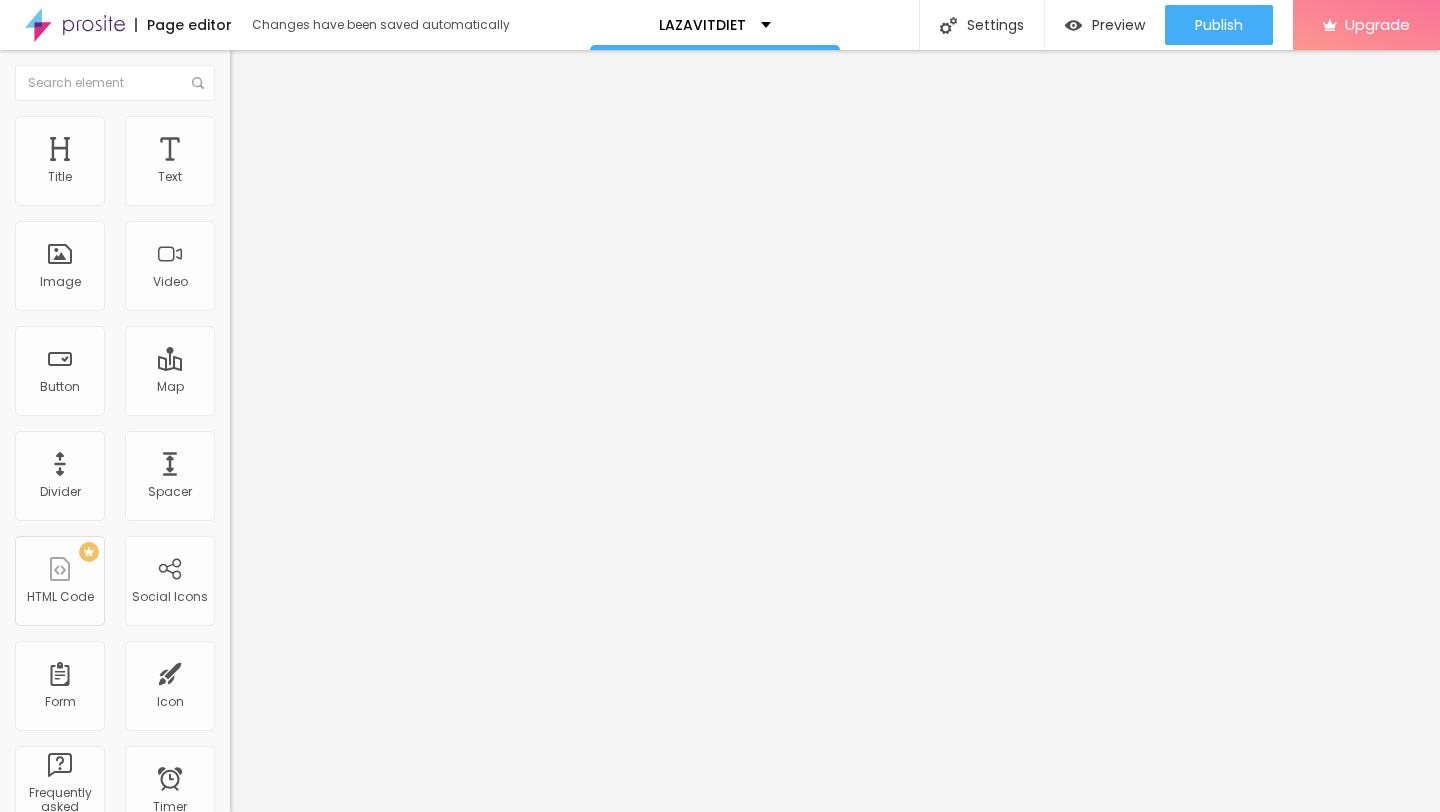 type on "200" 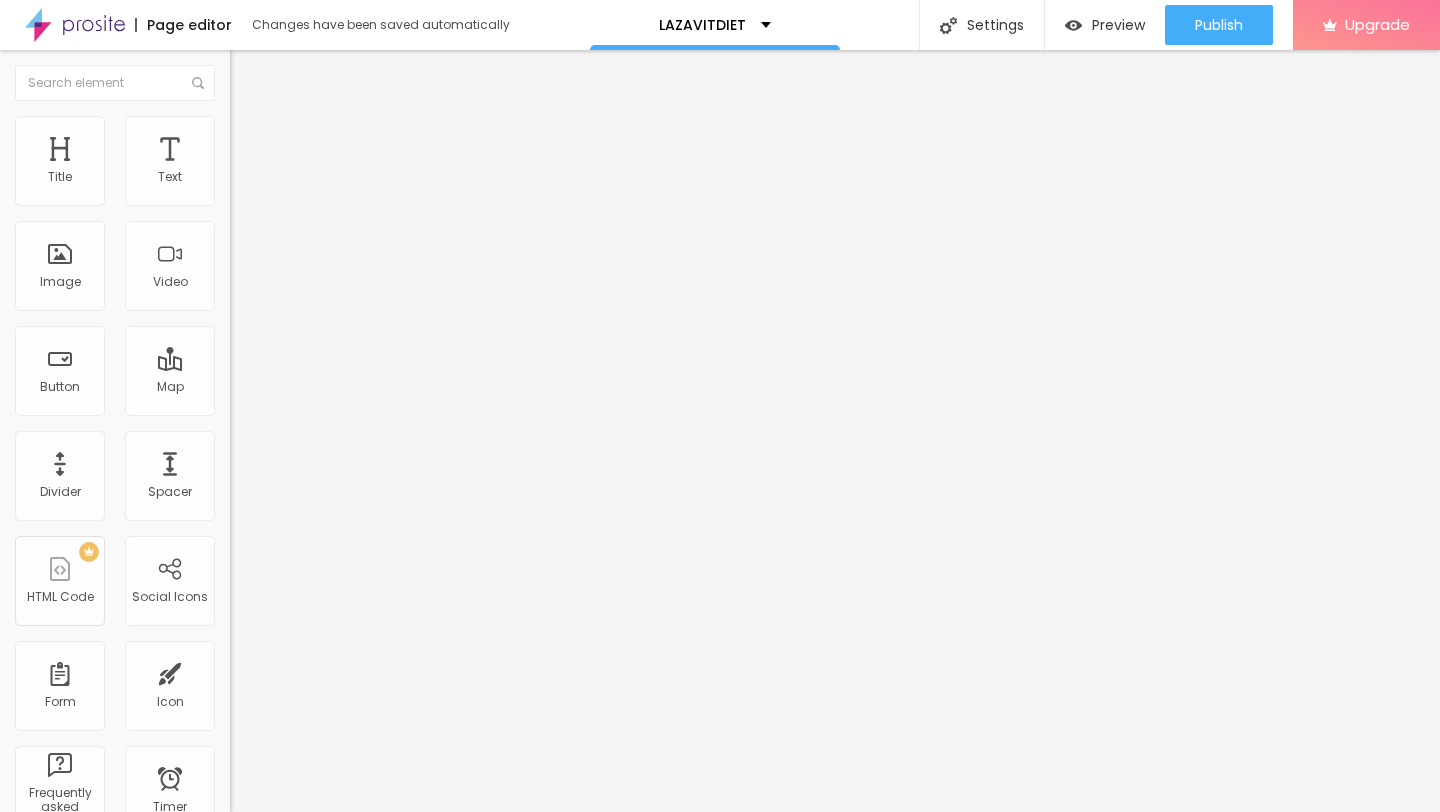 type on "23" 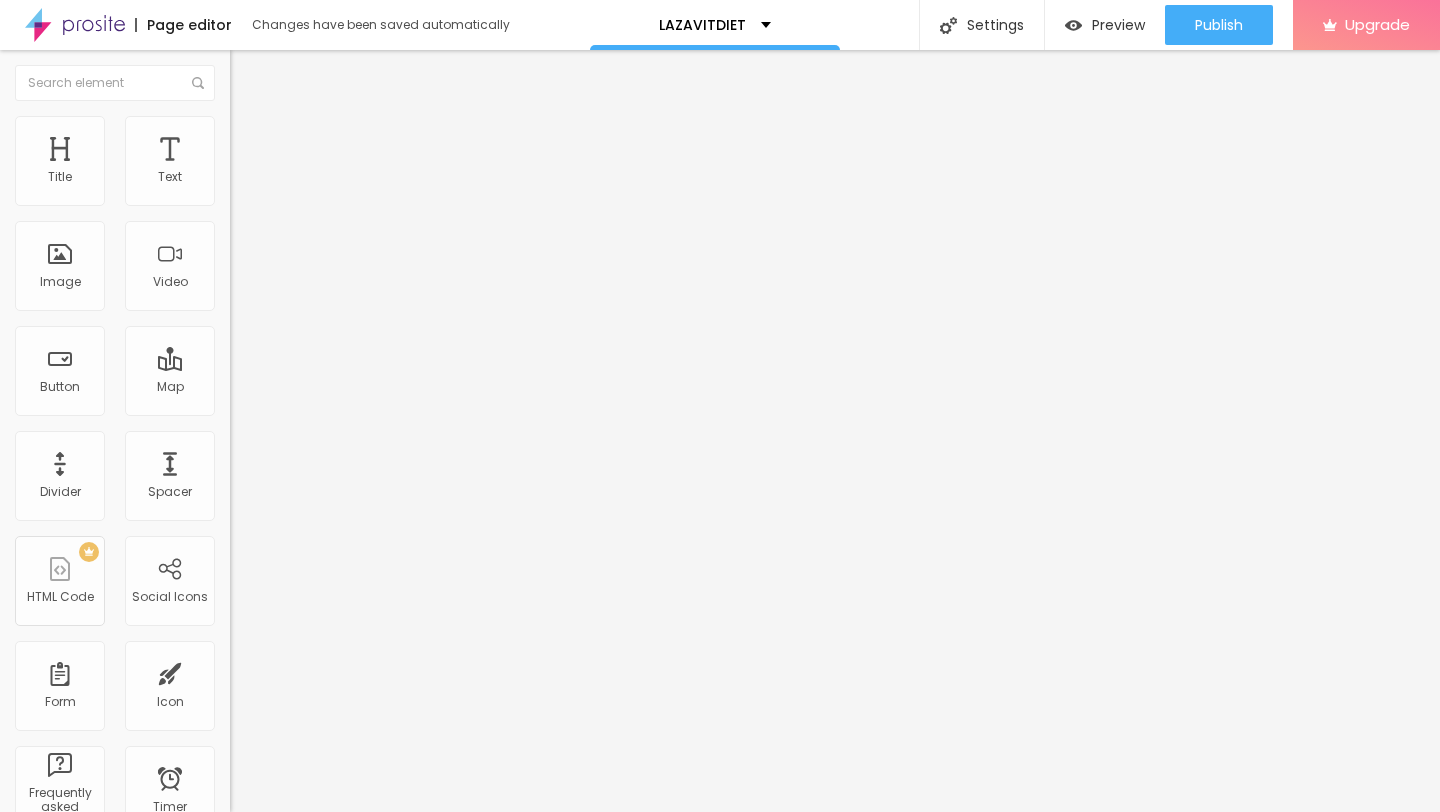 type on "23" 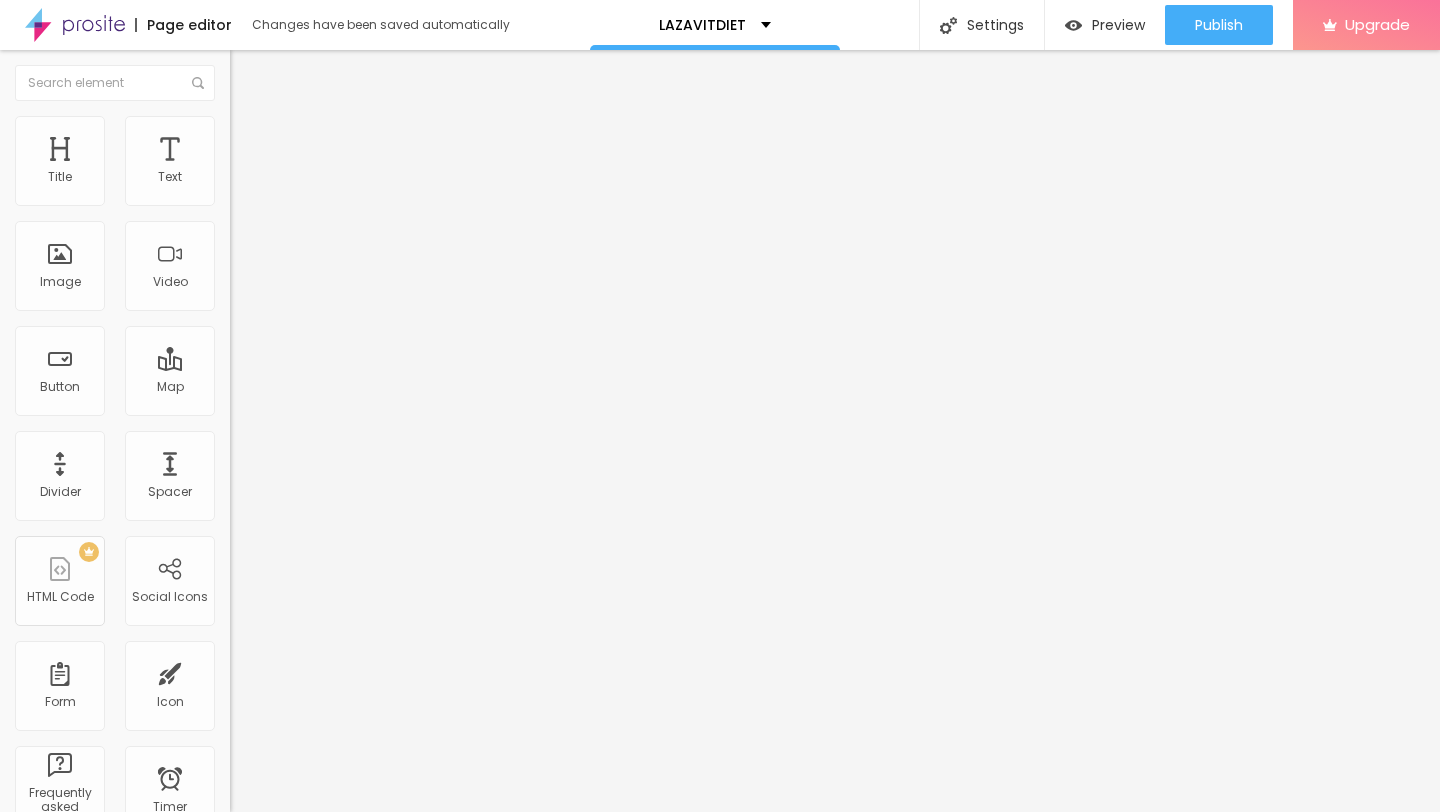 type on "90" 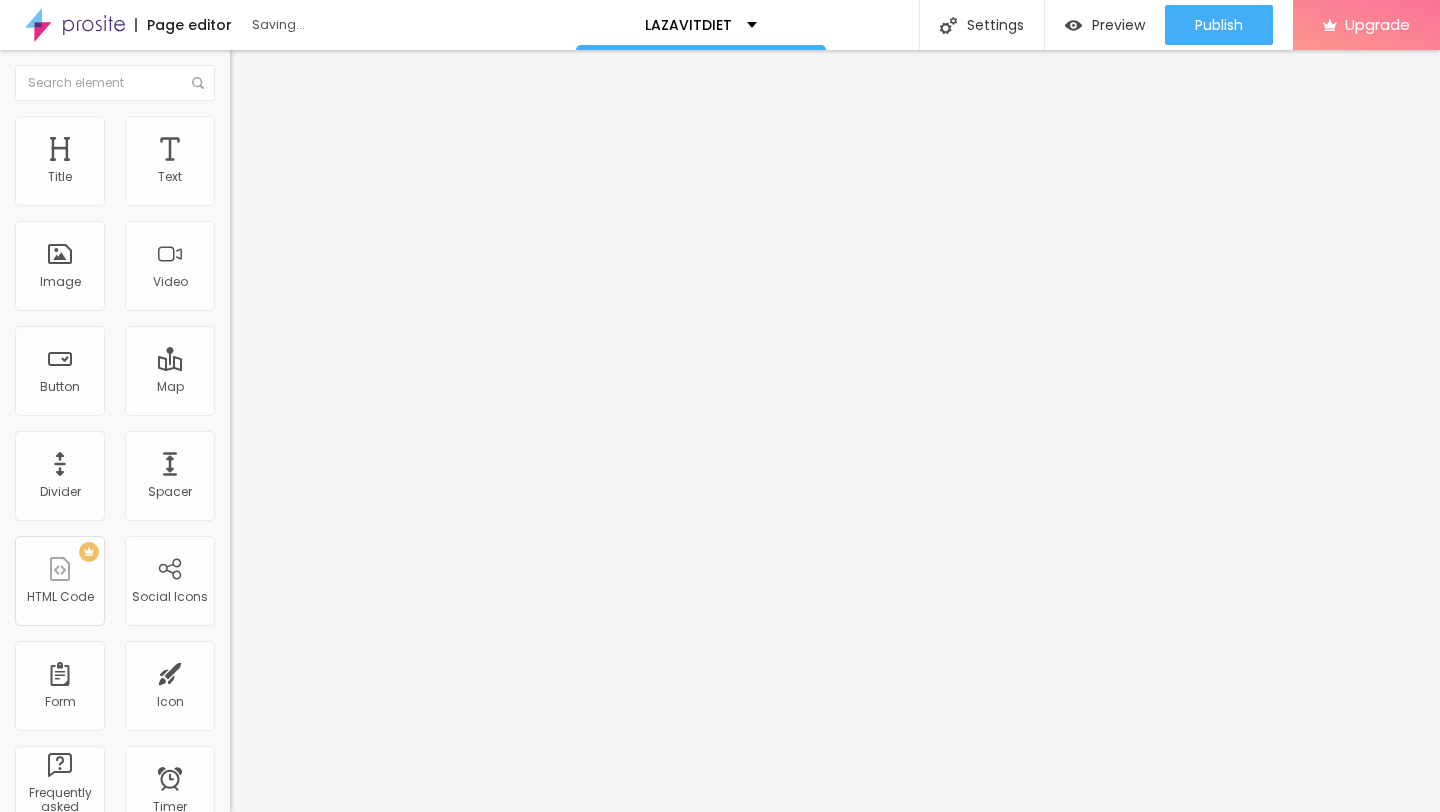 type on "60" 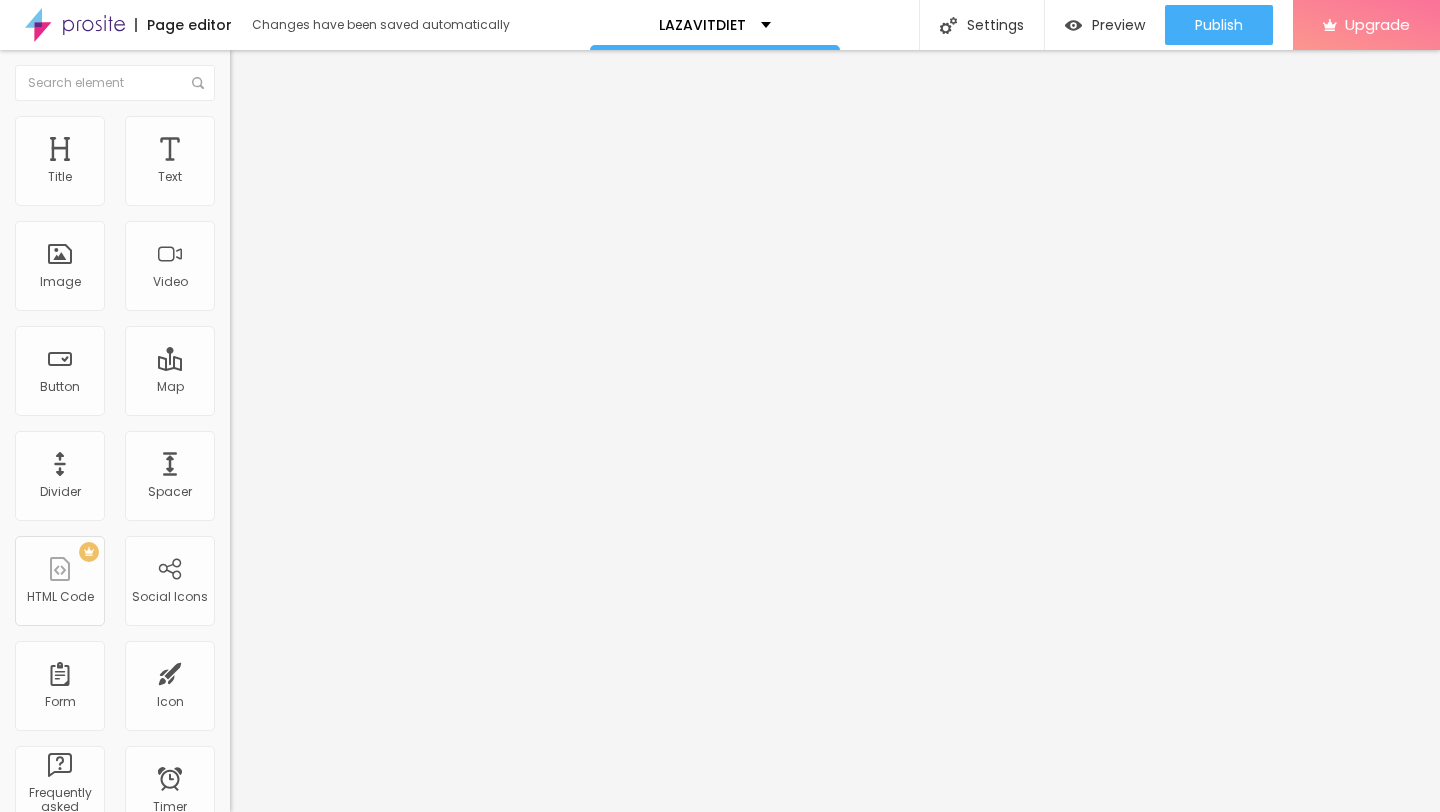 click at bounding box center [253, 73] 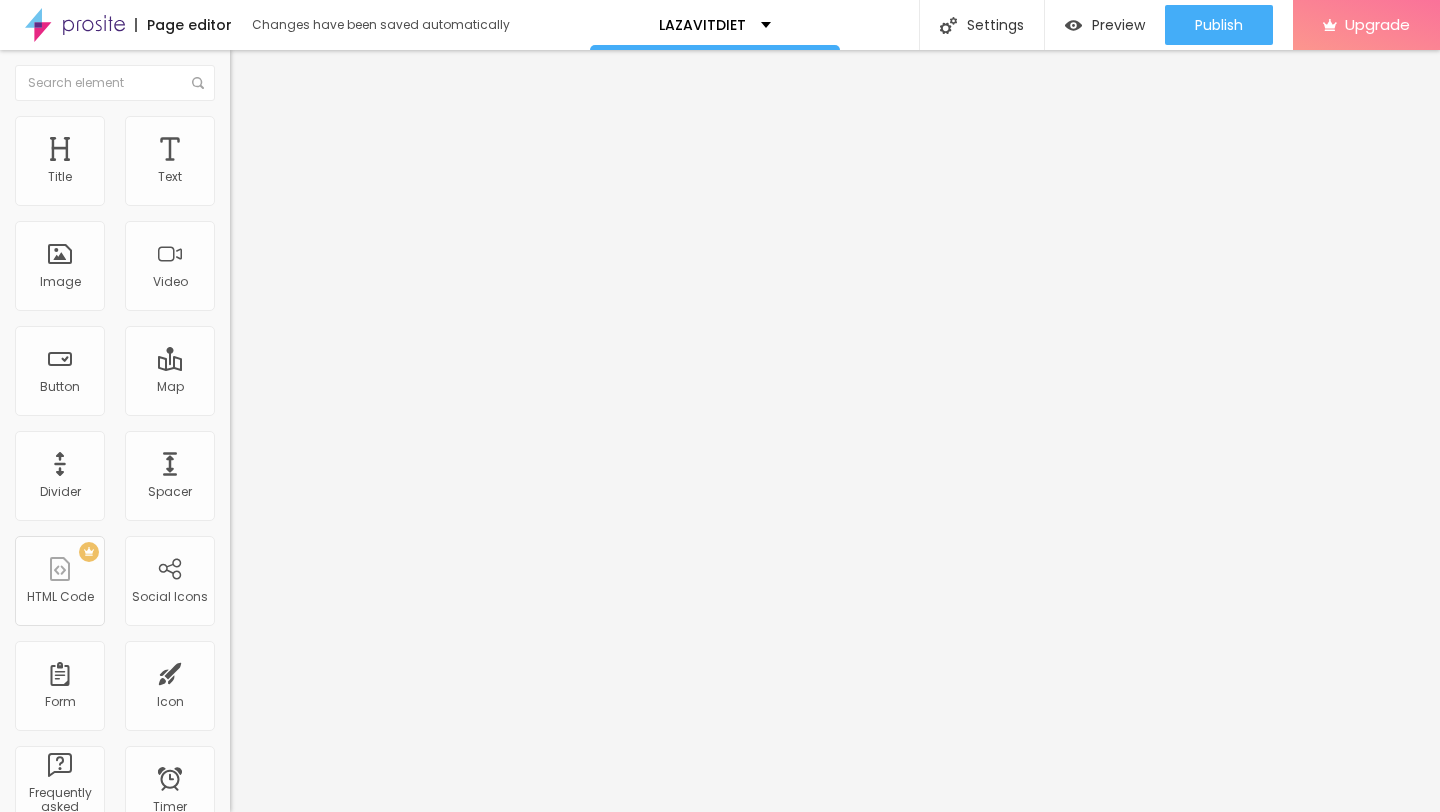 click on "Style" at bounding box center [262, 129] 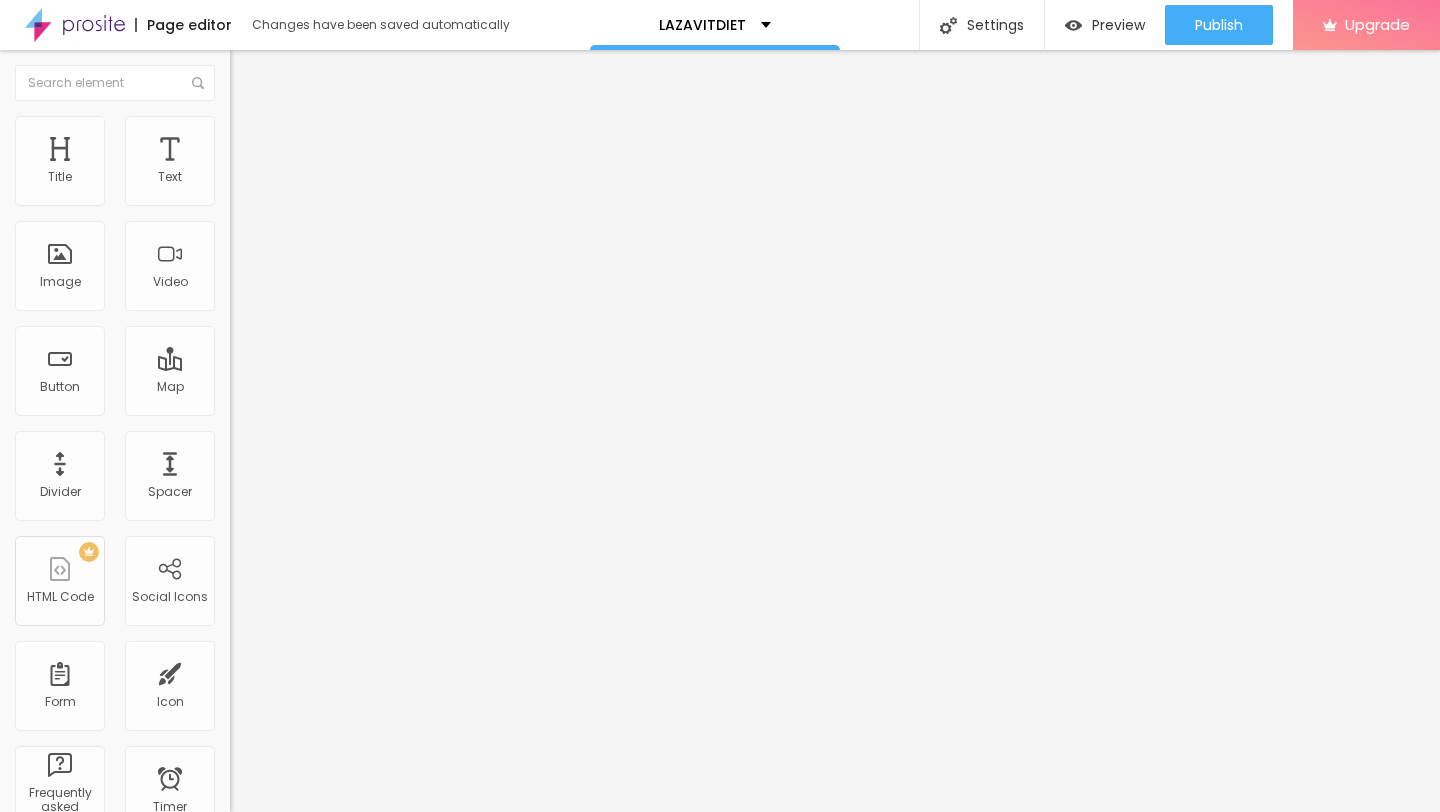 click at bounding box center (294, 197) 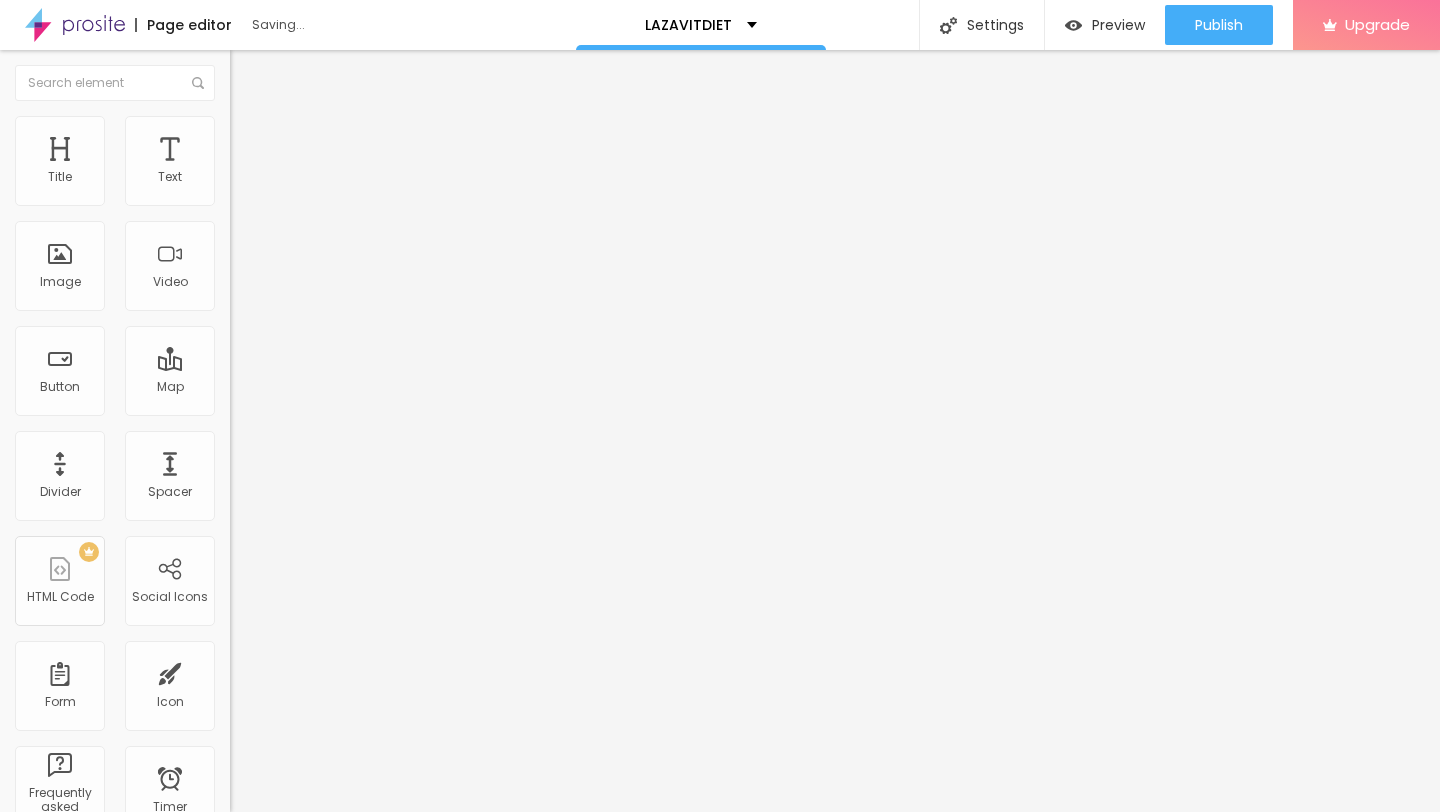 type on "45" 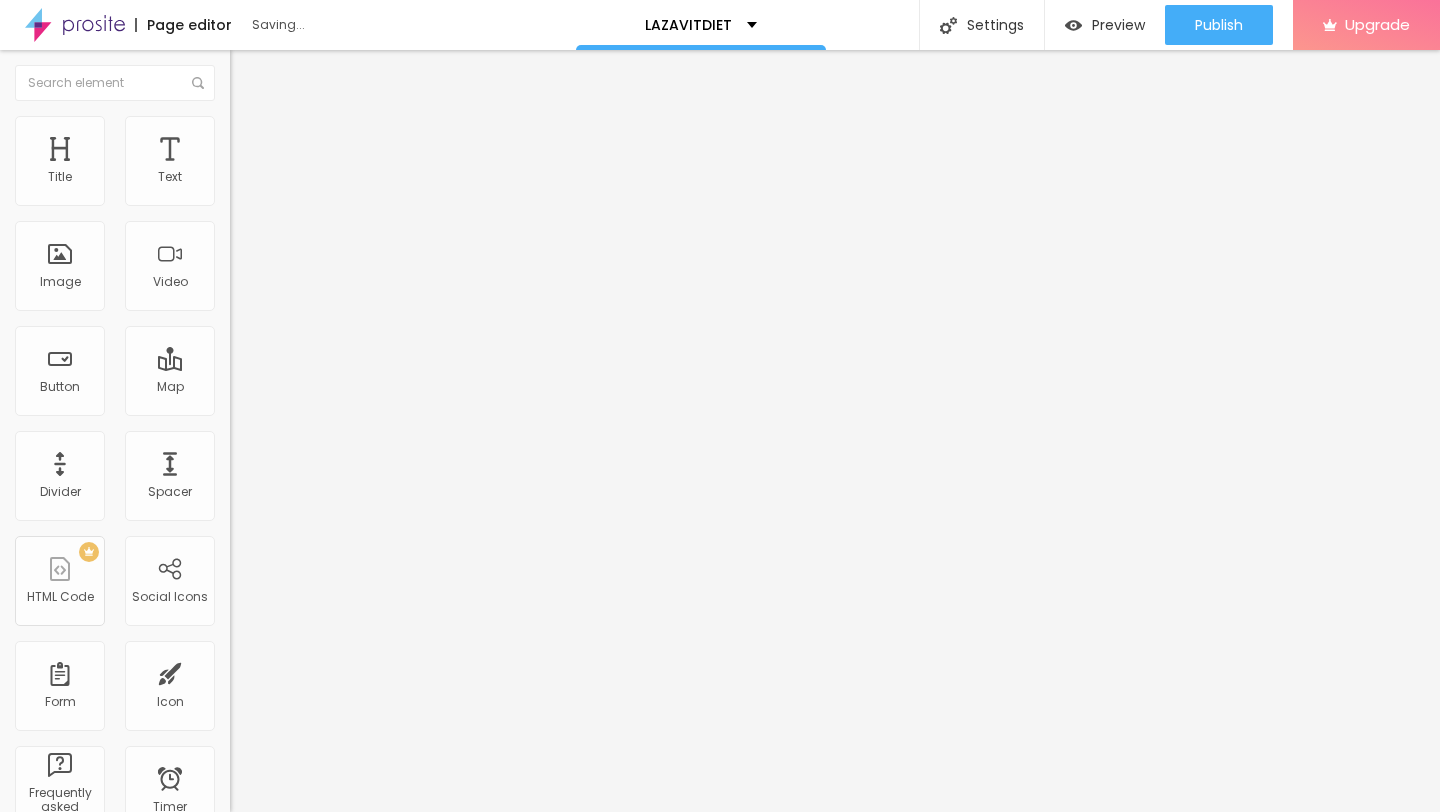 type on "40" 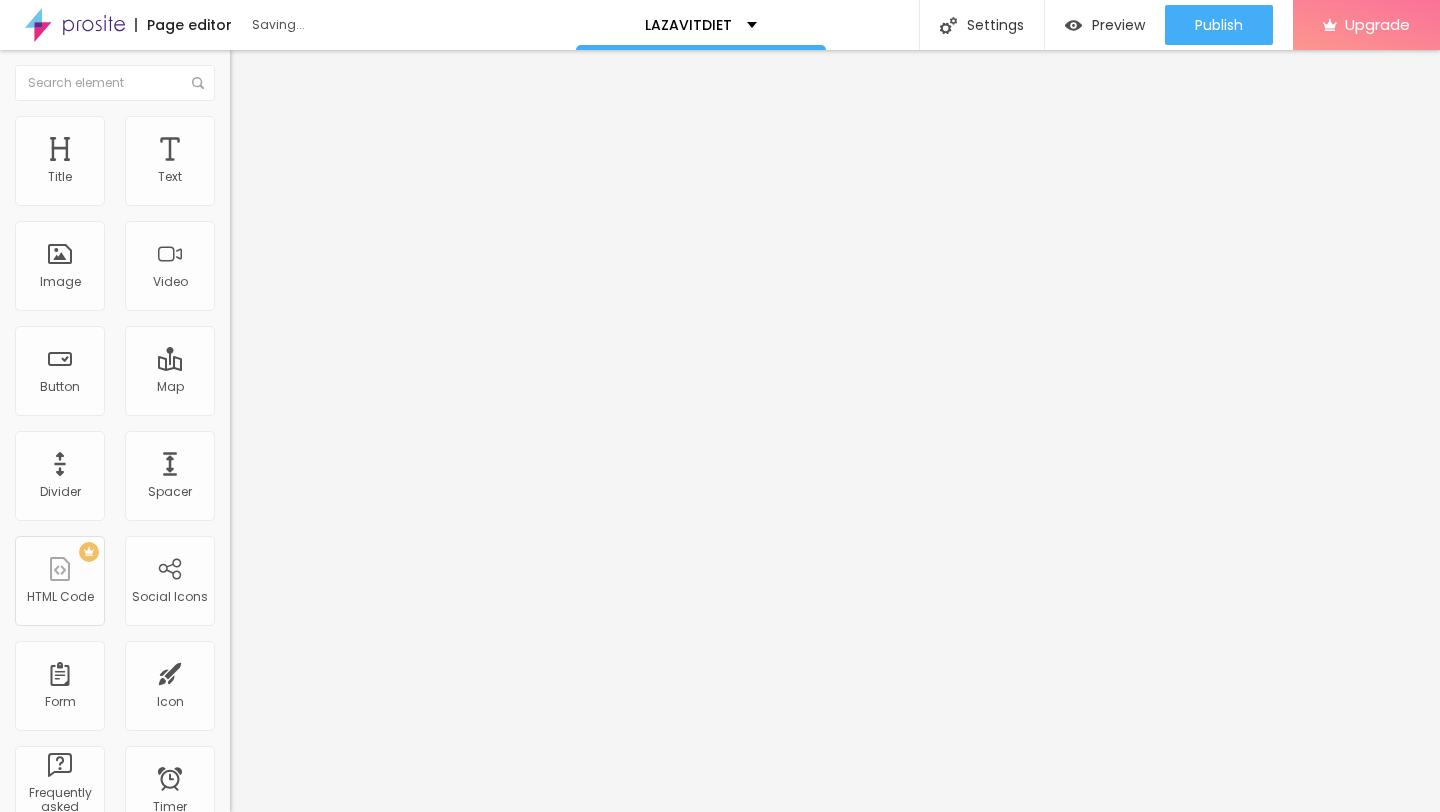 type on "45" 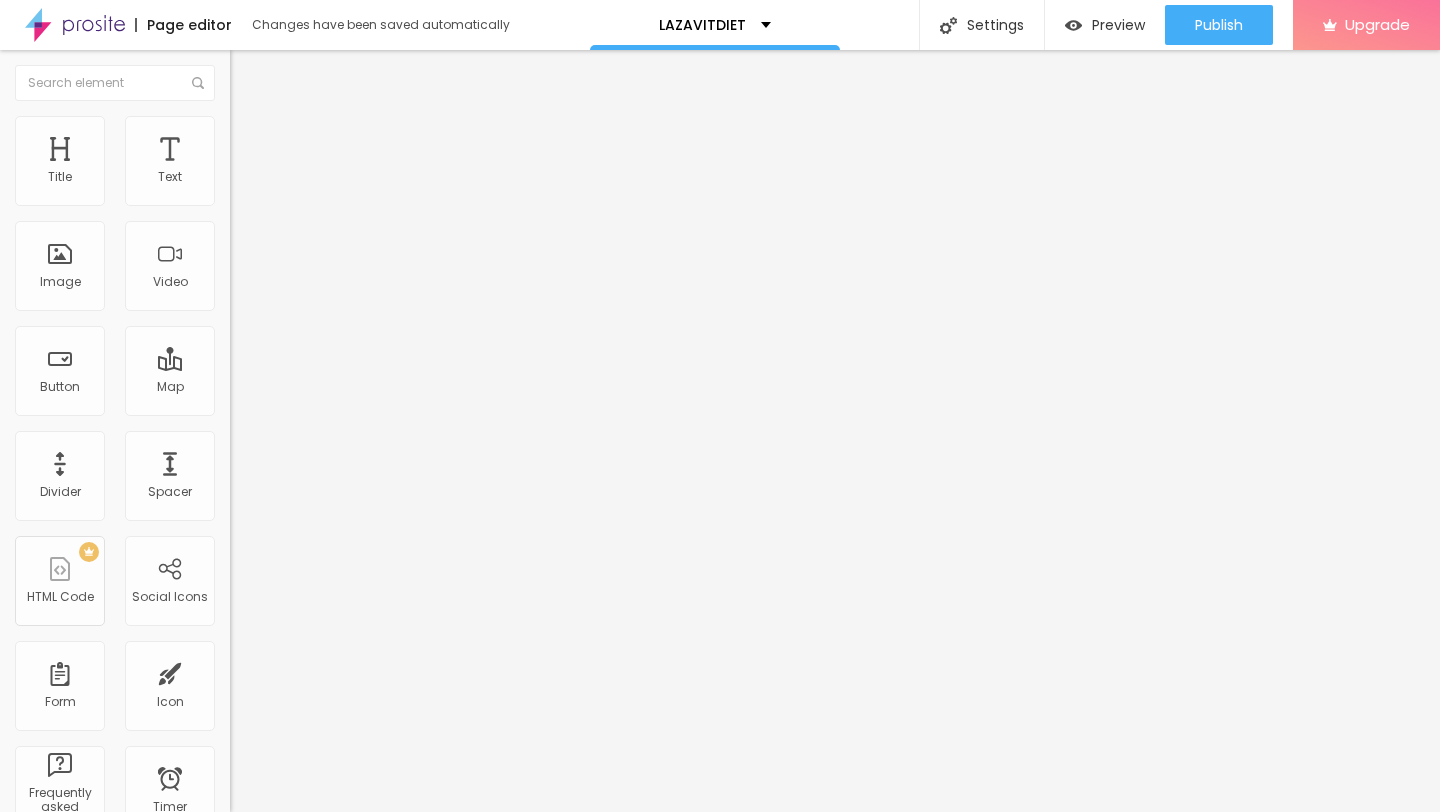 type on "80" 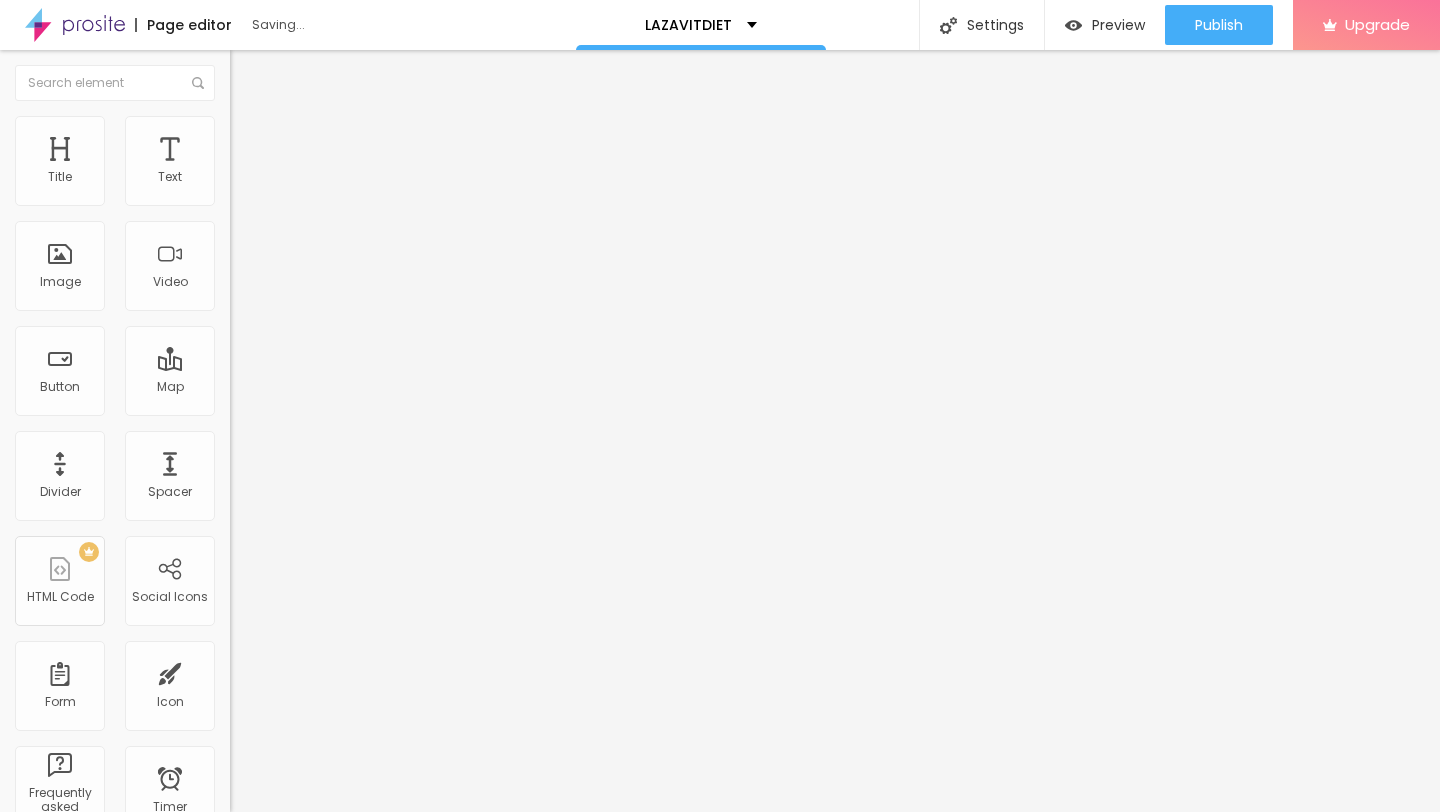 type on "40" 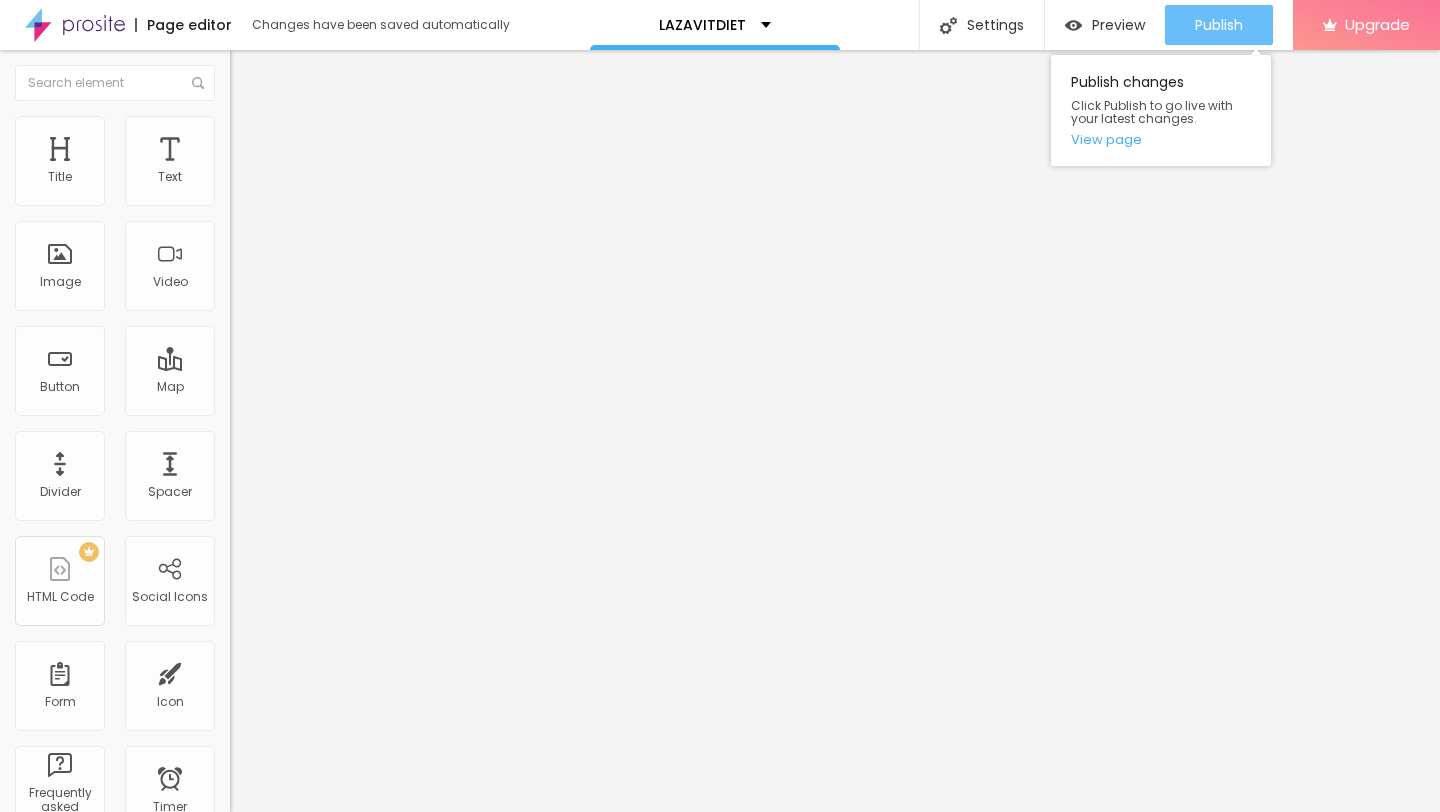 click on "Publish" at bounding box center (1219, 25) 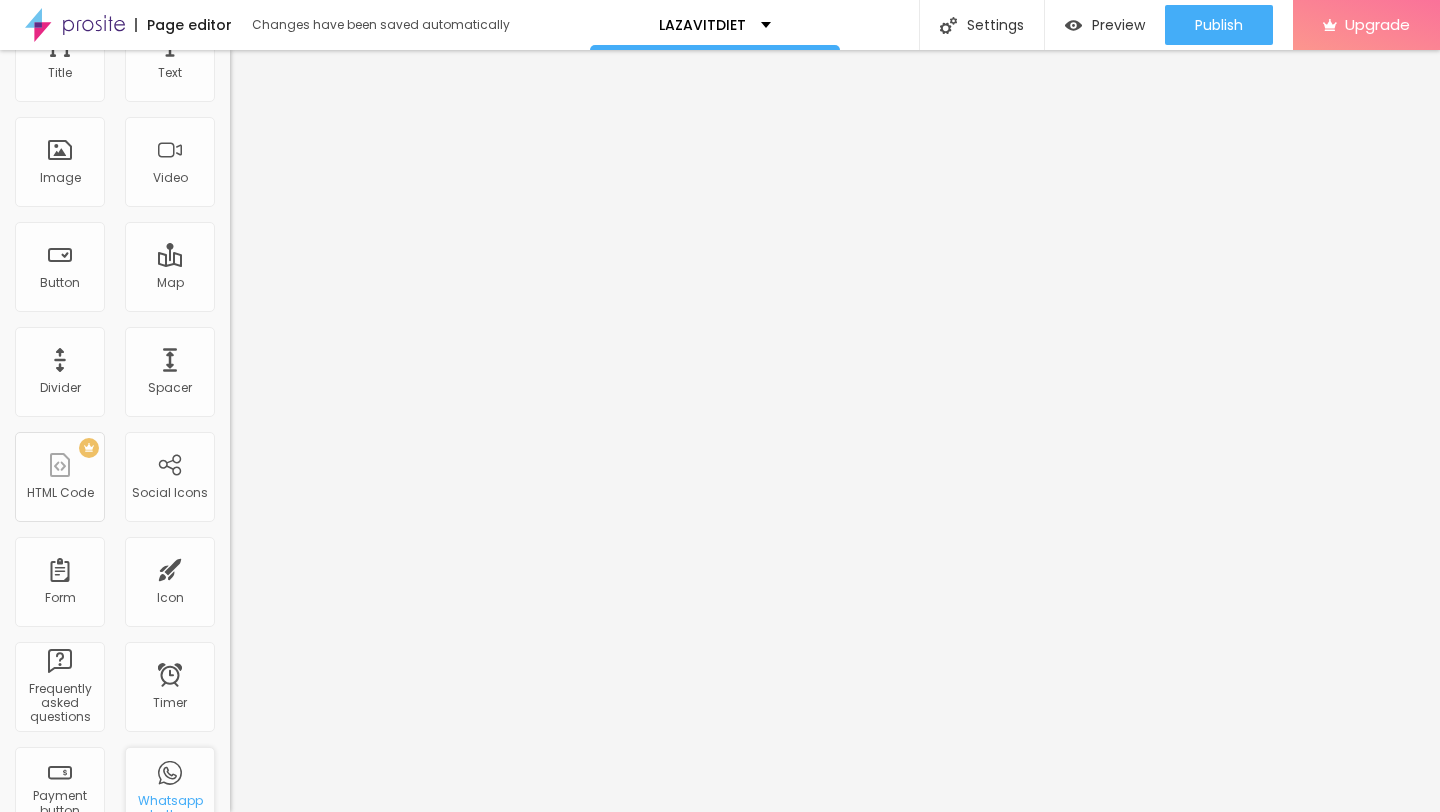scroll, scrollTop: 0, scrollLeft: 0, axis: both 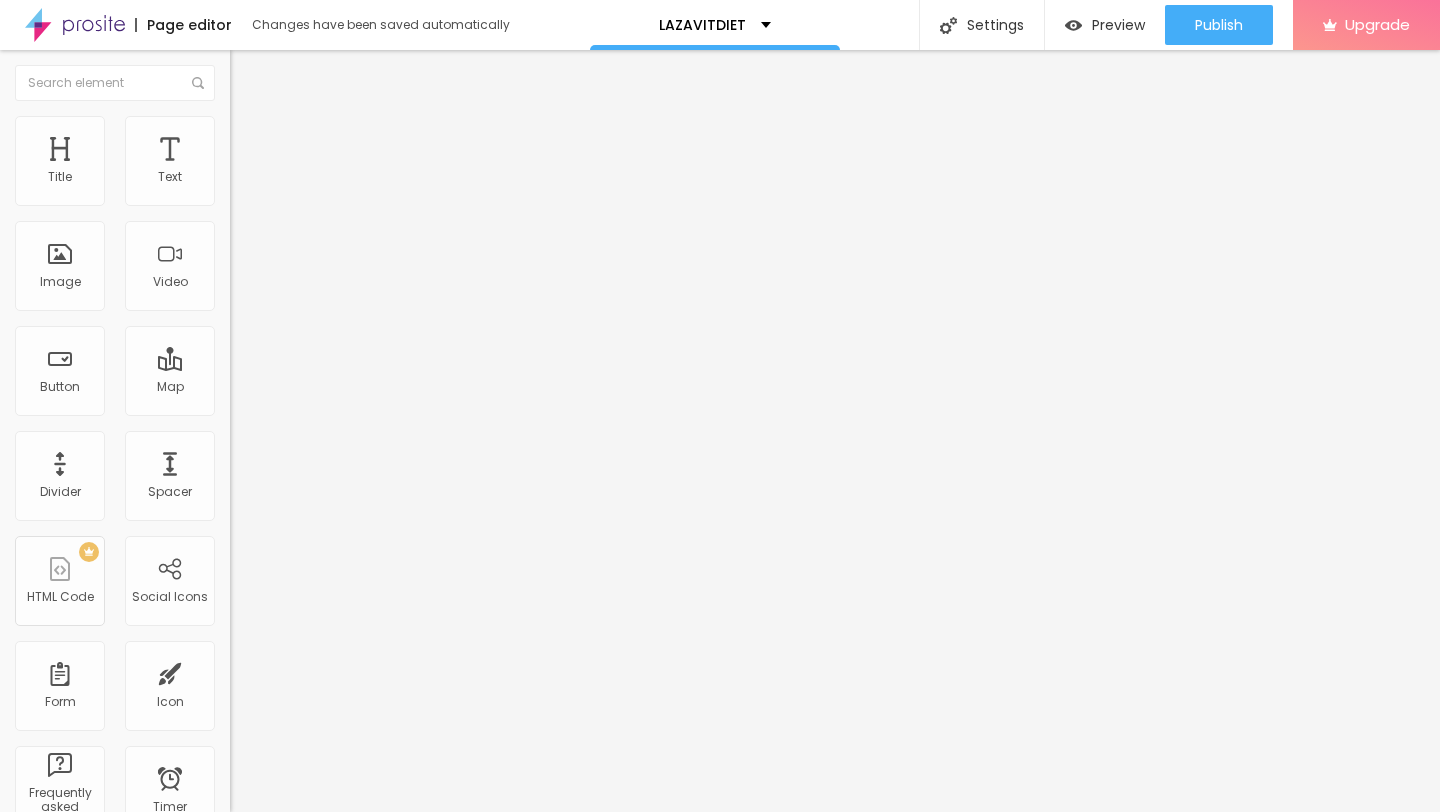 click on "Edit Coluna" at bounding box center [300, 73] 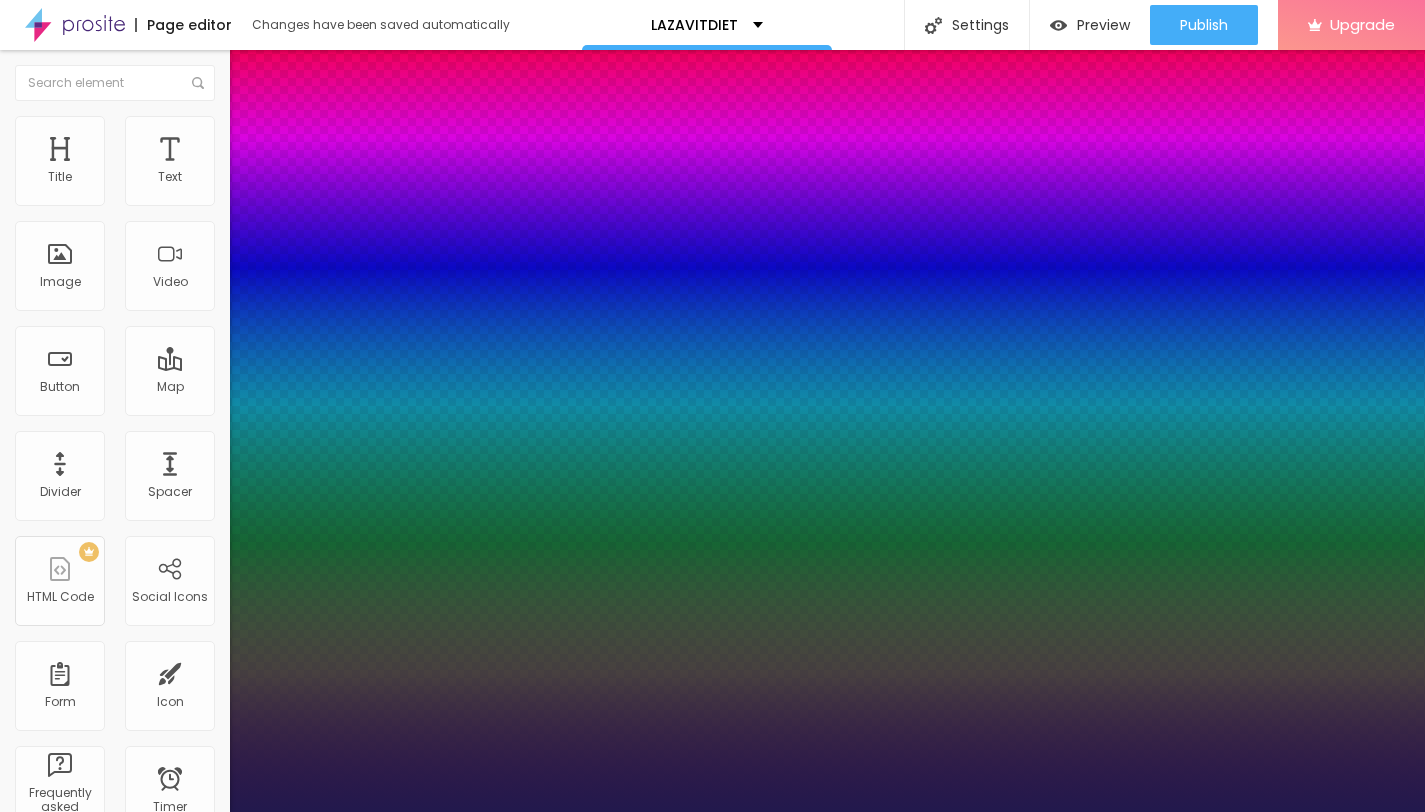 type on "1" 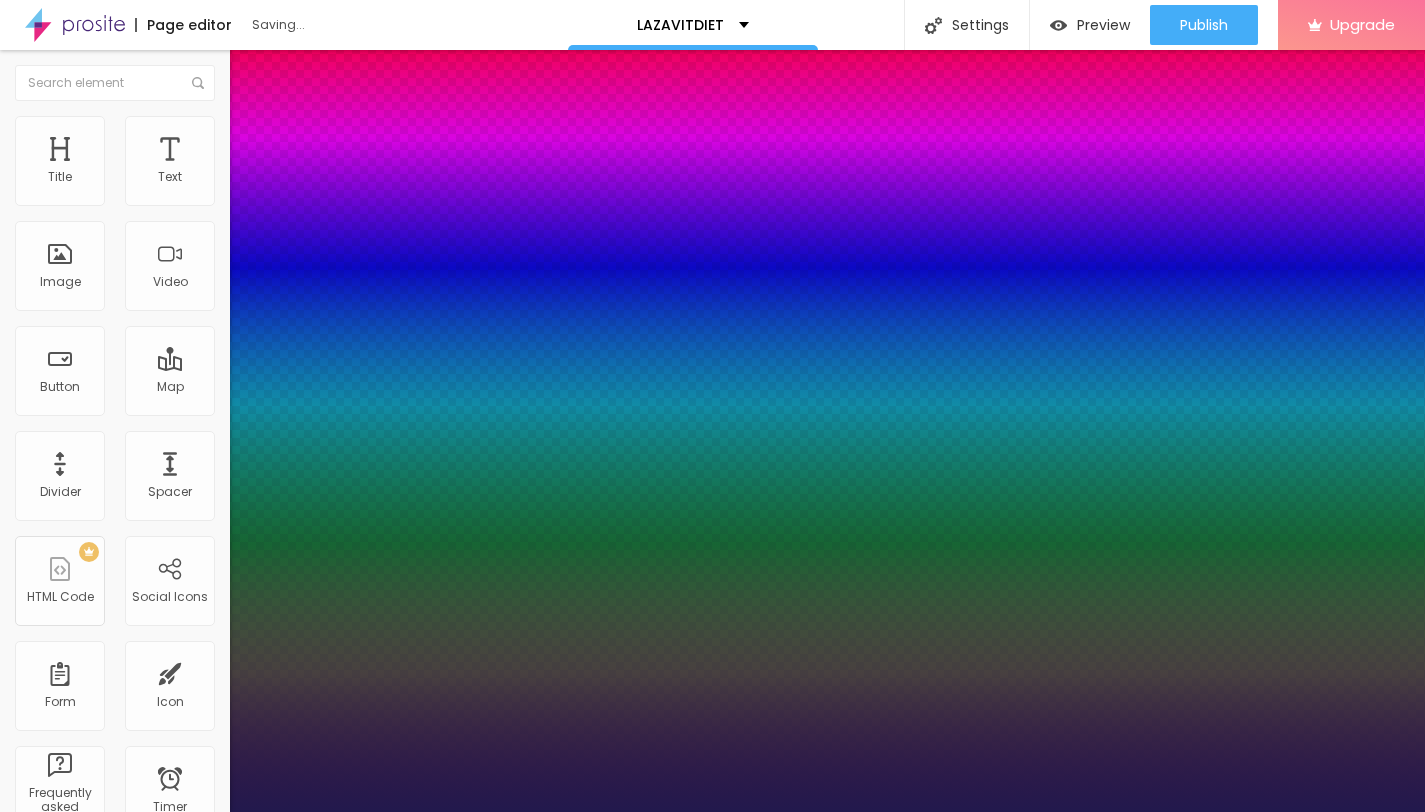 drag, startPoint x: 266, startPoint y: 561, endPoint x: 301, endPoint y: 560, distance: 35.014282 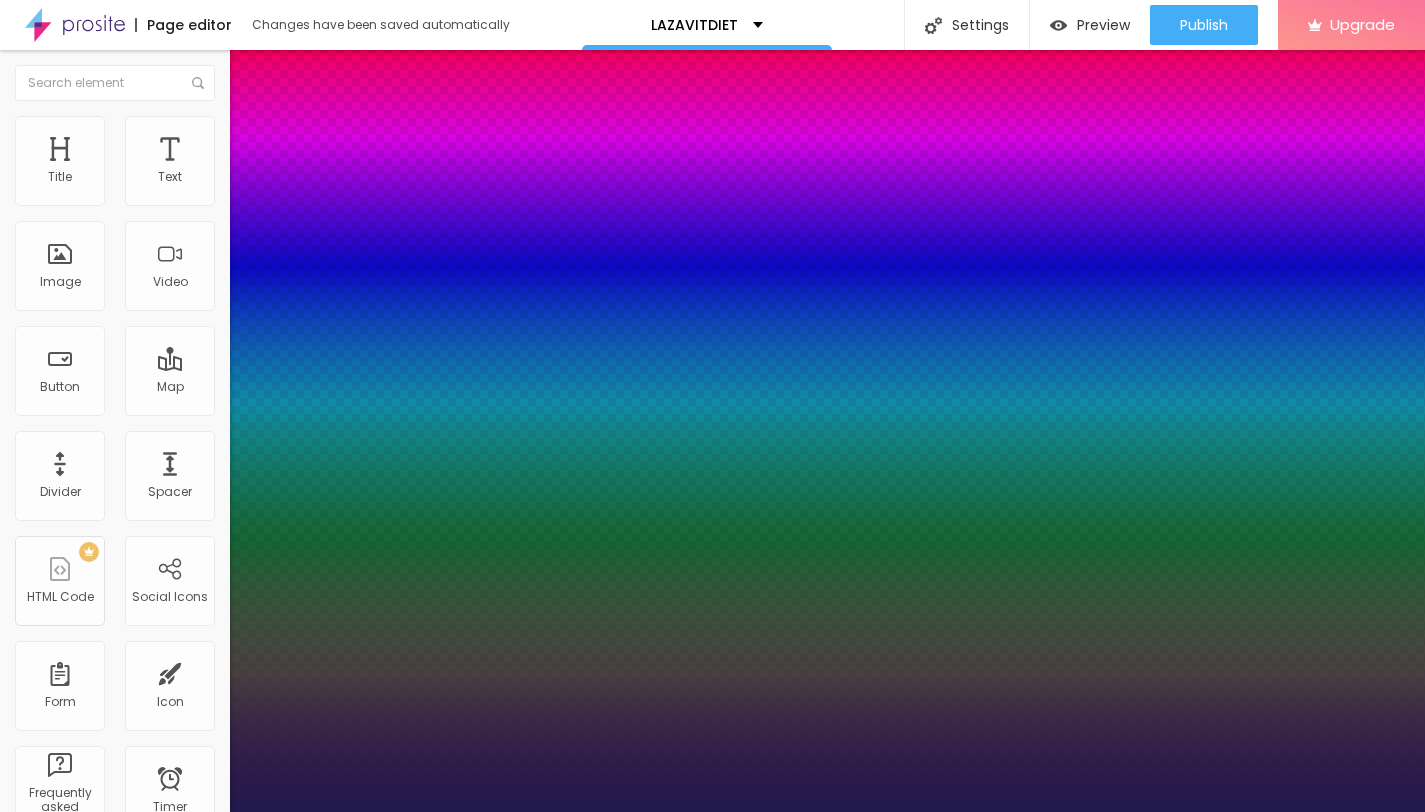 click at bounding box center [712, 812] 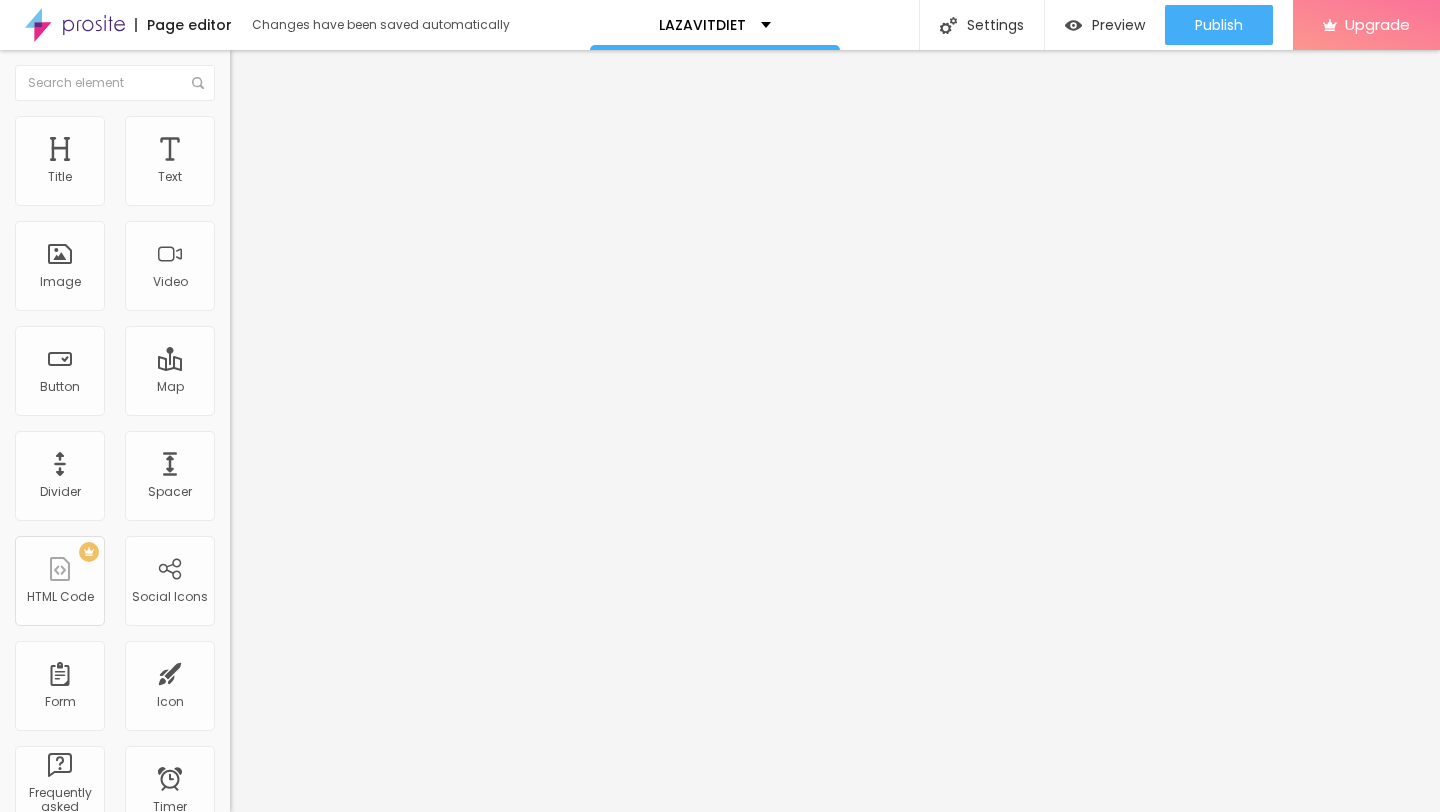 click 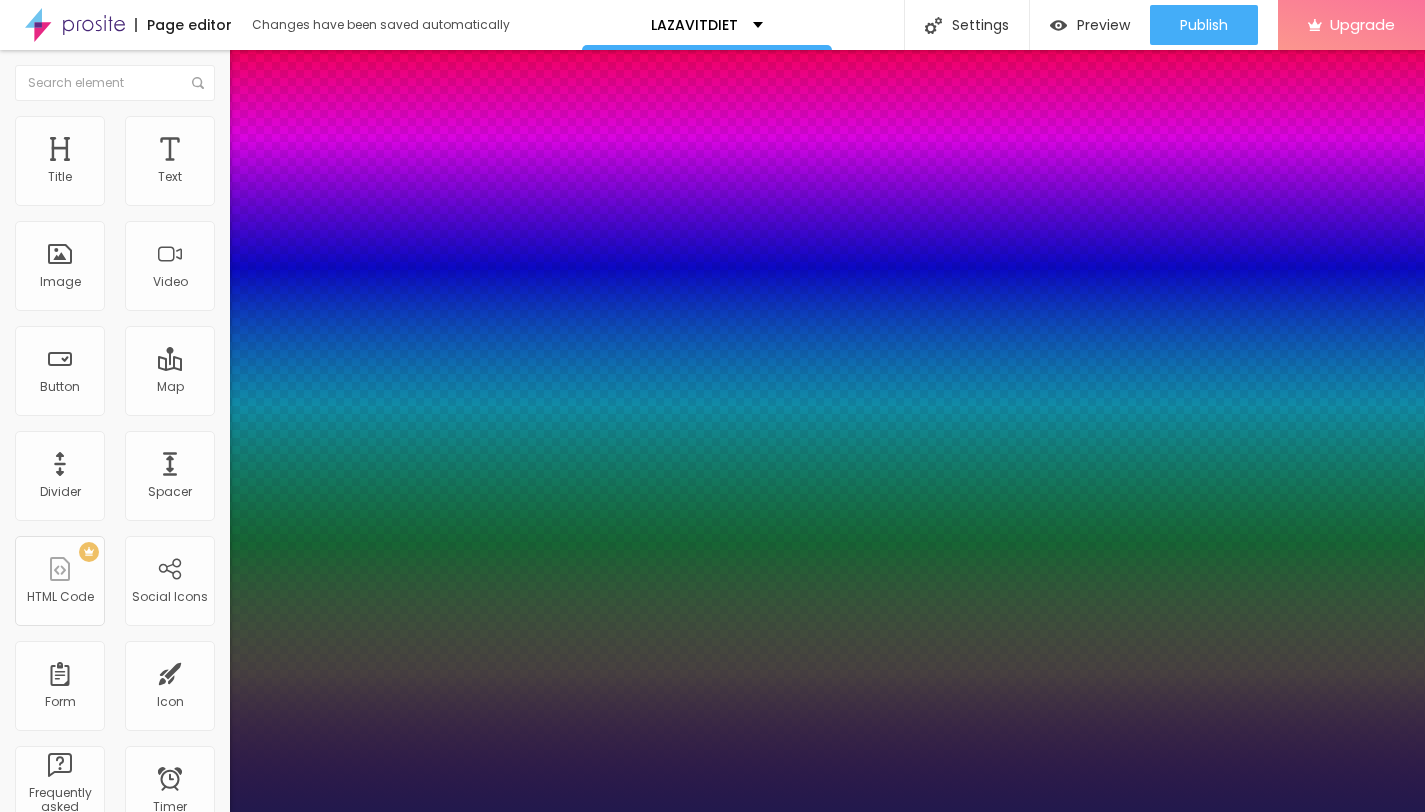 click at bounding box center [712, 812] 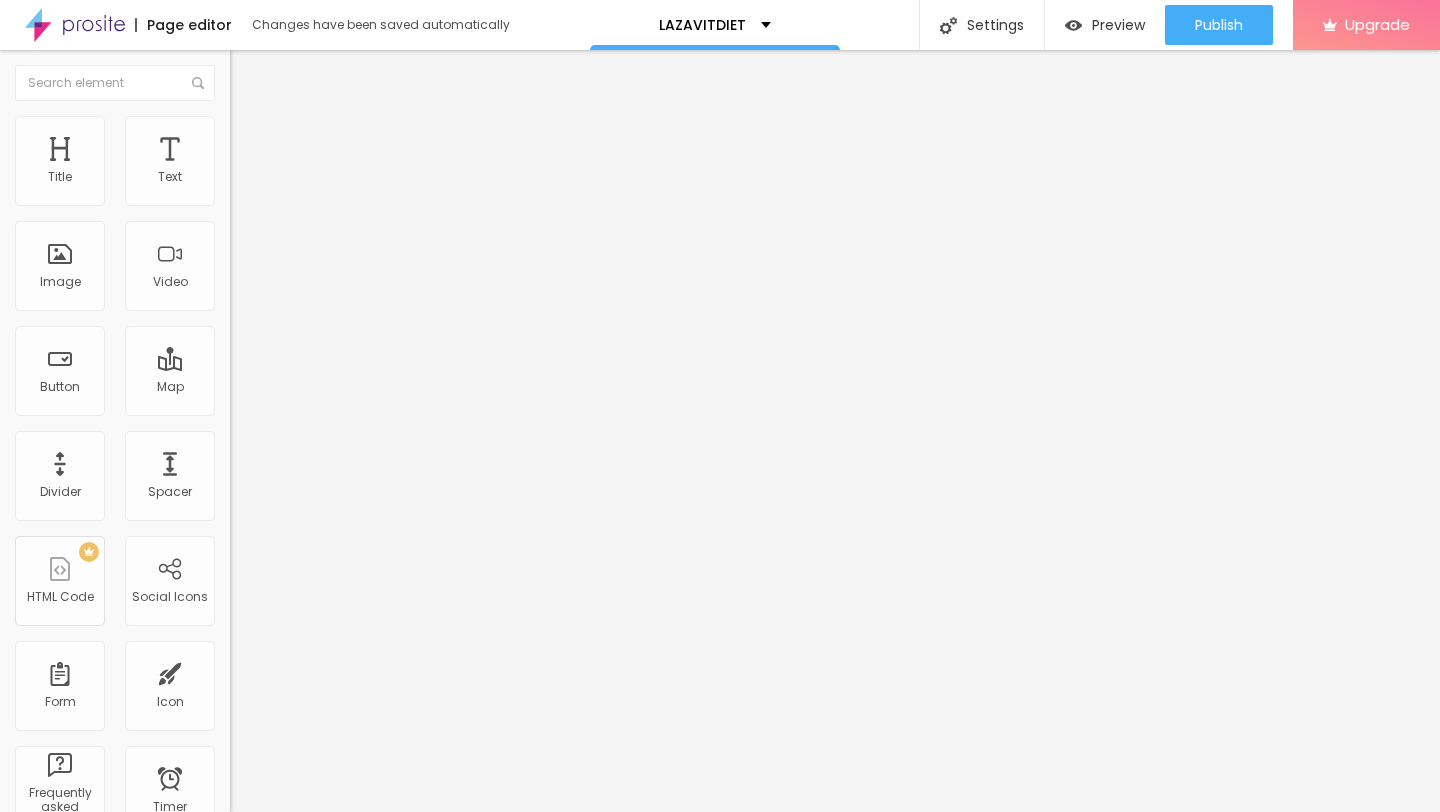 click 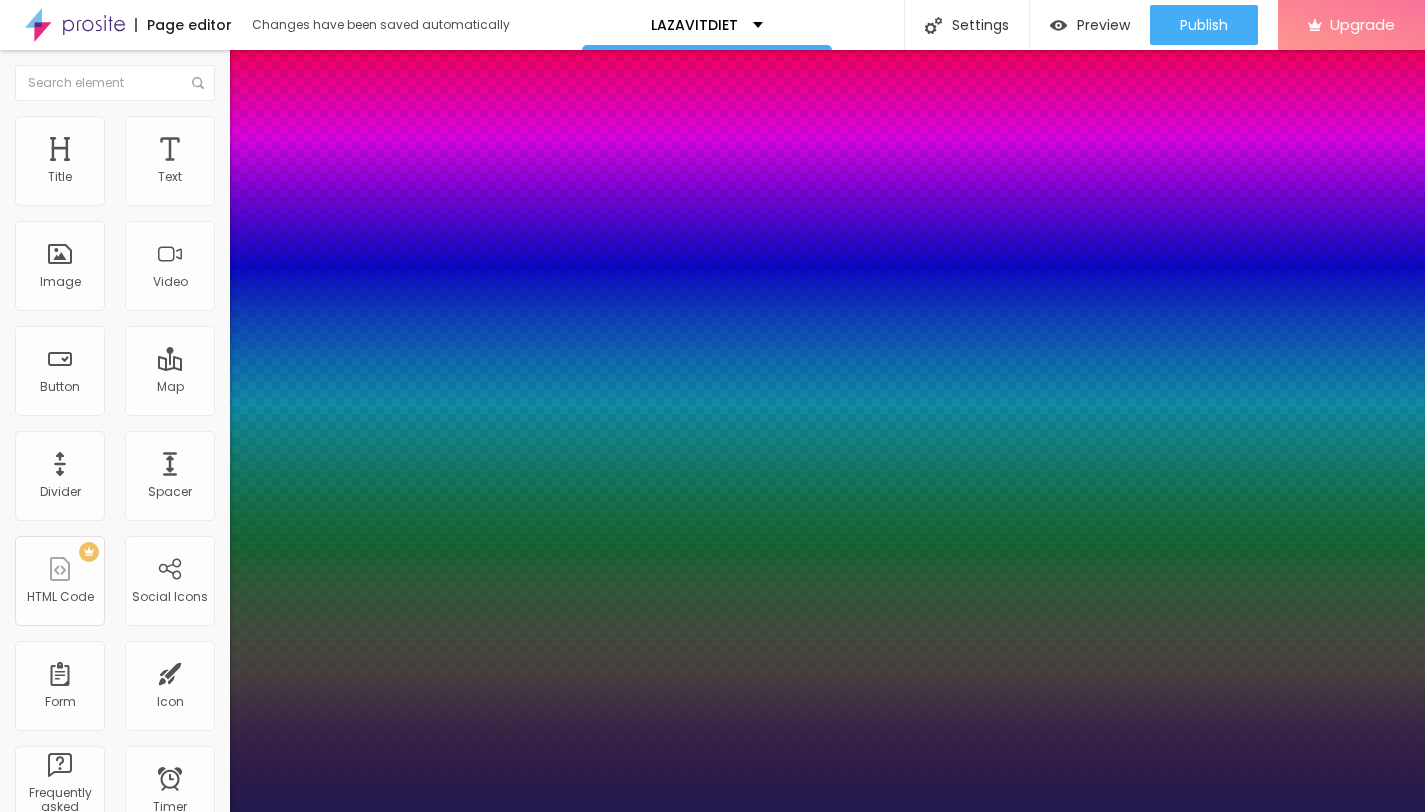 drag, startPoint x: 257, startPoint y: 608, endPoint x: 321, endPoint y: 602, distance: 64.28063 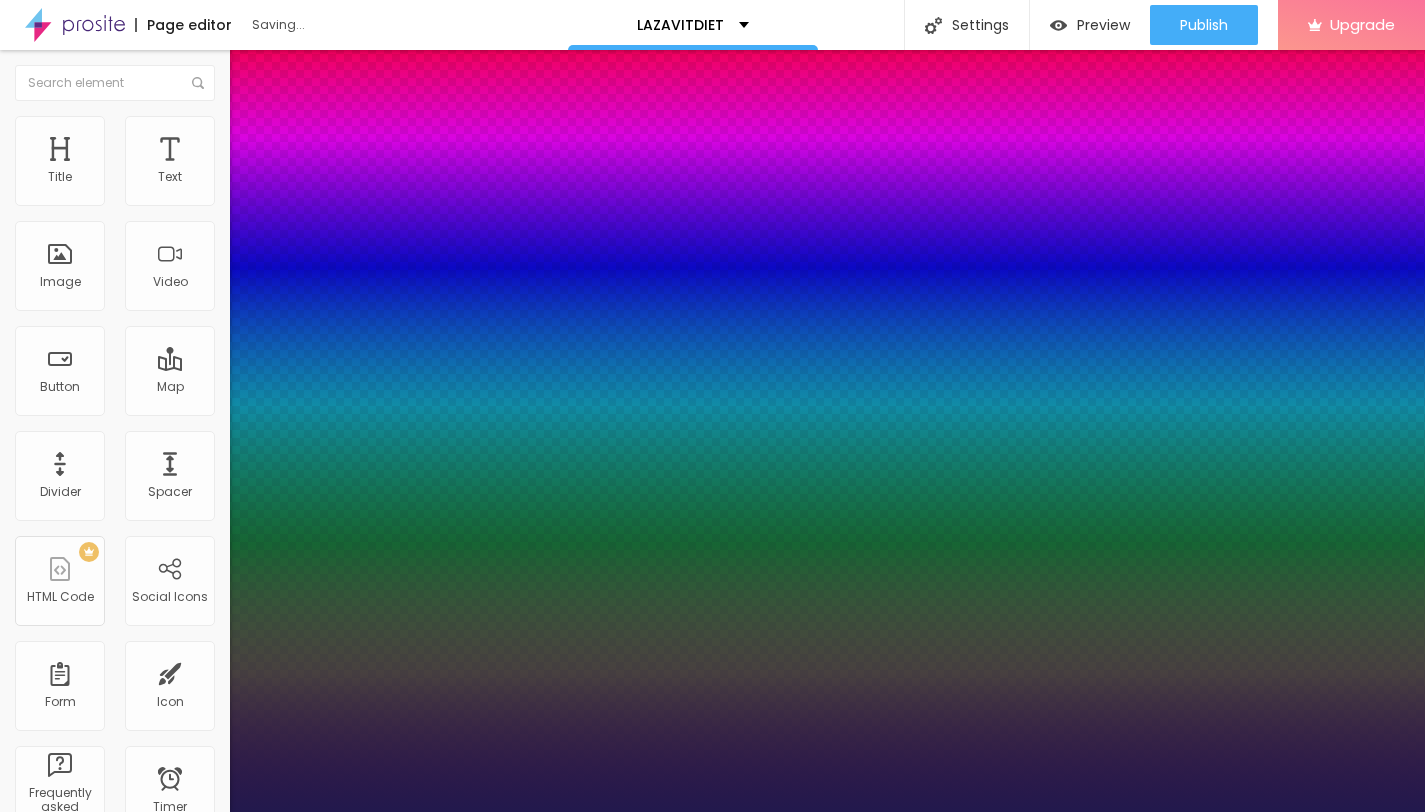 click on "AA" at bounding box center [8, 6814] 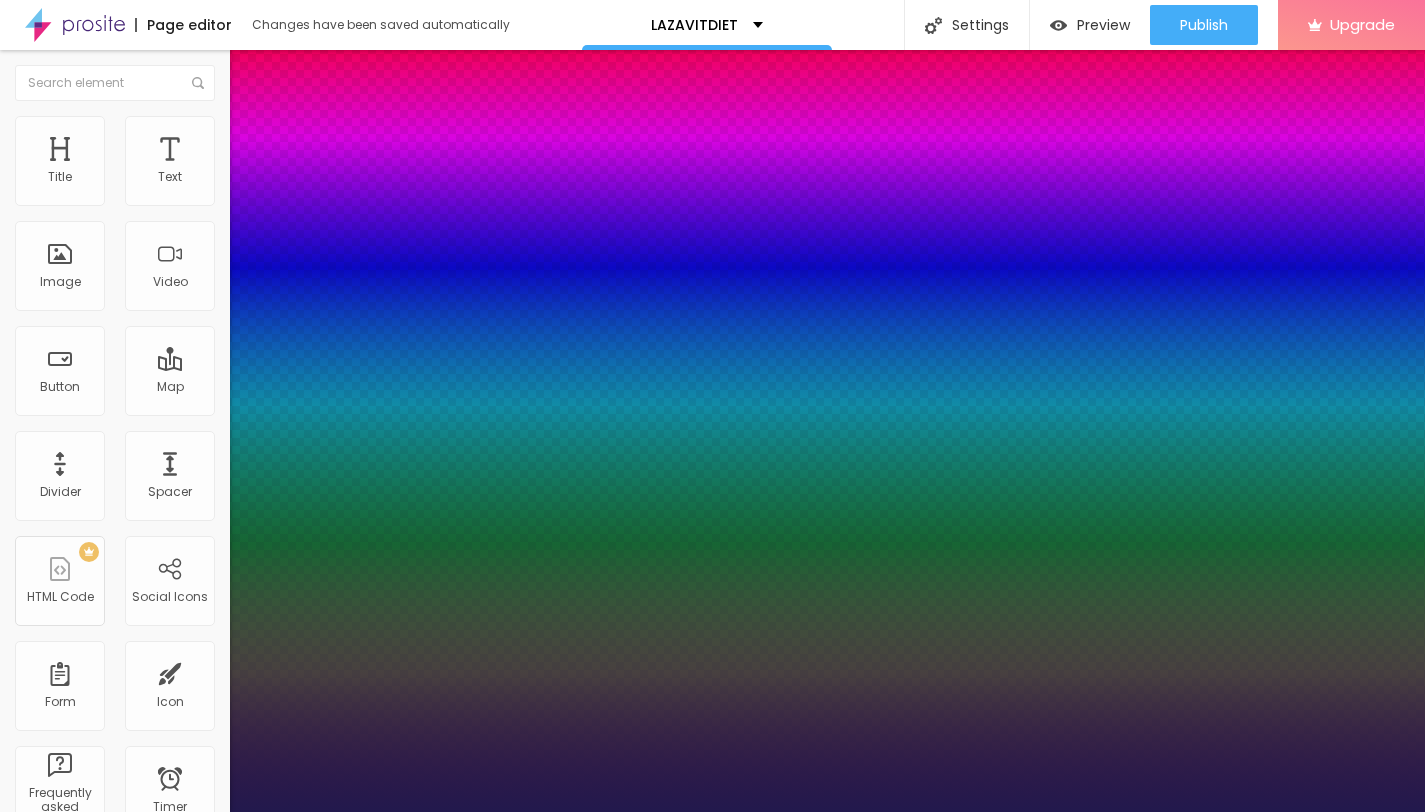 click on "AbrilFatface-Regular Actor-Regular Alegreya AlegreyaBlack Alice Allan-Bold Allan-Regular Amaranth AmaticaSC AmaticSC Amita-Bold Amita-Regular Anaheim AnonymousPro-Bold AnonymousPro-Italic AnonymousPro-Regular Arapey Archivo-Bold Archivo-Italic Archivo-Regular ArefRuqaa Arsenal-Bold Arsenal-Italic Arsenal-Regular Arvo Assistant AssistantLight AveriaLibre AveriaLibreLight AveriaSansLibre-Bold AveriaSansLibre-Italic AveriaSansLibre-Regular Bangers-Regular Bentham-Regular Bevan-Regular BioRhyme BioRhymeExtraBold BioRhymeLight Bitter BreeSerif ButterflyKids-Regular ChangaOne-Italic ChangaOne-Regular Chewy-Regular Chivo CinzelDecorative-Black CinzelDecorative-Bold CinzelDecorative-Regular Comfortaa-Bold Comfortaa-Light Comfortaa-Regular ComingSoon Cookie-Regular Corben-Bold Corben-Regular Cormorant CormorantGeramond-Bold CormorantGeramond-Italic CormorantGeramond-Medium CormorantGeramond-Regular CormorantLight Cousine-Bold Cousine-Italic Cousine-Regular Creepster-Regular CrimsonText CrimsonTextBold Cuprum FjallaOne" at bounding box center [107, 834] 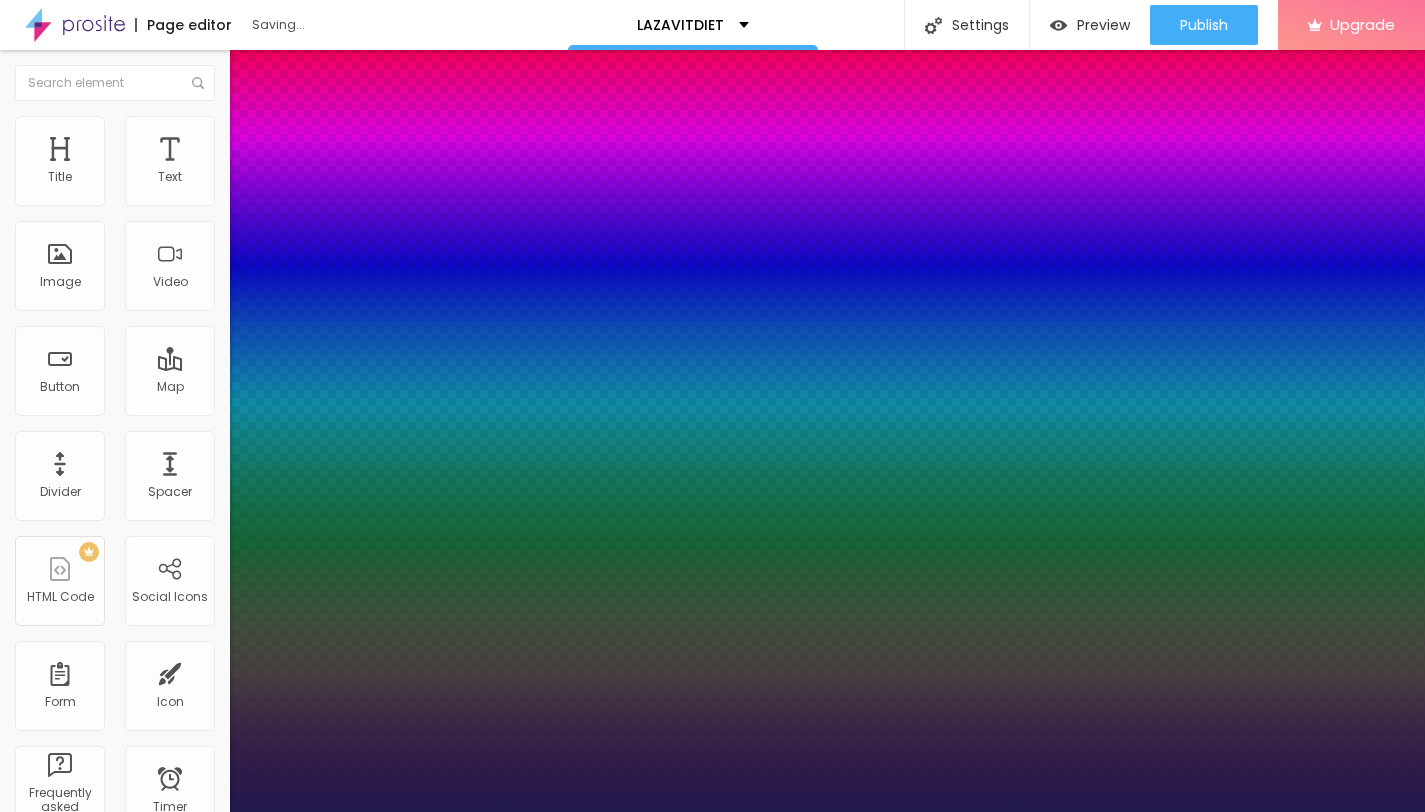 click at bounding box center (64, 2280) 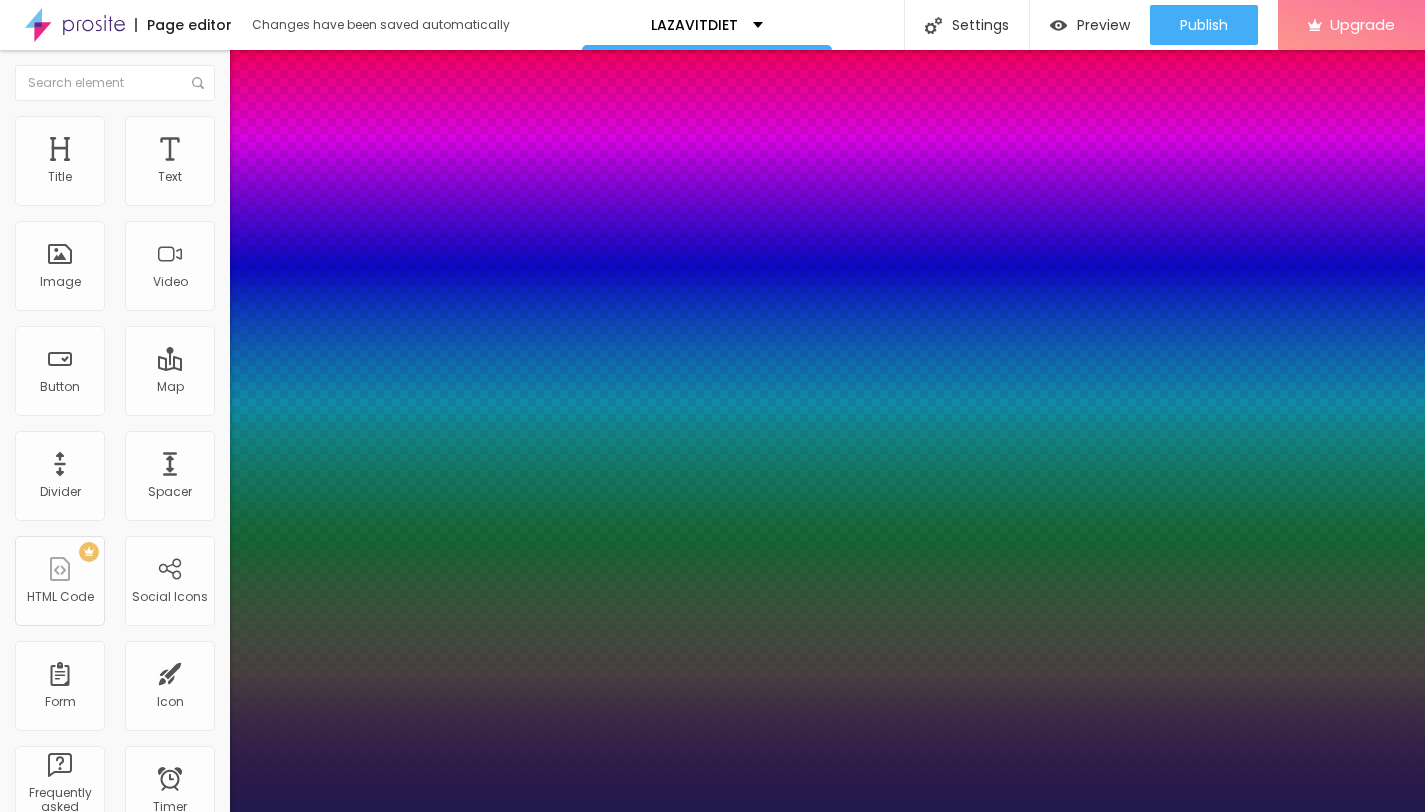 click at bounding box center [712, 812] 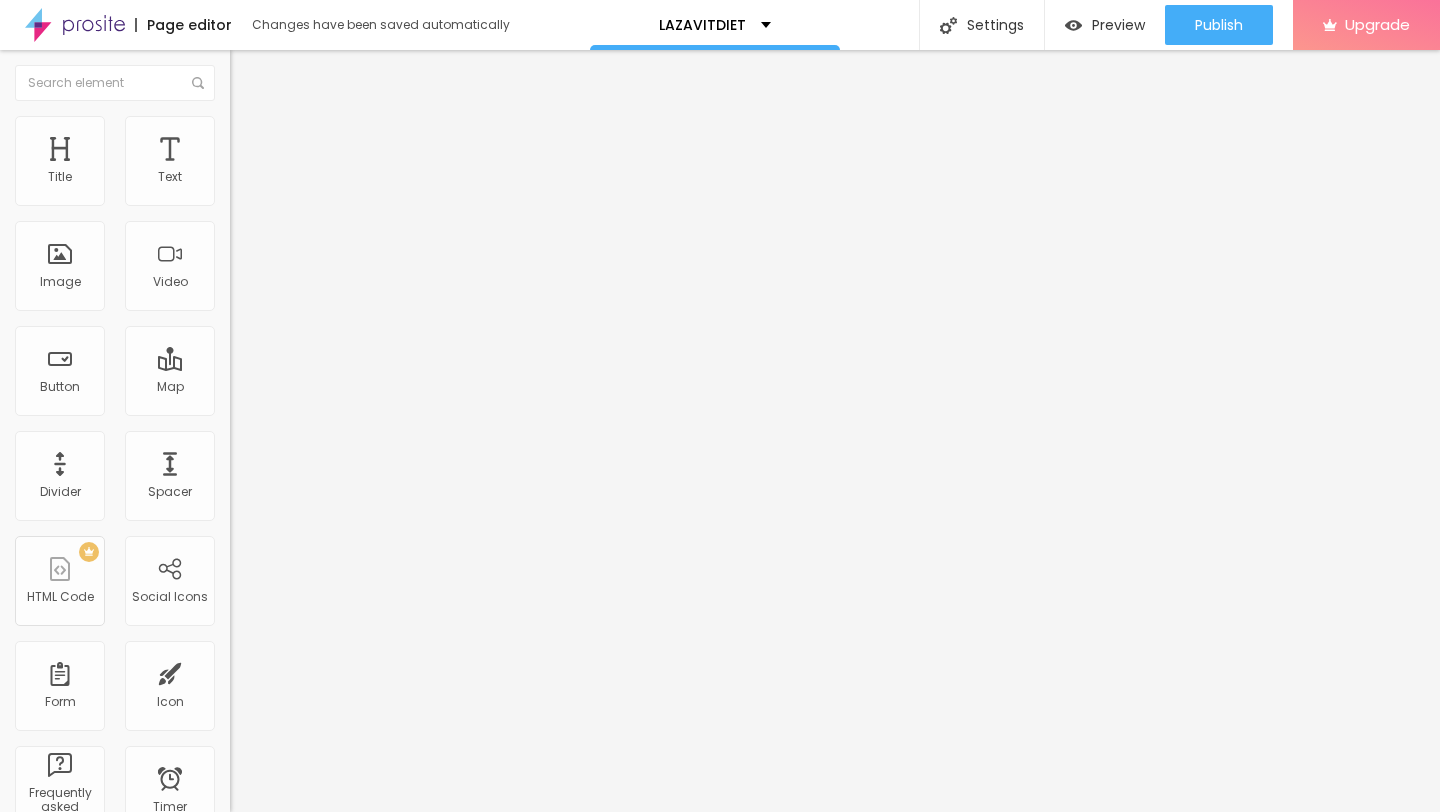click at bounding box center (244, 352) 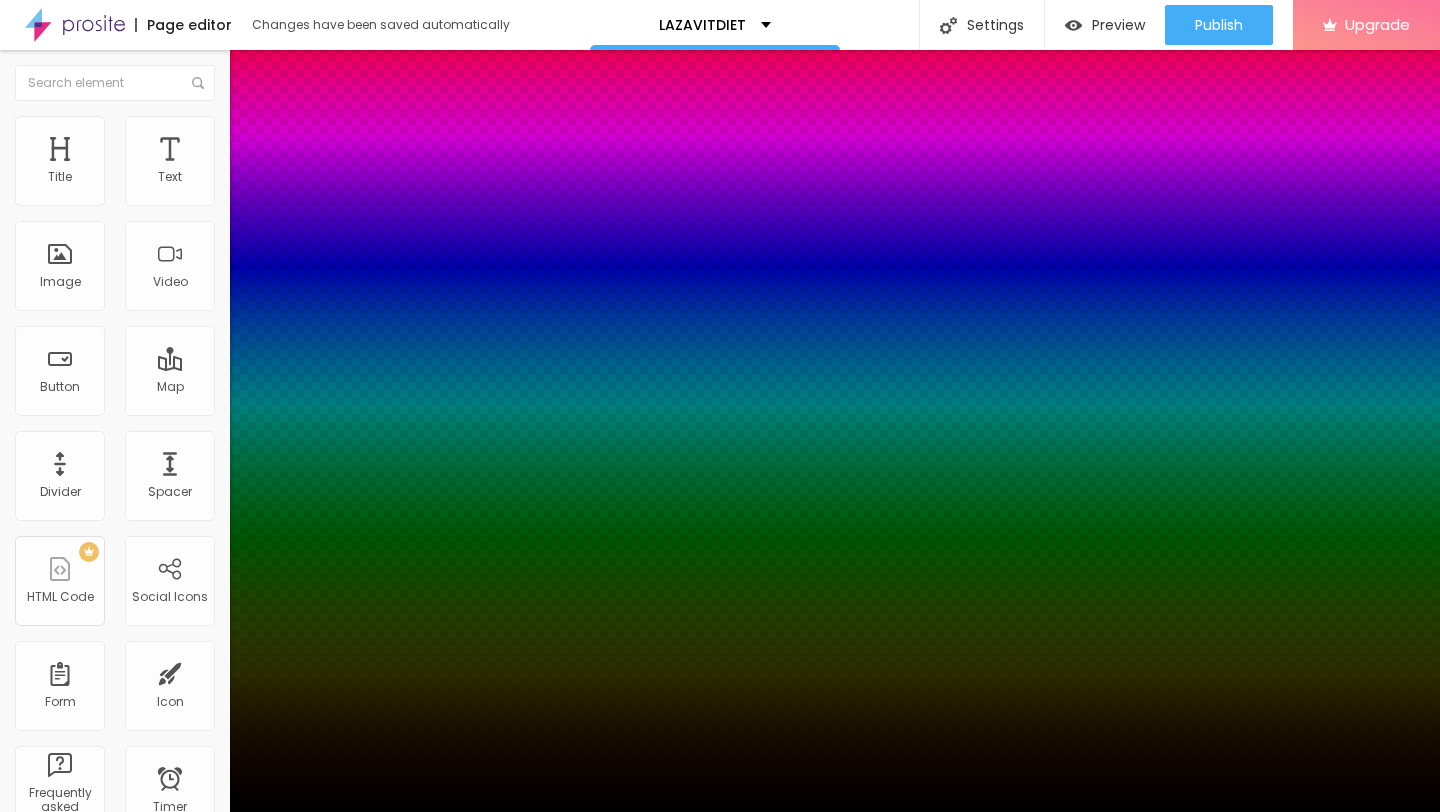 click at bounding box center [720, 824] 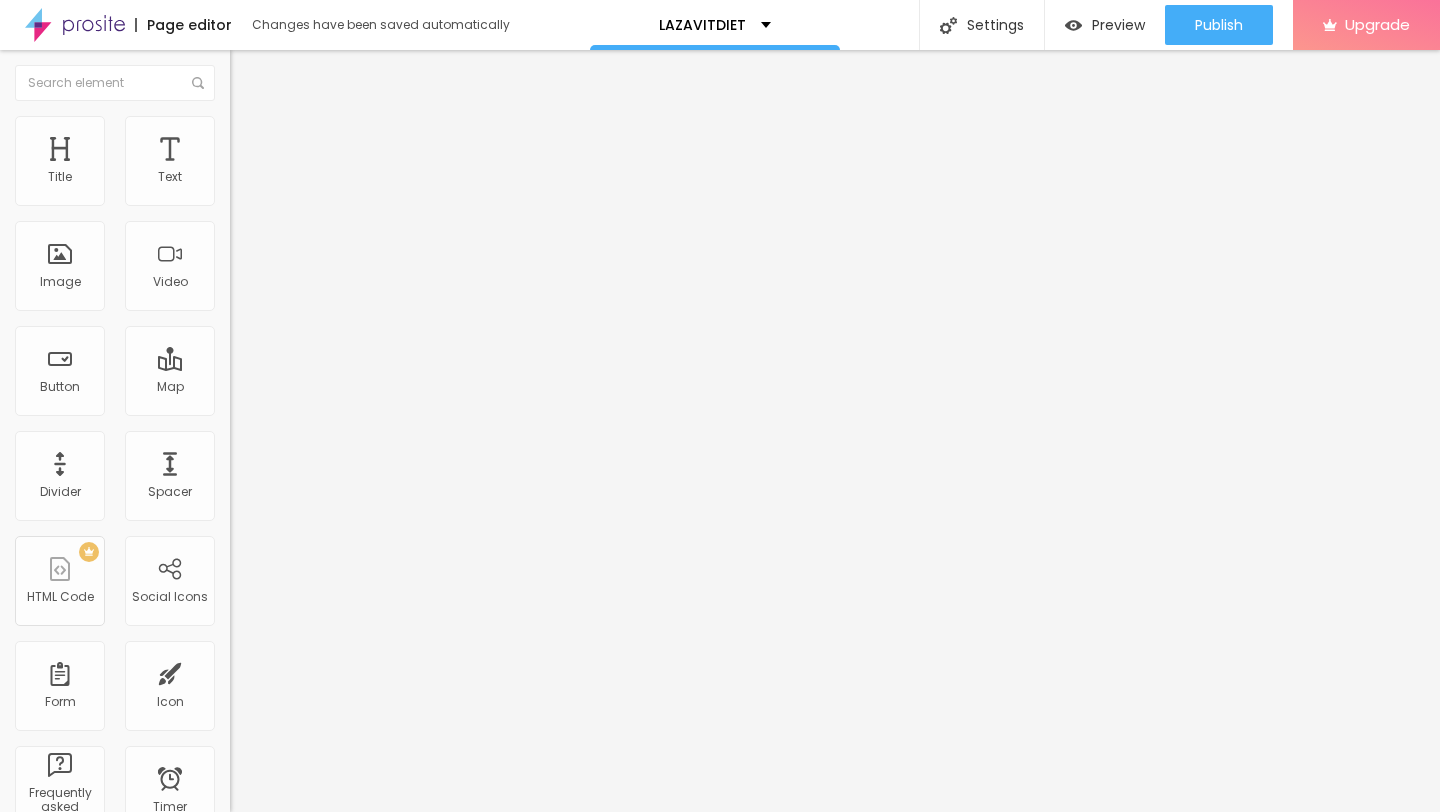 click 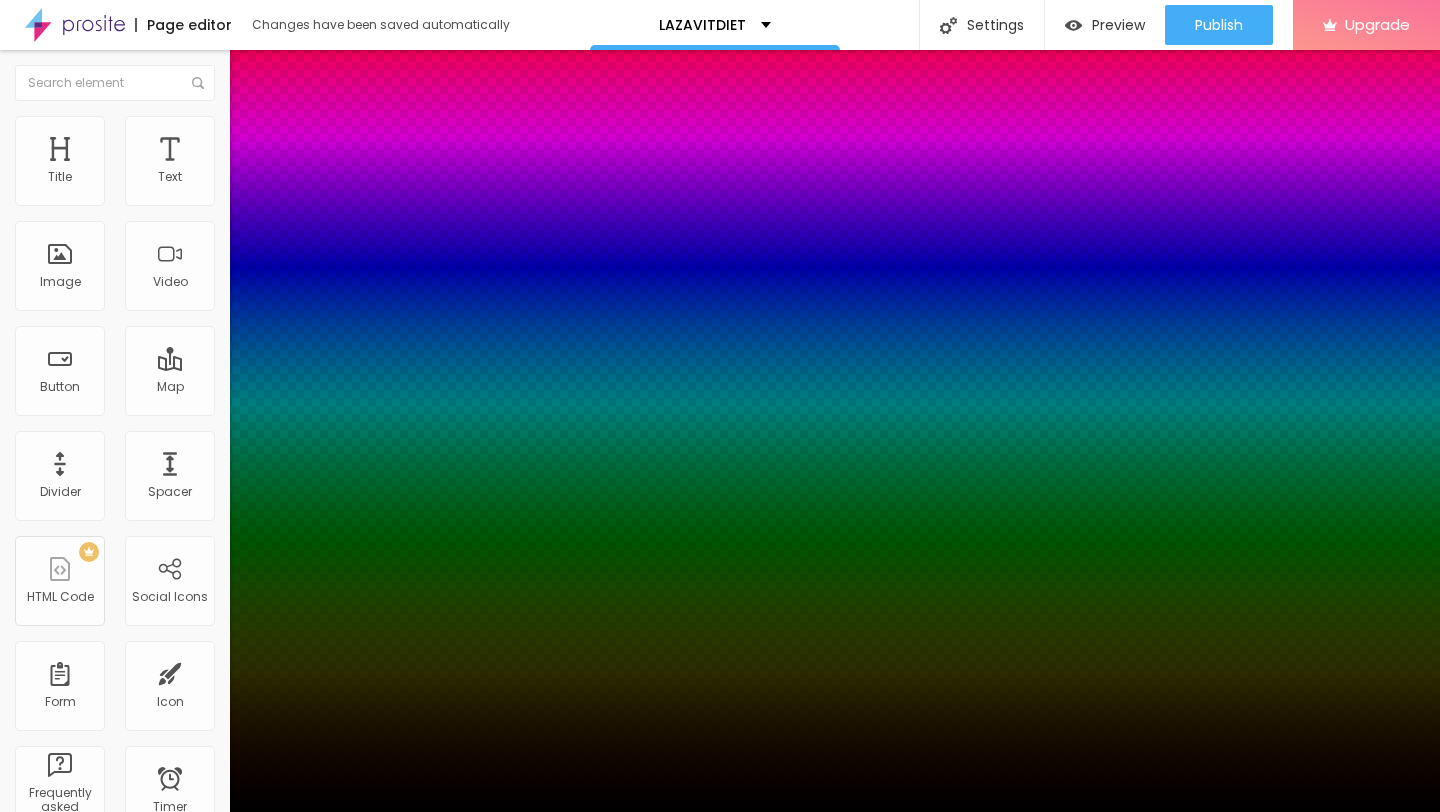 drag, startPoint x: 331, startPoint y: 687, endPoint x: 356, endPoint y: 686, distance: 25.019993 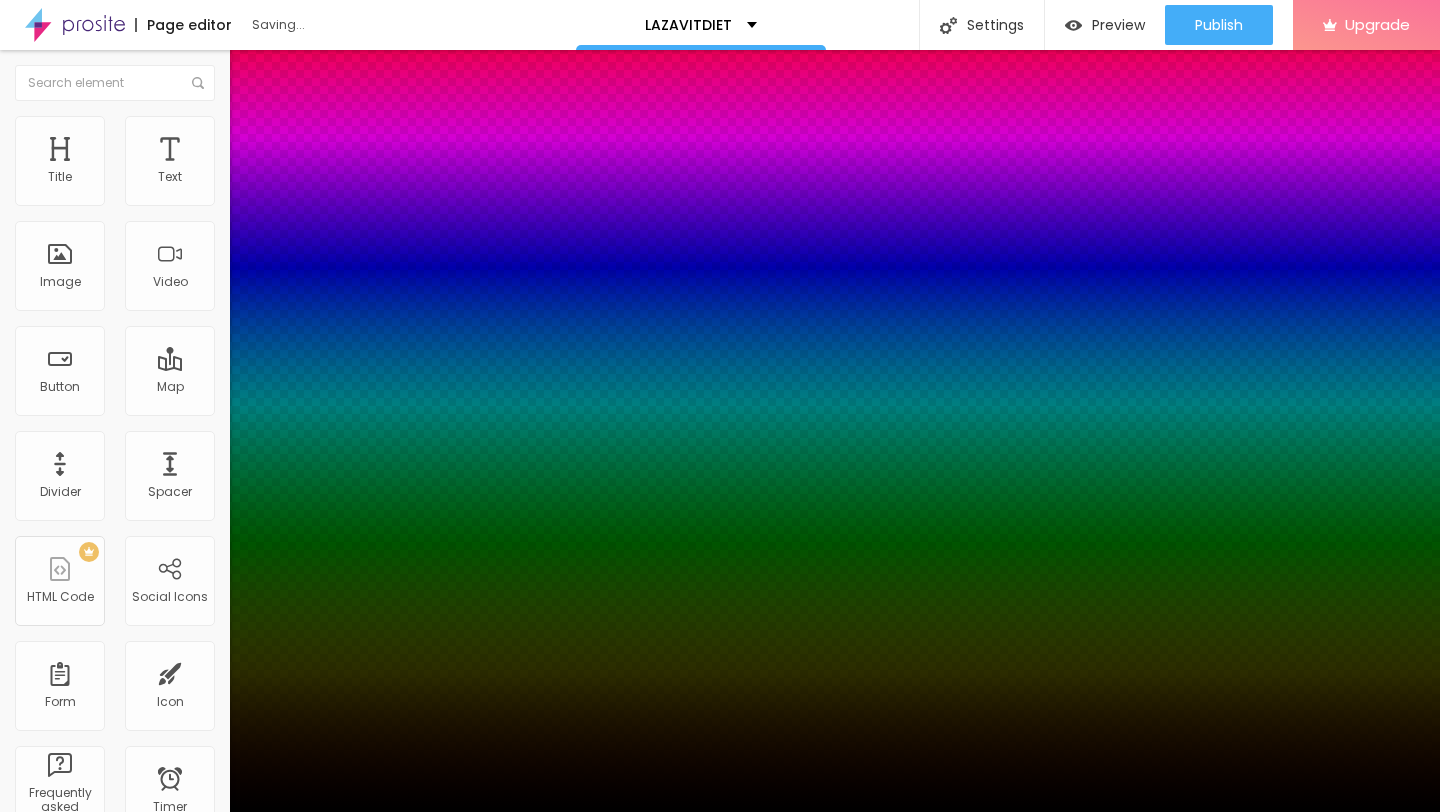 click on "#000000" at bounding box center (120, 846) 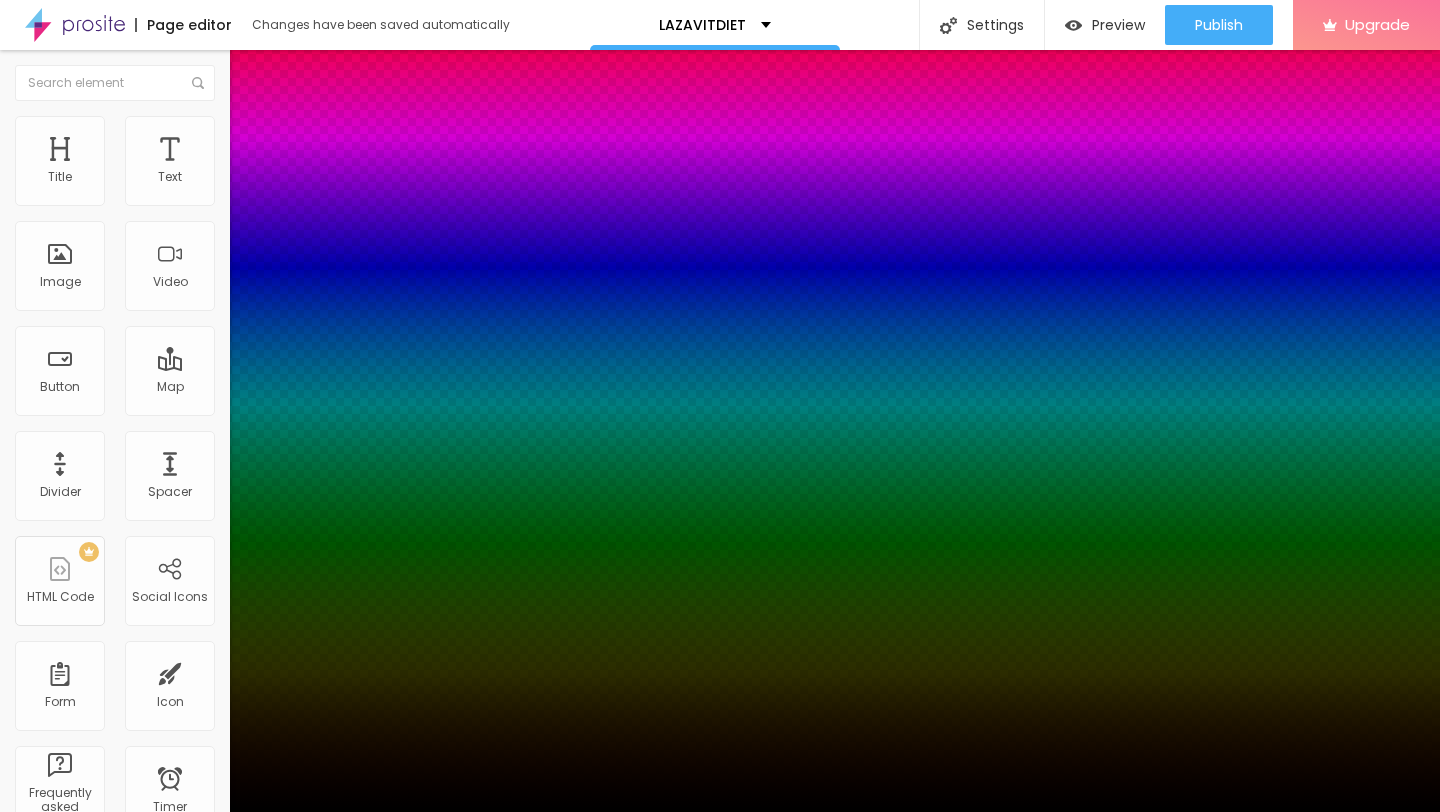 click at bounding box center [720, 812] 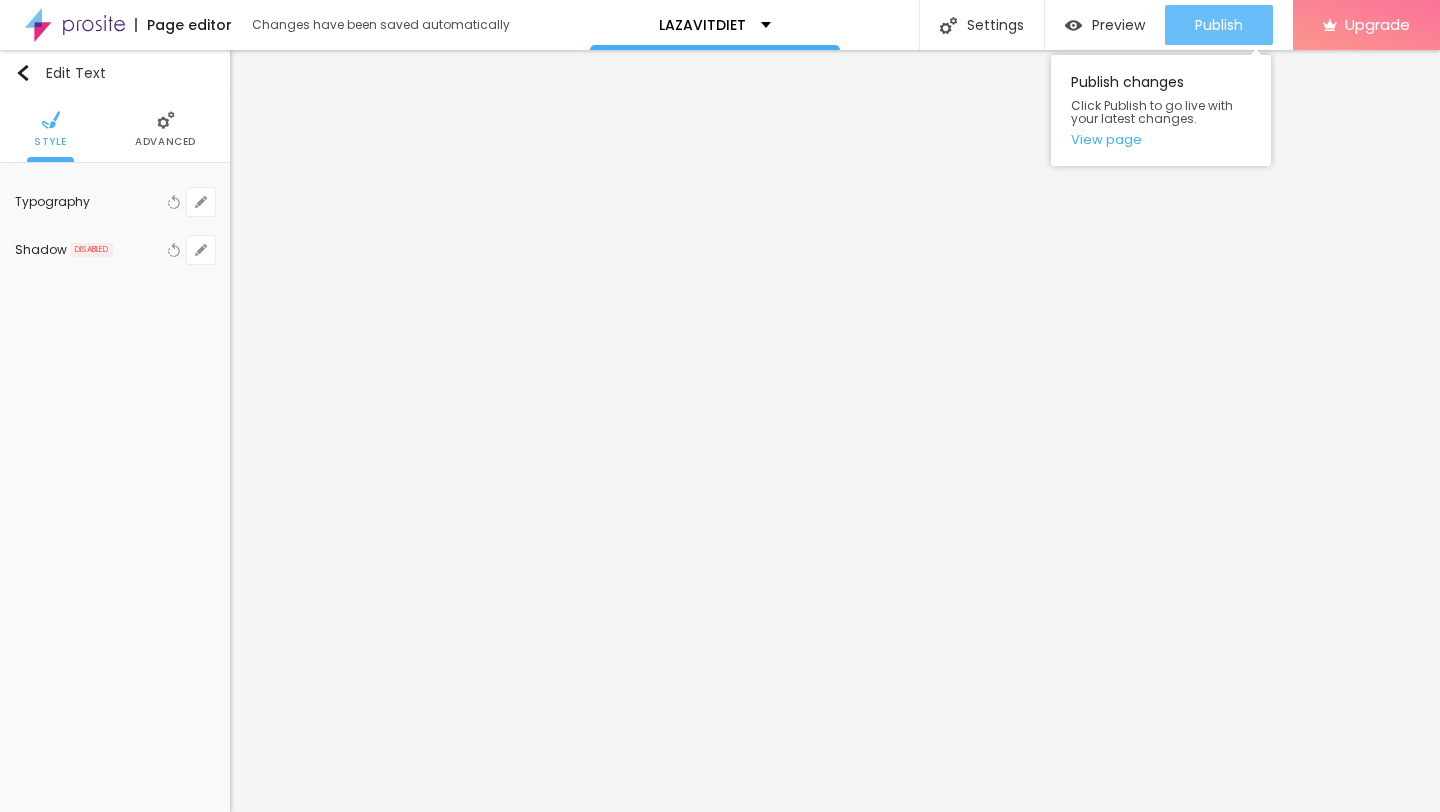 scroll, scrollTop: 0, scrollLeft: 0, axis: both 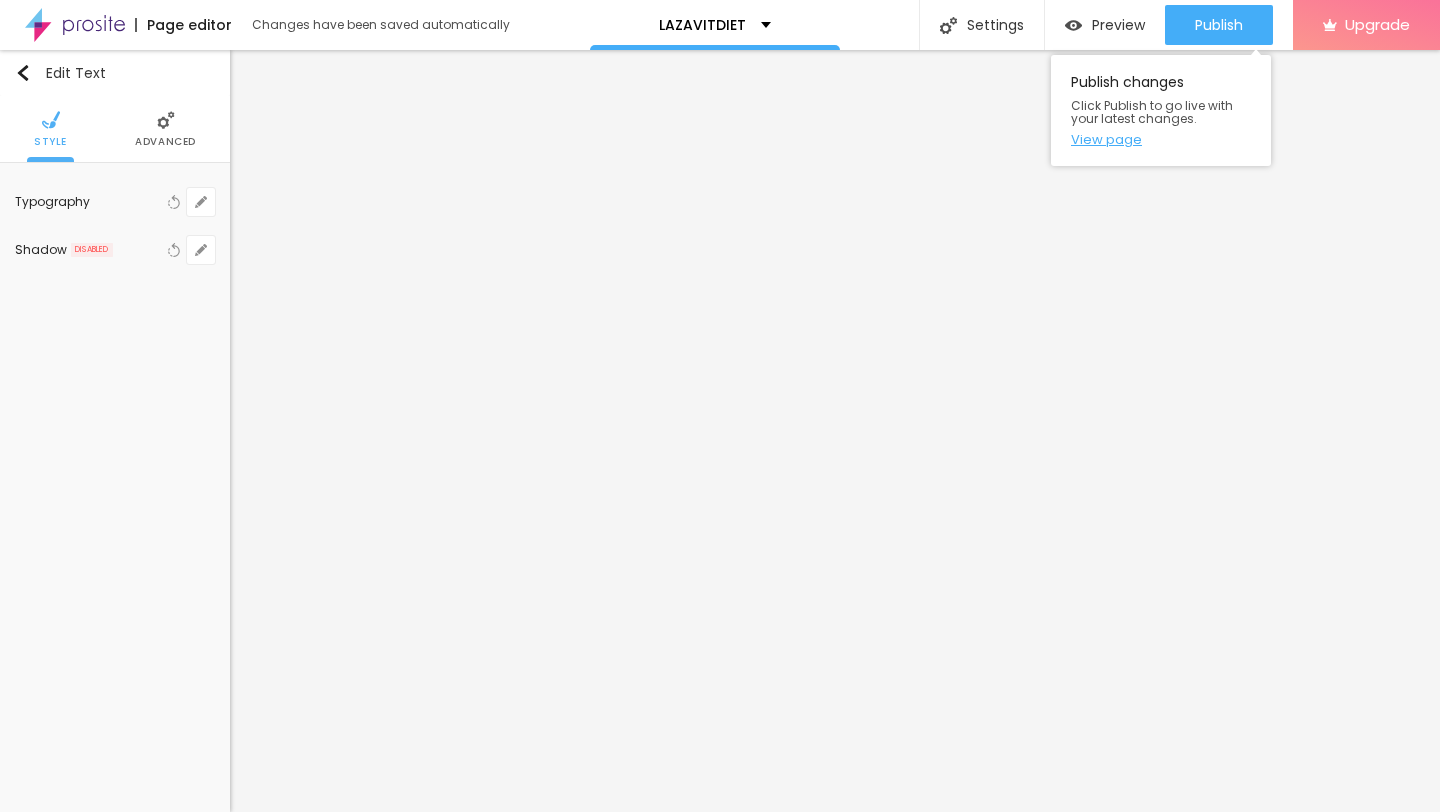 click on "View page" at bounding box center [1161, 139] 